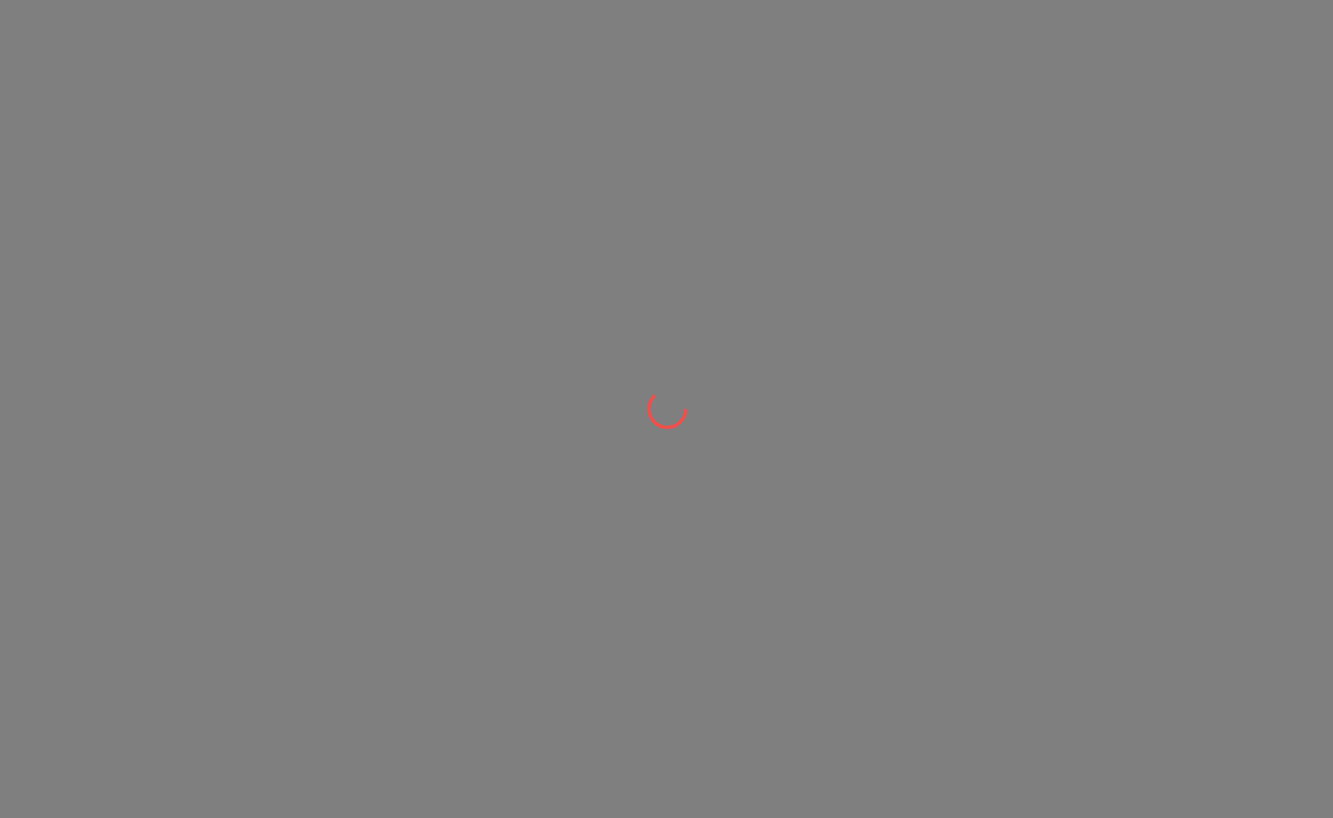 scroll, scrollTop: 0, scrollLeft: 0, axis: both 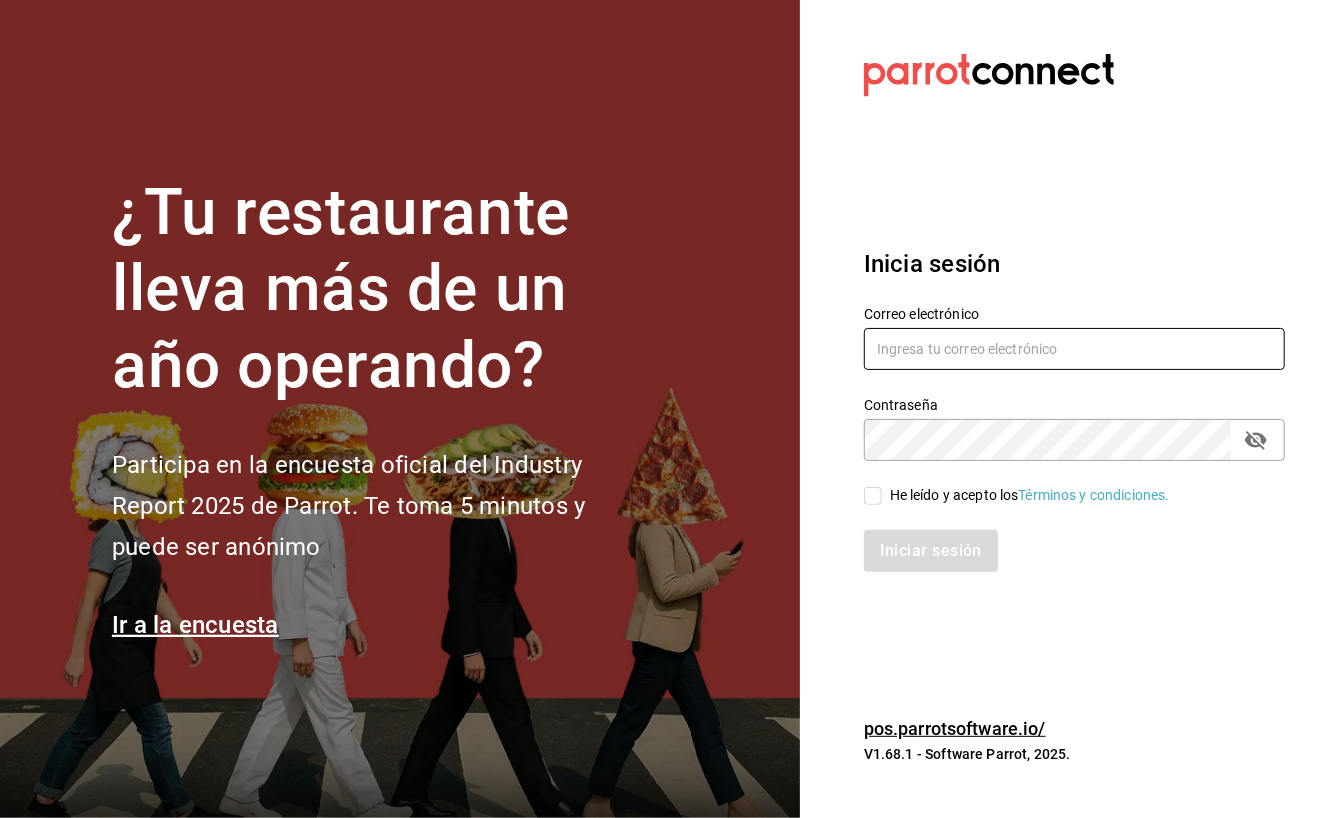click at bounding box center (1074, 349) 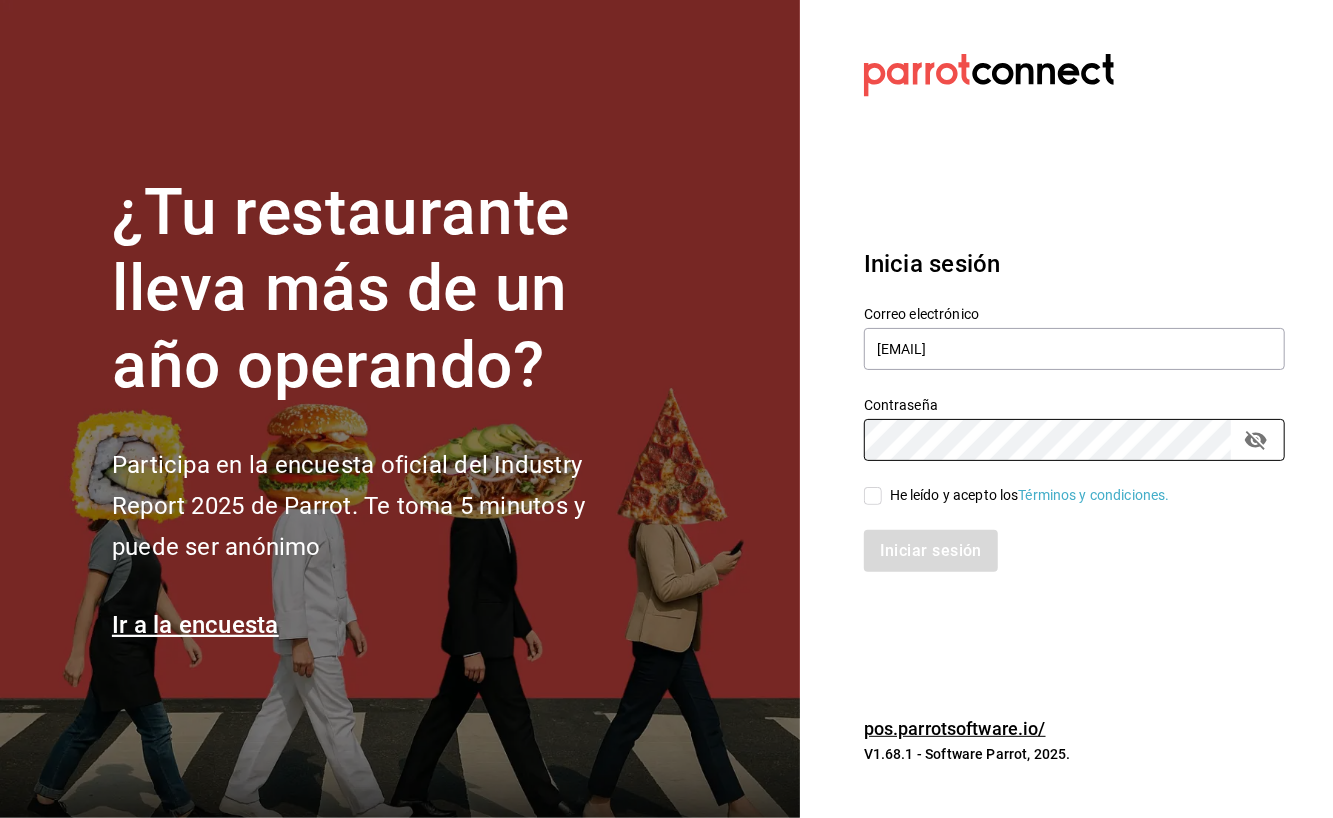 click on "He leído y acepto los  Términos y condiciones." at bounding box center [1026, 495] 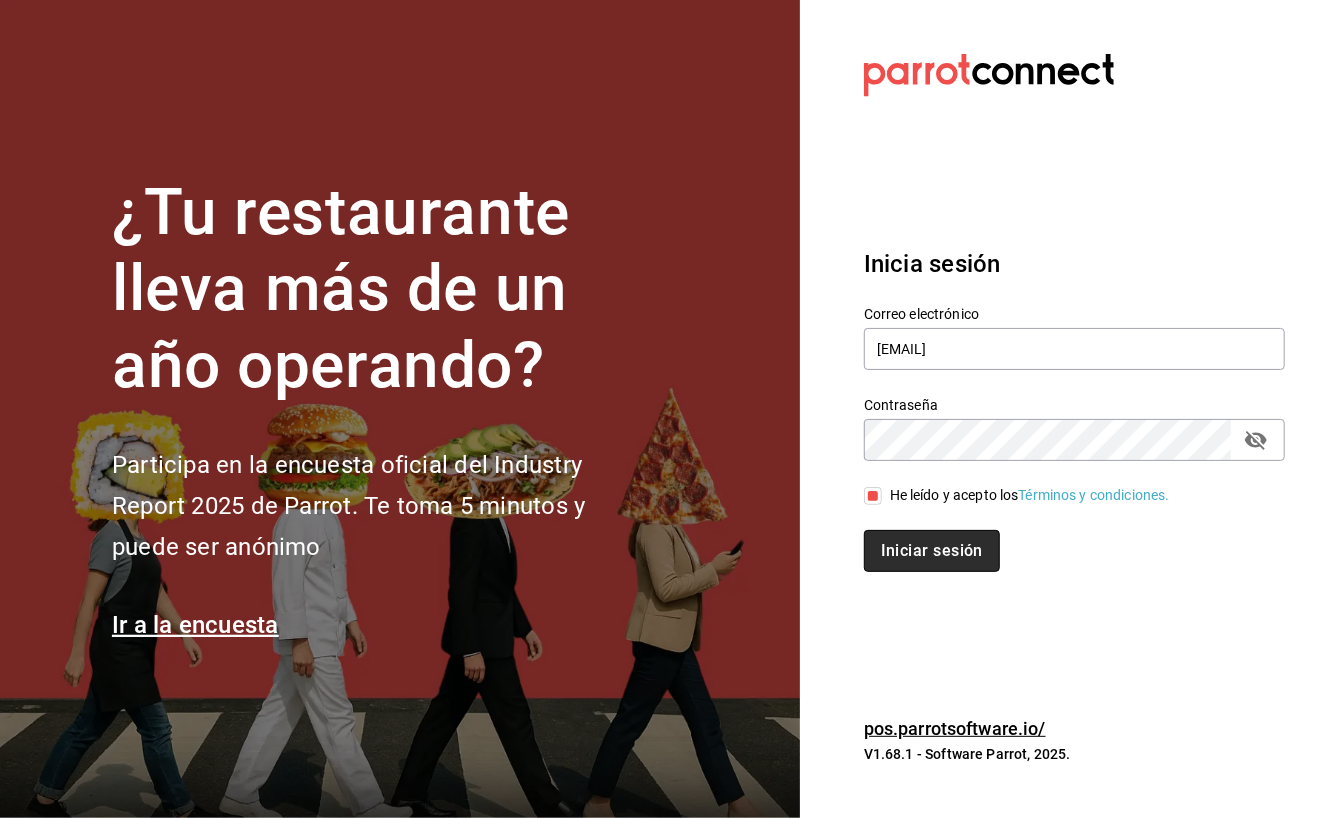 click on "Iniciar sesión" at bounding box center (932, 551) 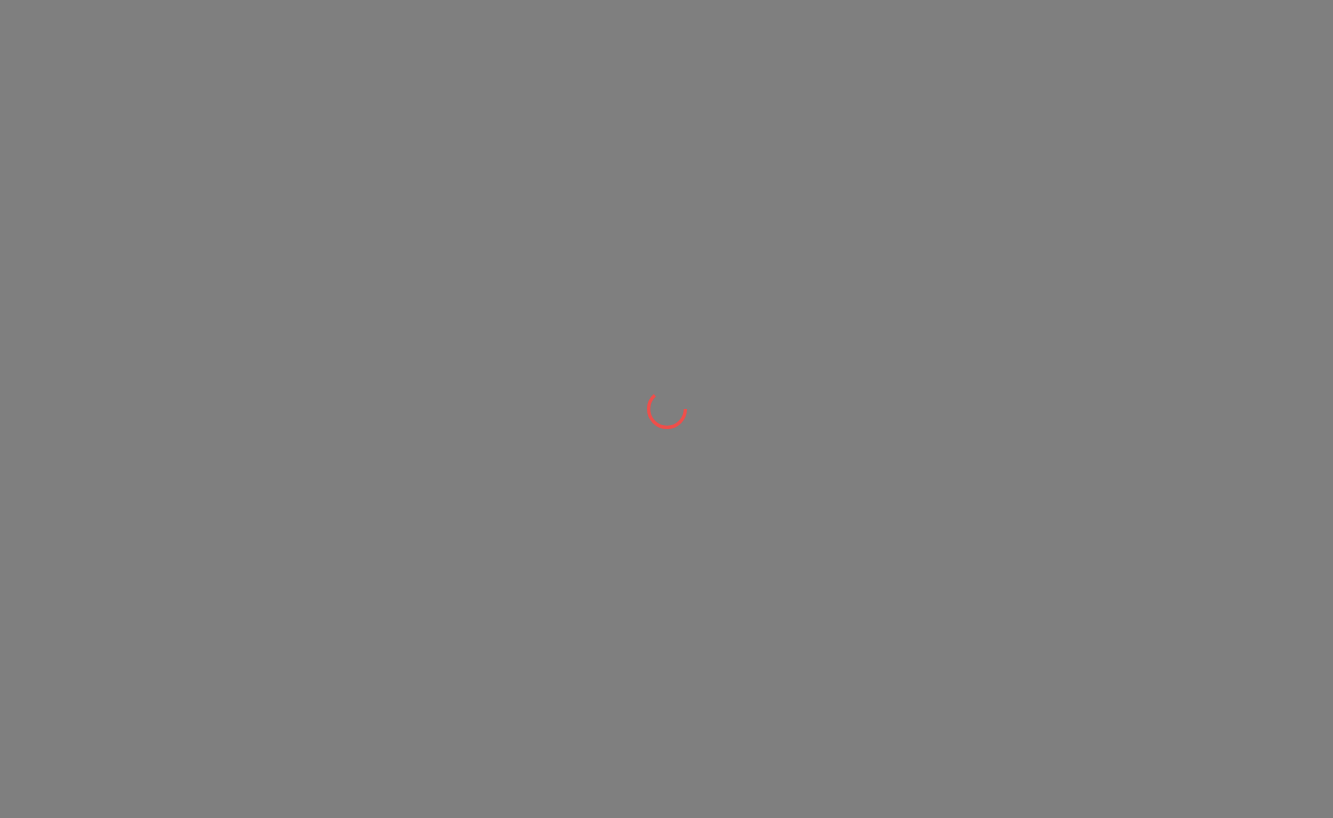 scroll, scrollTop: 0, scrollLeft: 0, axis: both 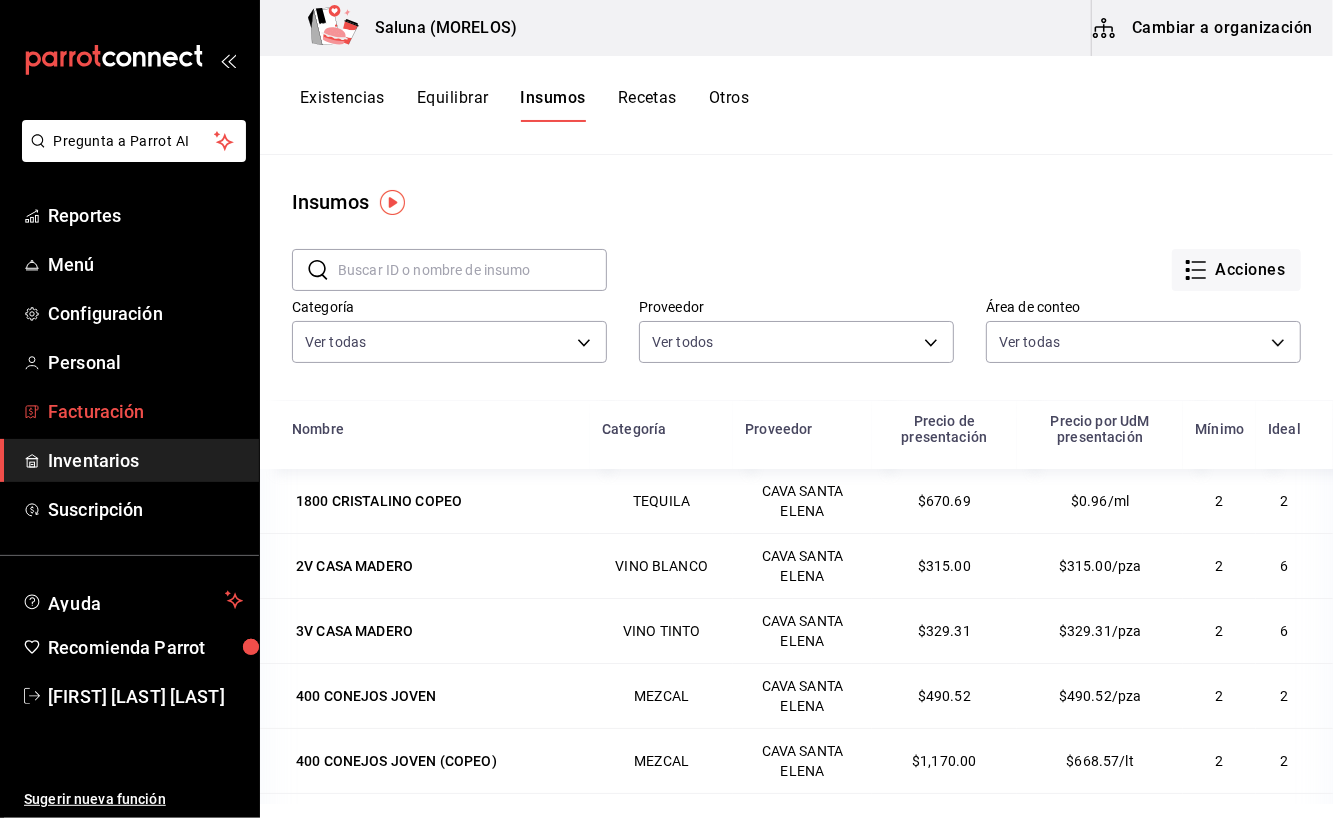 click on "Facturación" at bounding box center [145, 411] 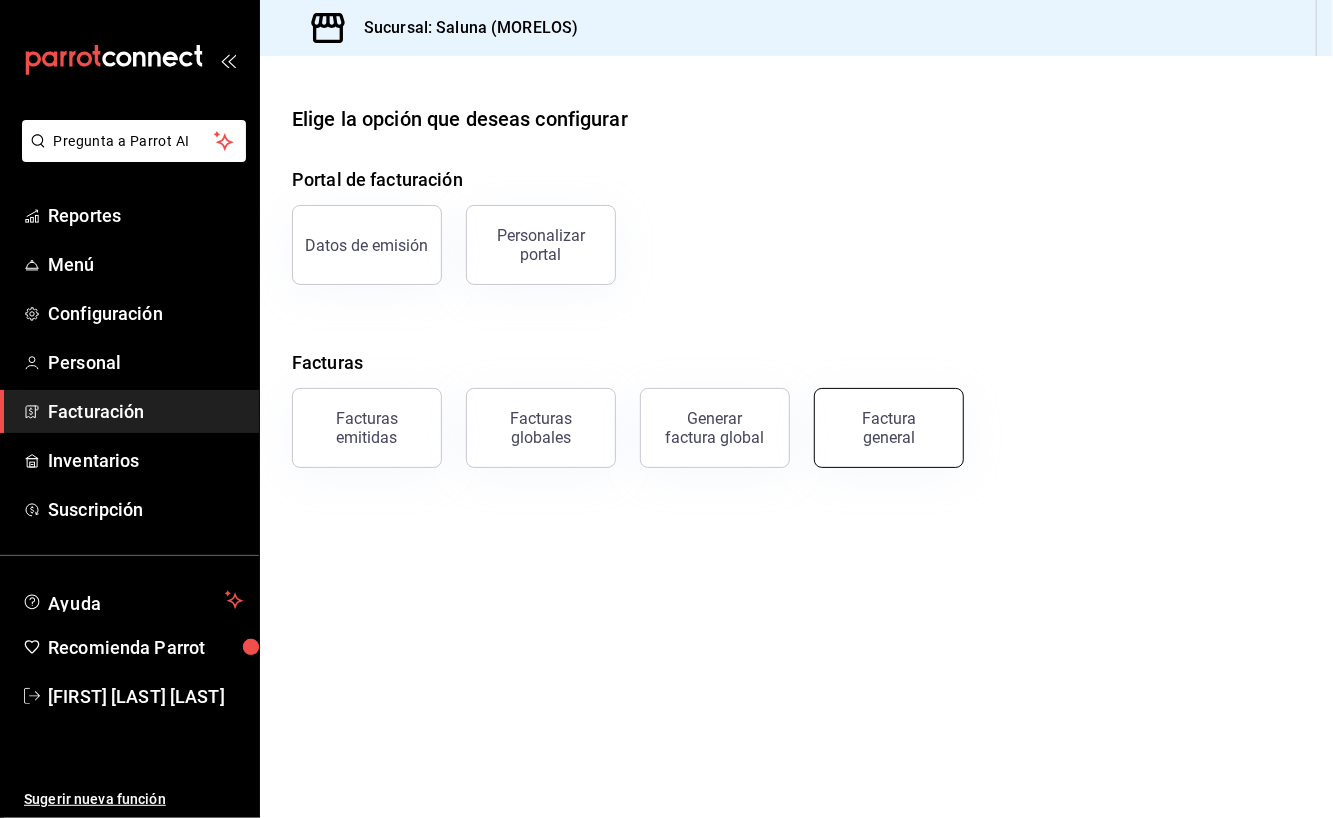 click on "Factura general" at bounding box center [889, 428] 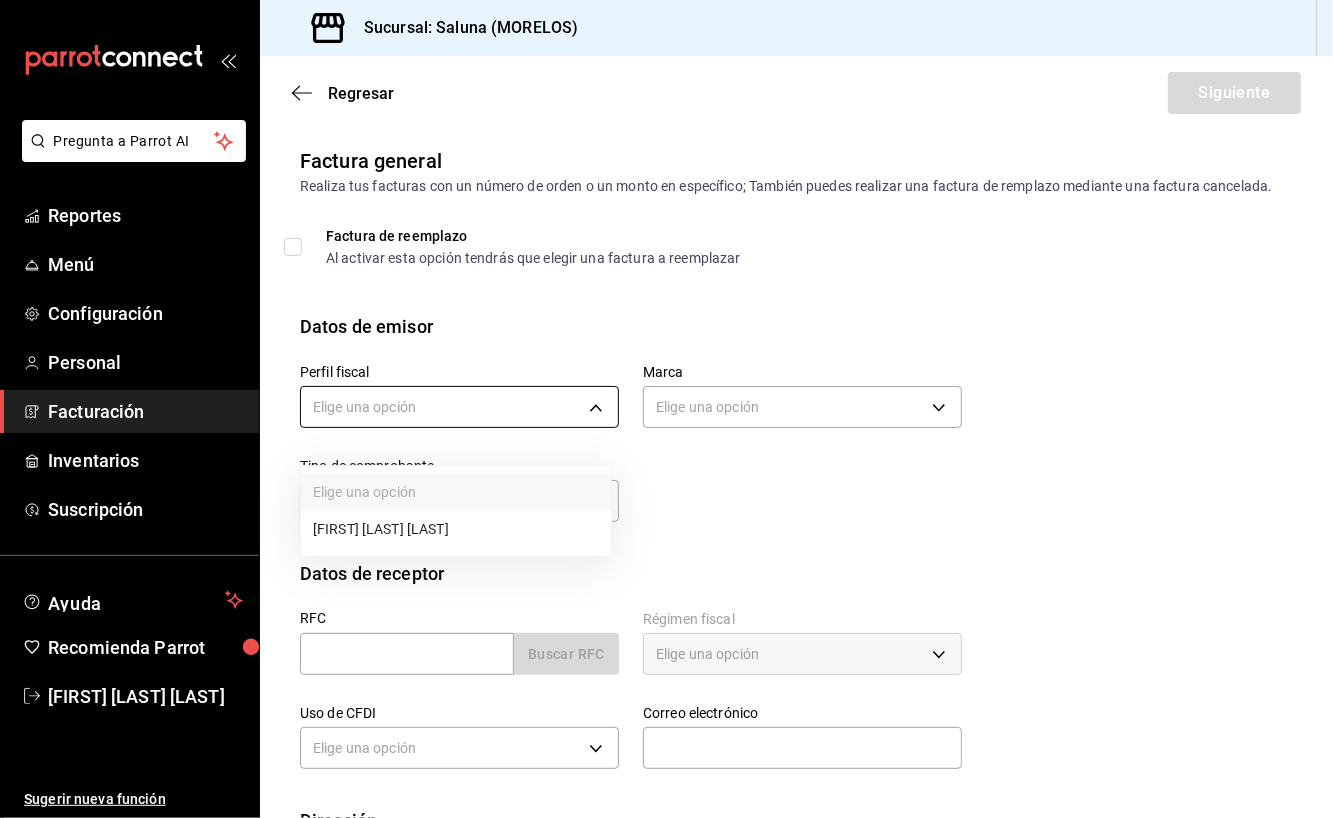 click on "Pregunta a Parrot AI Reportes   Menú   Configuración   Personal   Facturación   Inventarios   Suscripción   Ayuda Recomienda Parrot   [FIRST] [LAST] [LAST]   Sugerir nueva función   Sucursal: Saluna (MORELOS) Regresar Siguiente Factura general Realiza tus facturas con un número de orden o un monto en específico; También puedes realizar una factura de remplazo mediante una factura cancelada. Factura de reemplazo Al activar esta opción tendrás que elegir una factura a reemplazar Datos de emisor Perfil fiscal Elige una opción Marca Elige una opción Tipo de comprobante Ingreso I Datos de receptor RFC Buscar RFC Régimen fiscal Elige una opción Uso de CFDI Elige una opción Correo electrónico Dirección Calle # exterior # interior Código postal Estado ​ Municipio ​ Colonia ​ GANA 1 MES GRATIS EN TU SUSCRIPCIÓN AQUÍ Pregunta a Parrot AI Reportes   Menú   Configuración   Personal   Facturación   Inventarios   Suscripción   Ayuda Recomienda Parrot   [FIRST] [LAST] [LAST]     (81) 2046 6363" at bounding box center [666, 409] 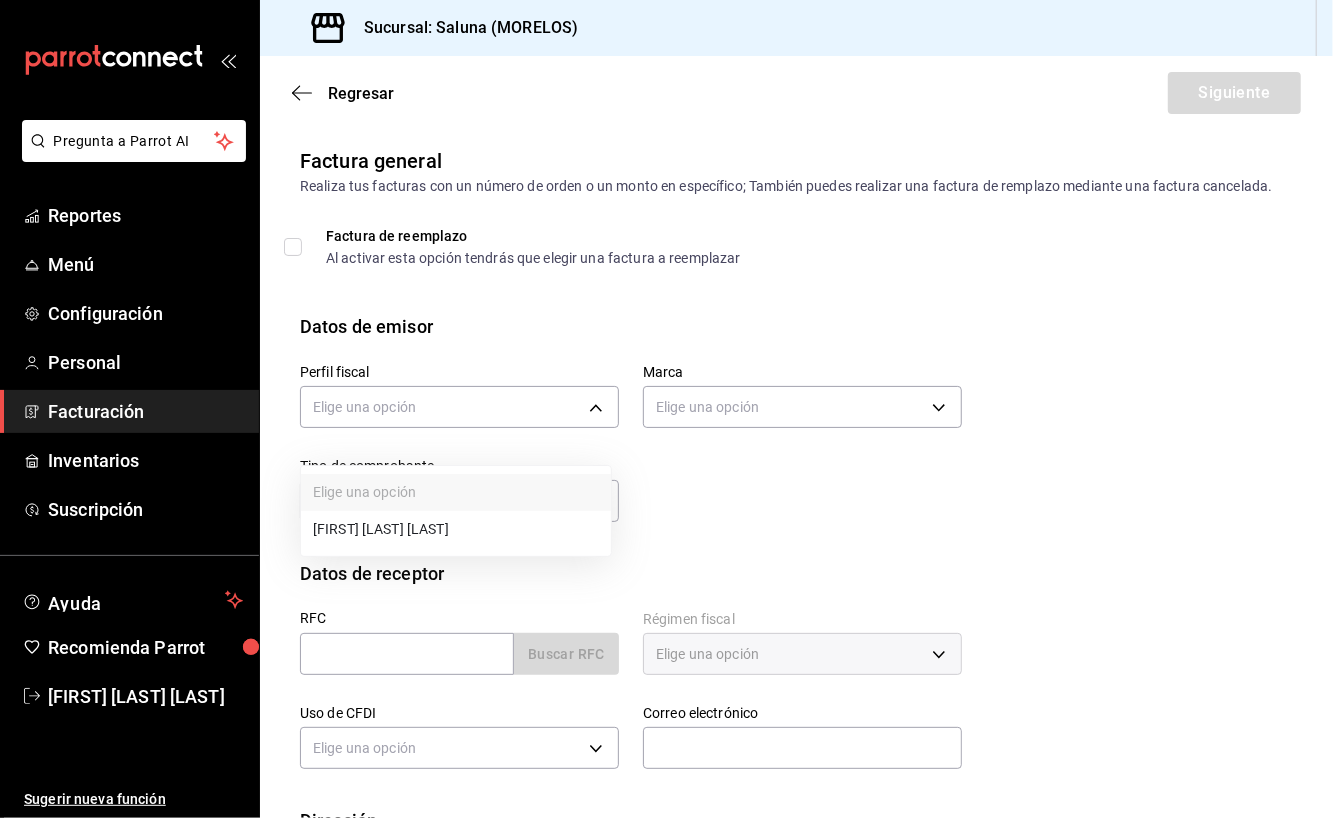 click on "[FIRST] [LAST] [LAST]" at bounding box center (456, 529) 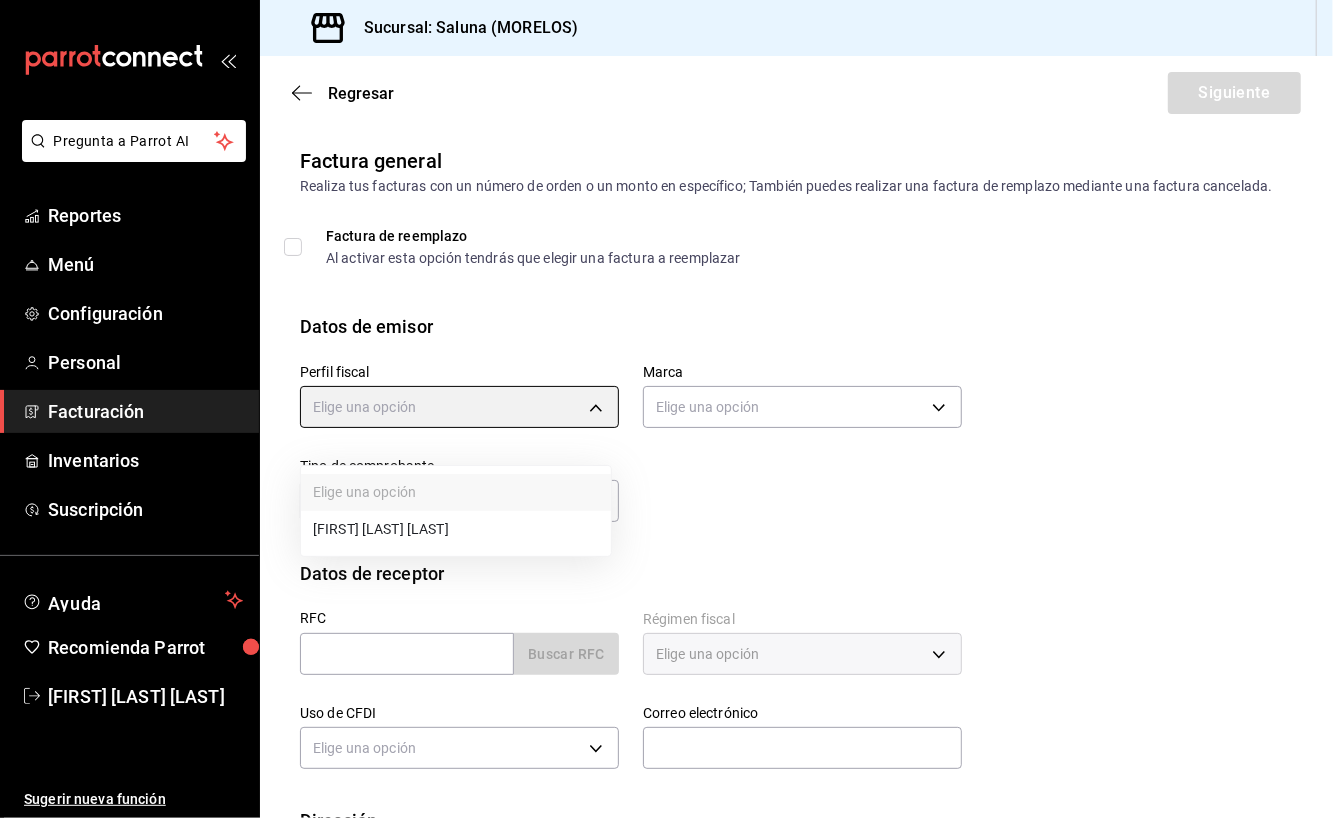 type on "[UUID]" 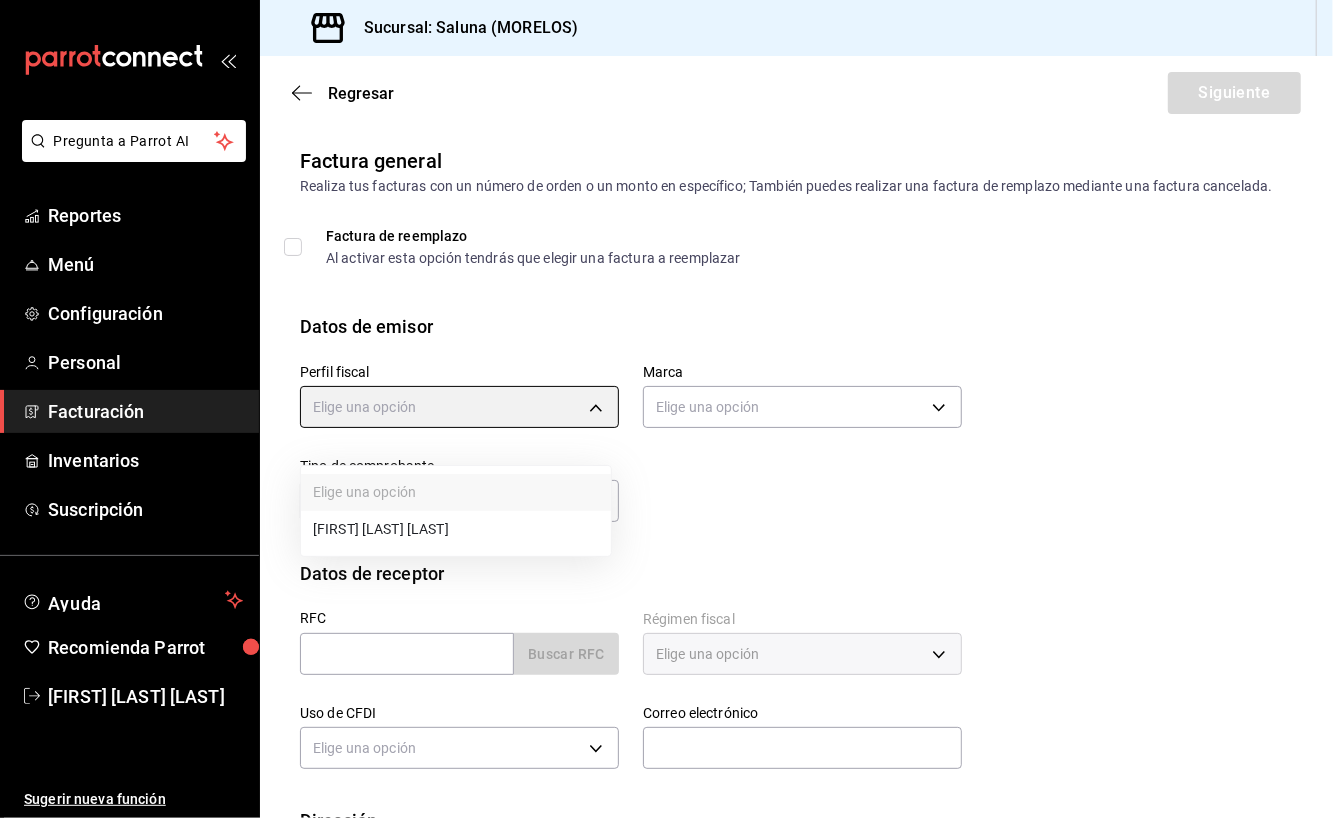 type on "[UUID]" 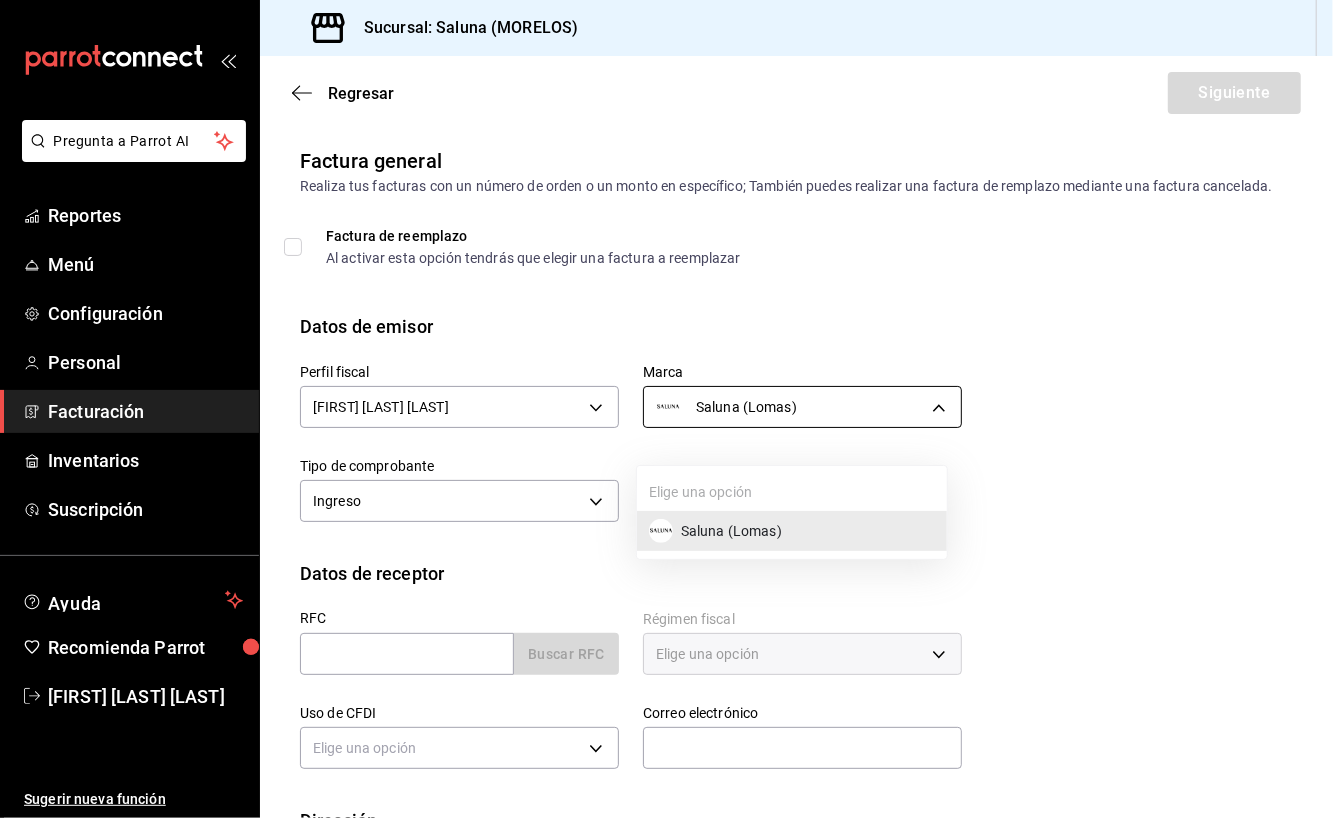 click on "Pregunta a Parrot AI Reportes   Menú   Configuración   Personal   Facturación   Inventarios   Suscripción   Ayuda Recomienda Parrot   [FIRST] [LAST] [LAST]   Sugerir nueva función   Sucursal: Saluna (MORELOS) Regresar Siguiente Factura general Realiza tus facturas con un número de orden o un monto en específico; También puedes realizar una factura de remplazo mediante una factura cancelada. Factura de reemplazo Al activar esta opción tendrás que elegir una factura a reemplazar Datos de emisor Perfil fiscal [FIRST] [LAST] [LAST] [UUID] Marca Saluna (Lomas) [UUID] Tipo de comprobante Ingreso I Datos de receptor RFC Buscar RFC Régimen fiscal Elige una opción Uso de CFDI Elige una opción Correo electrónico Dirección Calle # exterior # interior Código postal Estado ​ Municipio ​ Colonia ​ GANA 1 MES GRATIS EN TU SUSCRIPCIÓN AQUÍ Pregunta a Parrot AI Reportes   Menú   Configuración   Personal   Facturación   Inventarios" at bounding box center (666, 409) 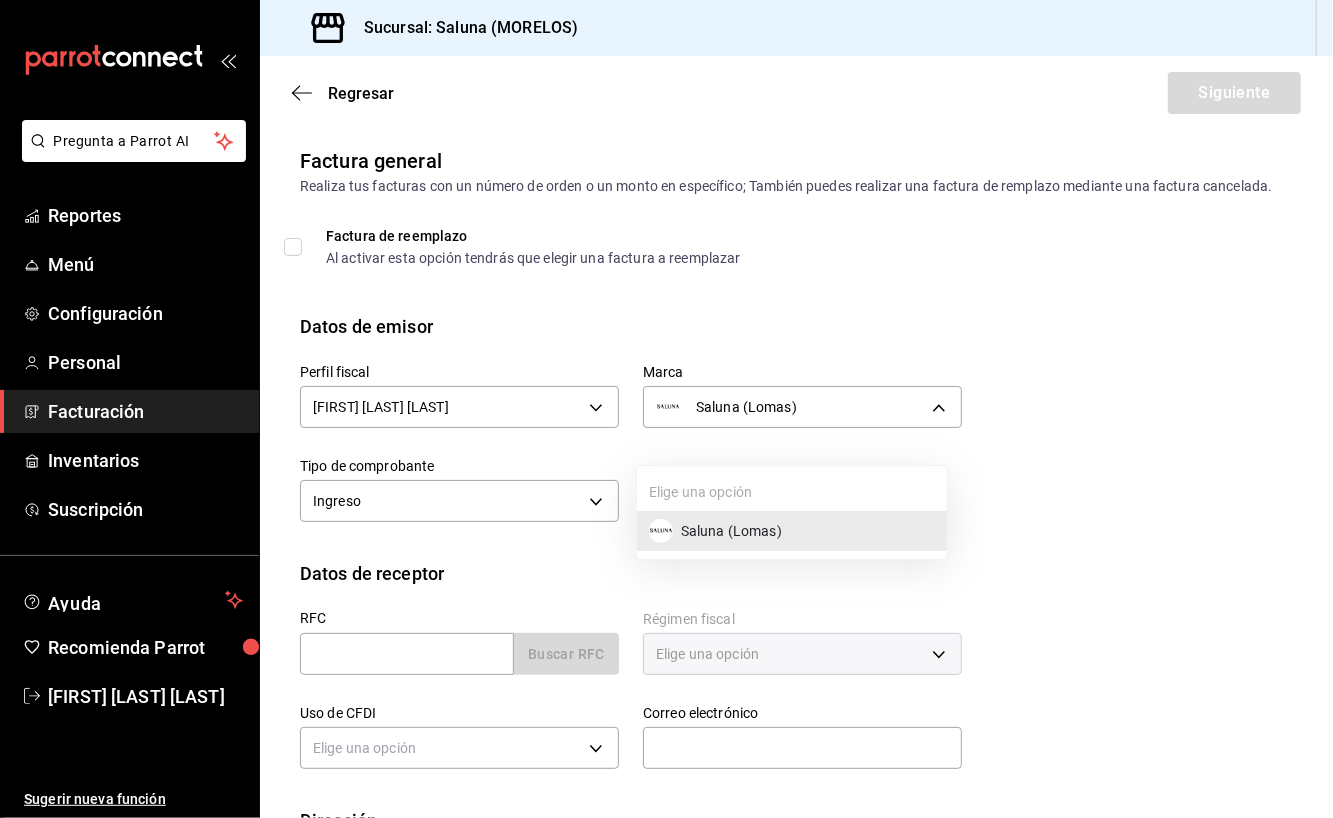 click on "Saluna (Lomas)" at bounding box center [792, 531] 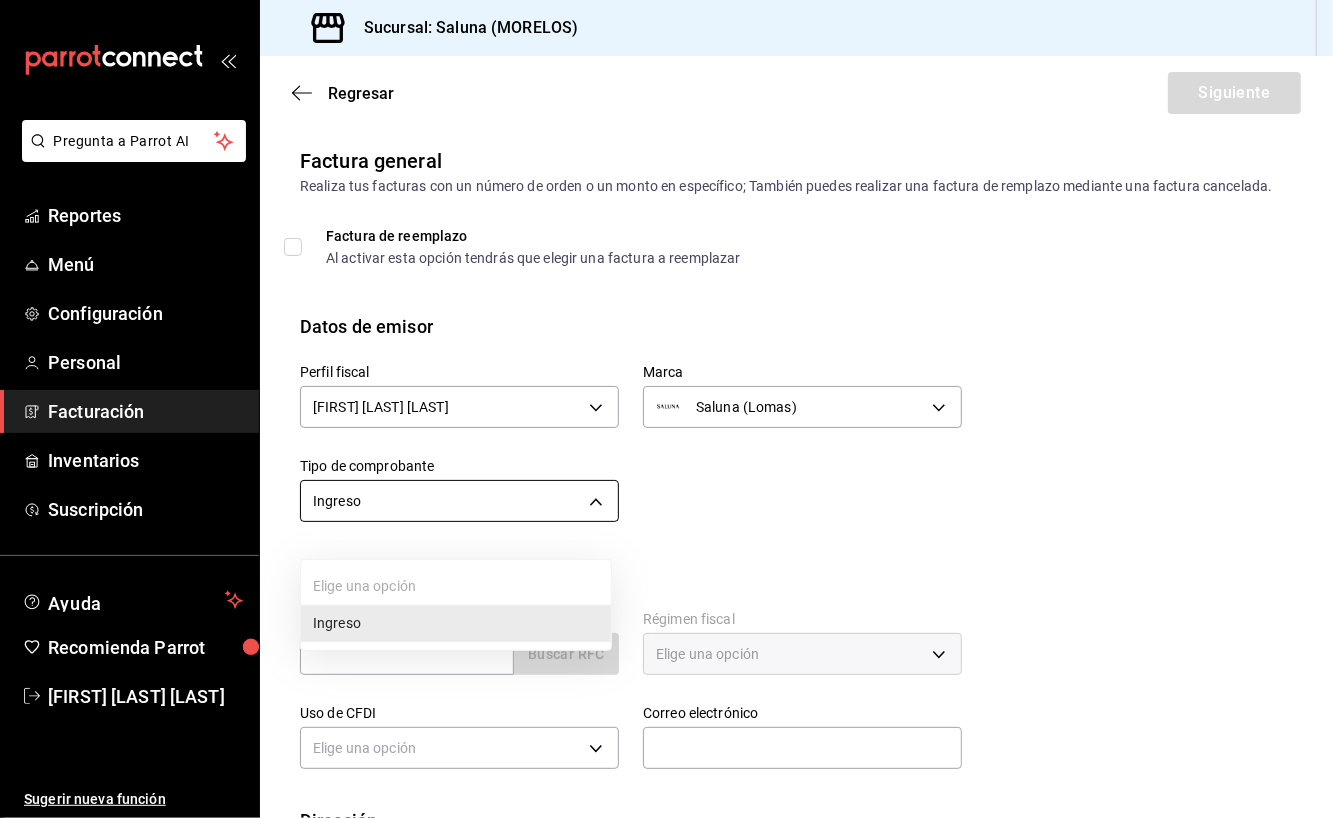 click on "Pregunta a Parrot AI Reportes   Menú   Configuración   Personal   Facturación   Inventarios   Suscripción   Ayuda Recomienda Parrot   [FIRST] [LAST] [LAST]   Sugerir nueva función   Sucursal: Saluna (MORELOS) Regresar Siguiente Factura general Realiza tus facturas con un número de orden o un monto en específico; También puedes realizar una factura de remplazo mediante una factura cancelada. Factura de reemplazo Al activar esta opción tendrás que elegir una factura a reemplazar Datos de emisor Perfil fiscal [FIRST] [LAST] [LAST] [UUID] Marca Saluna (Lomas) [UUID] Tipo de comprobante Ingreso I Datos de receptor RFC Buscar RFC Régimen fiscal Elige una opción Uso de CFDI Elige una opción Correo electrónico Dirección Calle # exterior # interior Código postal Estado ​ Municipio ​ Colonia ​ GANA 1 MES GRATIS EN TU SUSCRIPCIÓN AQUÍ Pregunta a Parrot AI Reportes   Menú   Configuración   Personal   Facturación   Inventarios" at bounding box center (666, 409) 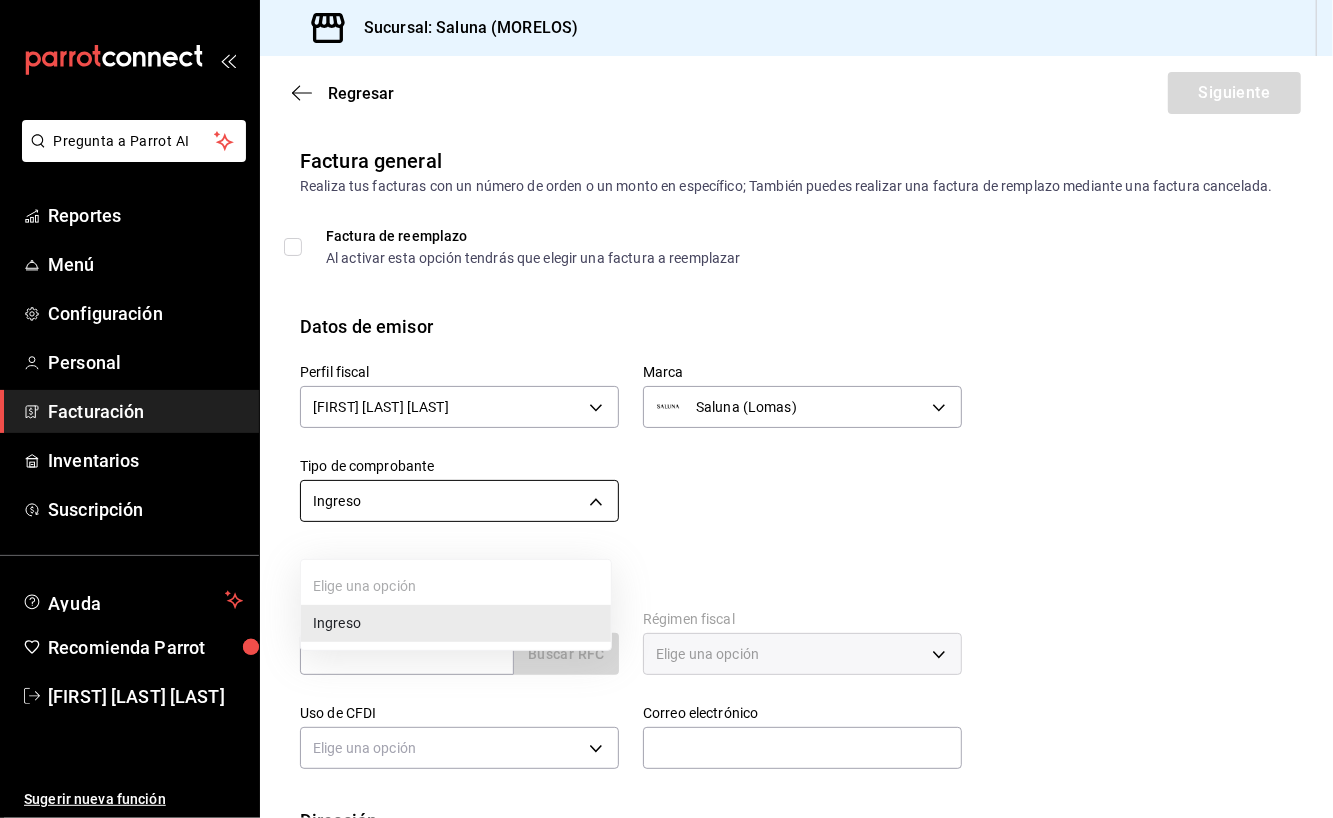 click at bounding box center [666, 409] 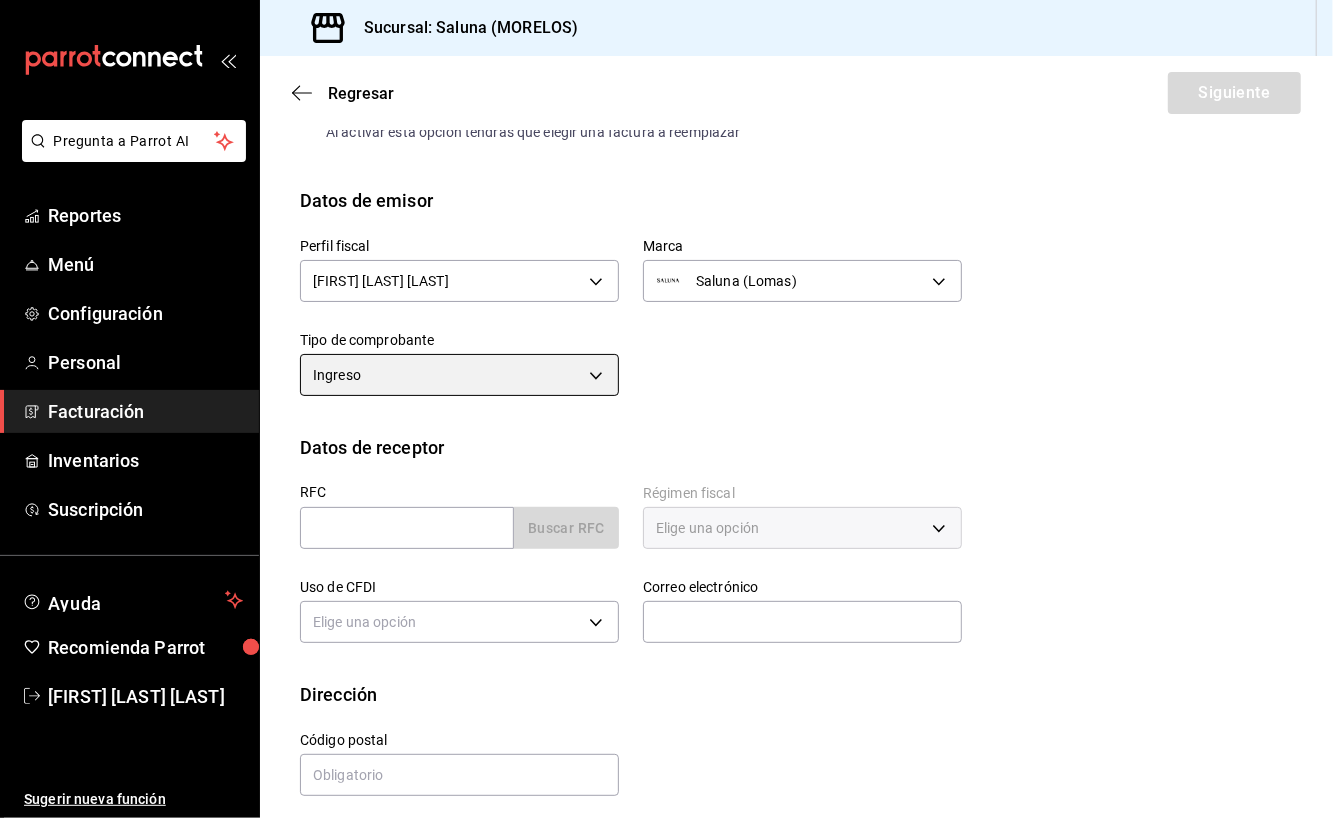 scroll, scrollTop: 133, scrollLeft: 0, axis: vertical 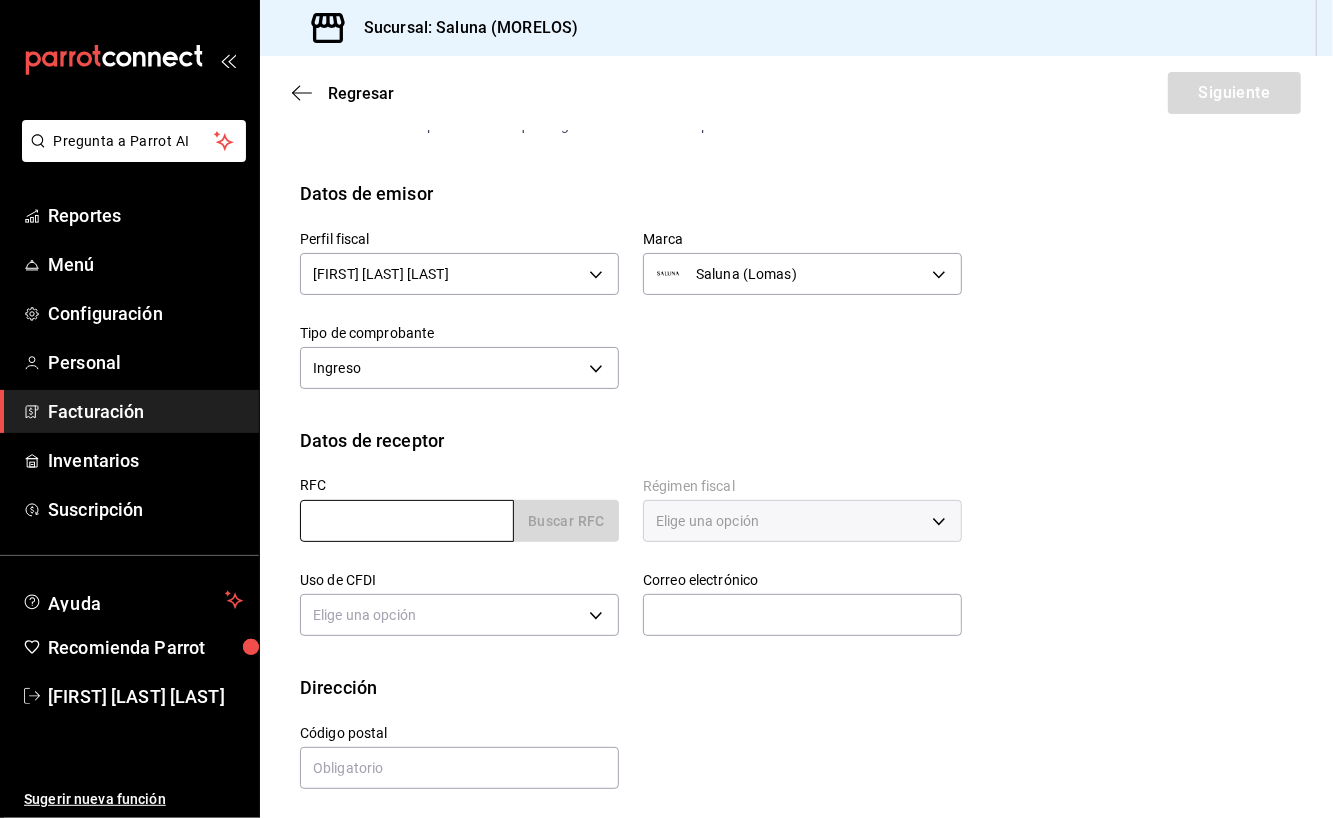 click at bounding box center (407, 521) 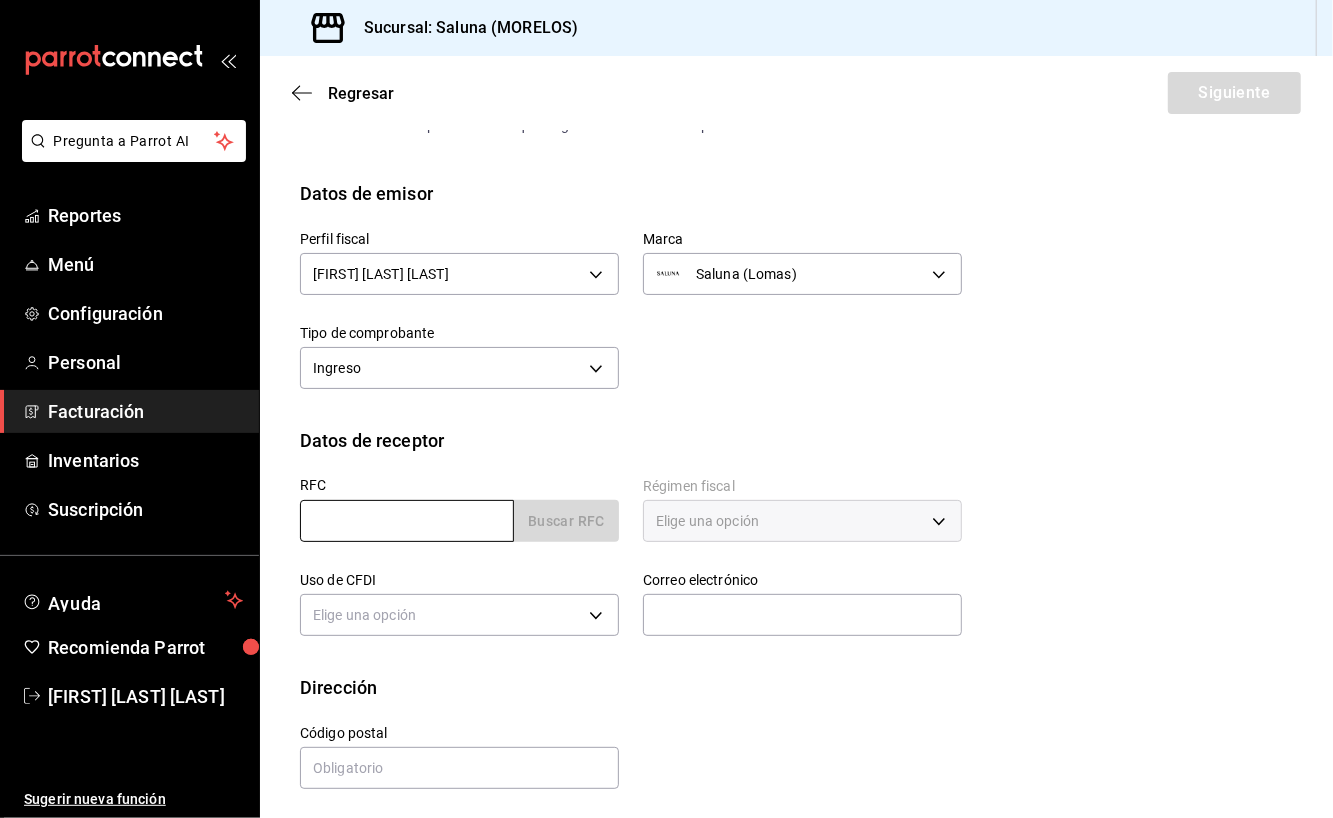 click at bounding box center (407, 521) 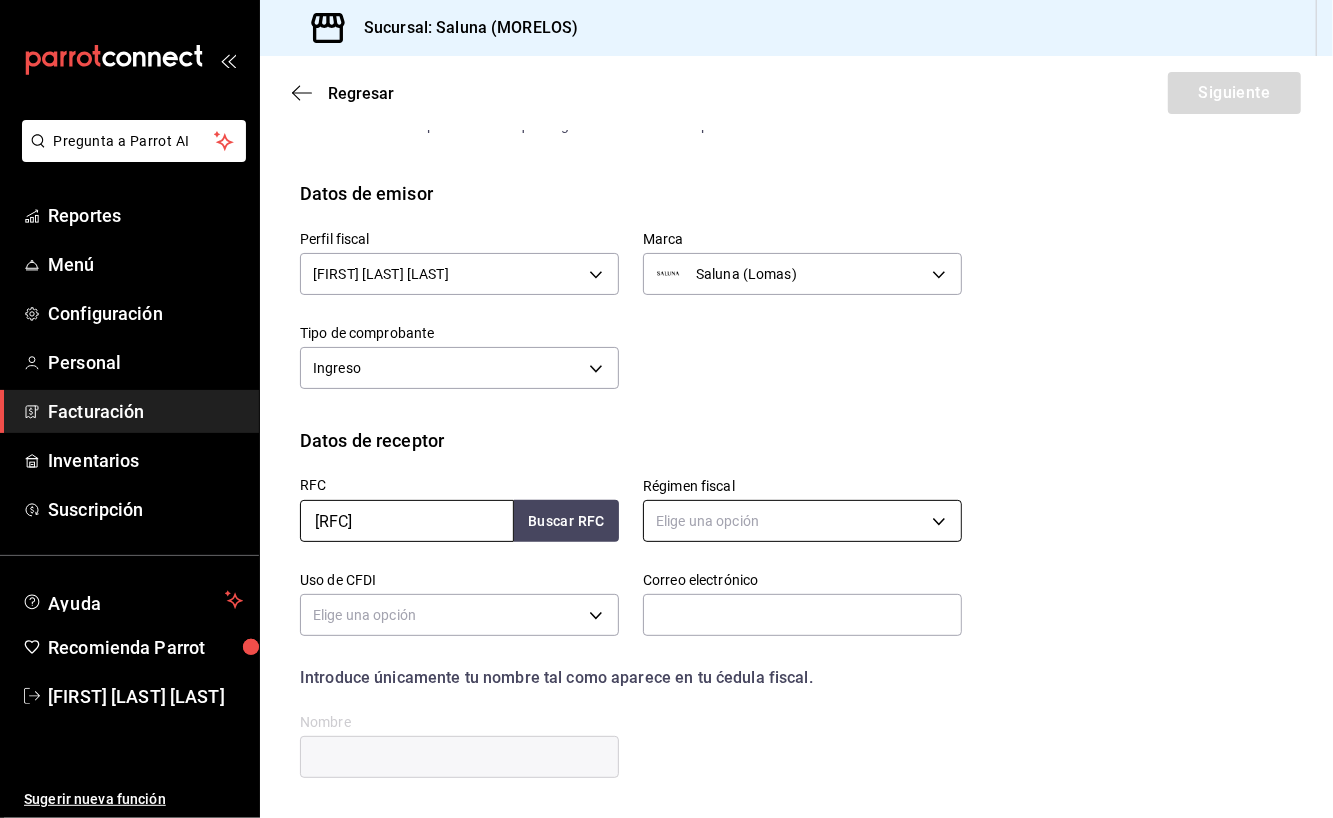 type on "[RFC]" 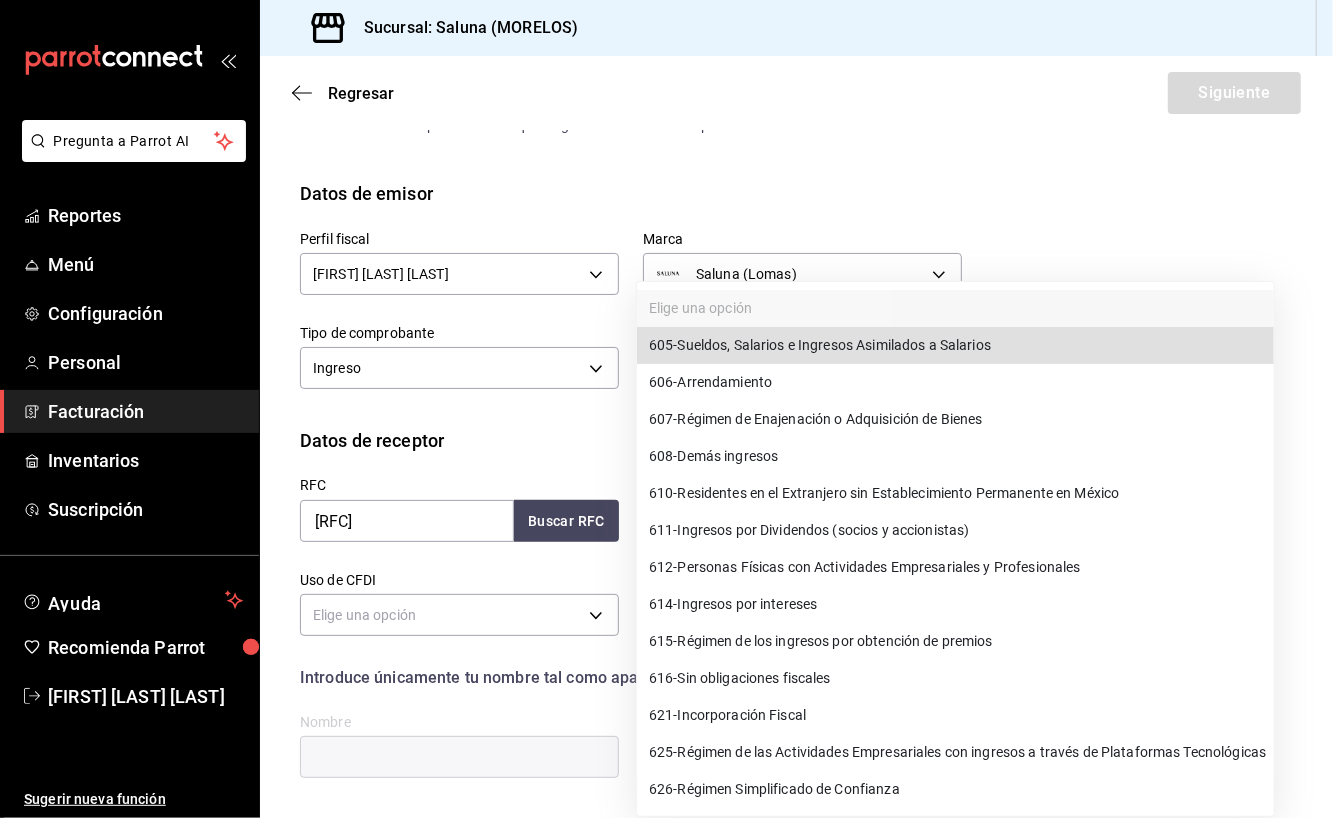 click on "Pregunta a Parrot AI Reportes   Menú   Configuración   Personal   Facturación   Inventarios   Suscripción   Ayuda Recomienda Parrot   [FIRST] [LAST] [LAST]   Sugerir nueva función   Sucursal: Saluna (MORELOS) Regresar Siguiente Factura general Realiza tus facturas con un número de orden o un monto en específico; También puedes realizar una factura de remplazo mediante una factura cancelada. Factura de reemplazo Al activar esta opción tendrás que elegir una factura a reemplazar Datos de emisor Perfil fiscal [FIRST] [LAST] [LAST] [UUID] Marca Saluna (Lomas) [UUID] Tipo de comprobante Ingreso I Datos de receptor RFC [RFC] Buscar RFC Régimen fiscal Elige una opción Uso de CFDI Elige una opción Correo electrónico Introduce únicamente tu nombre tal como aparece en tu ćedula fiscal. person Nombre Dirección Calle # exterior # interior Código postal Estado ​ Municipio ​ Colonia ​ GANA 1 MES GRATIS EN TU SUSCRIPCIÓN AQUÍ" at bounding box center (666, 409) 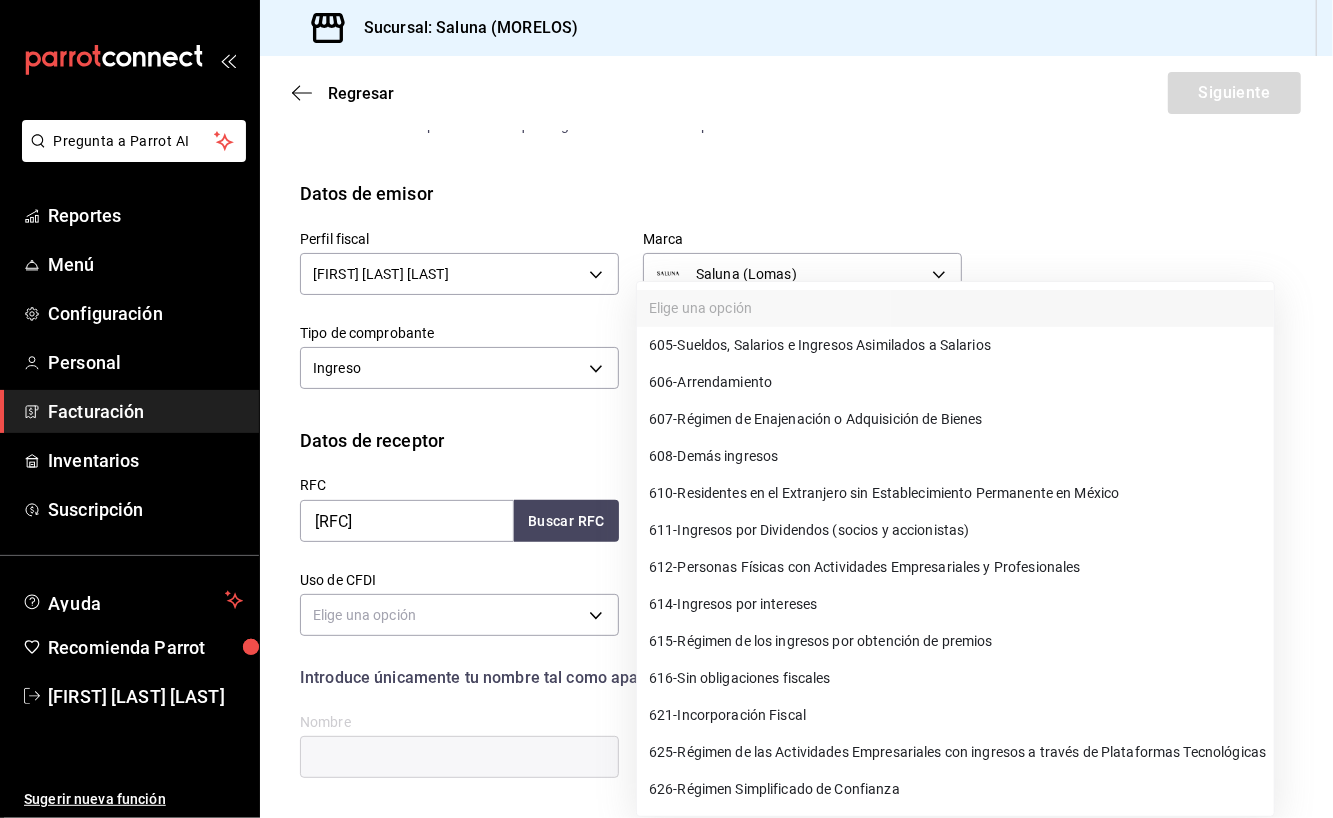 click on "621  -  Incorporación Fiscal" at bounding box center [955, 715] 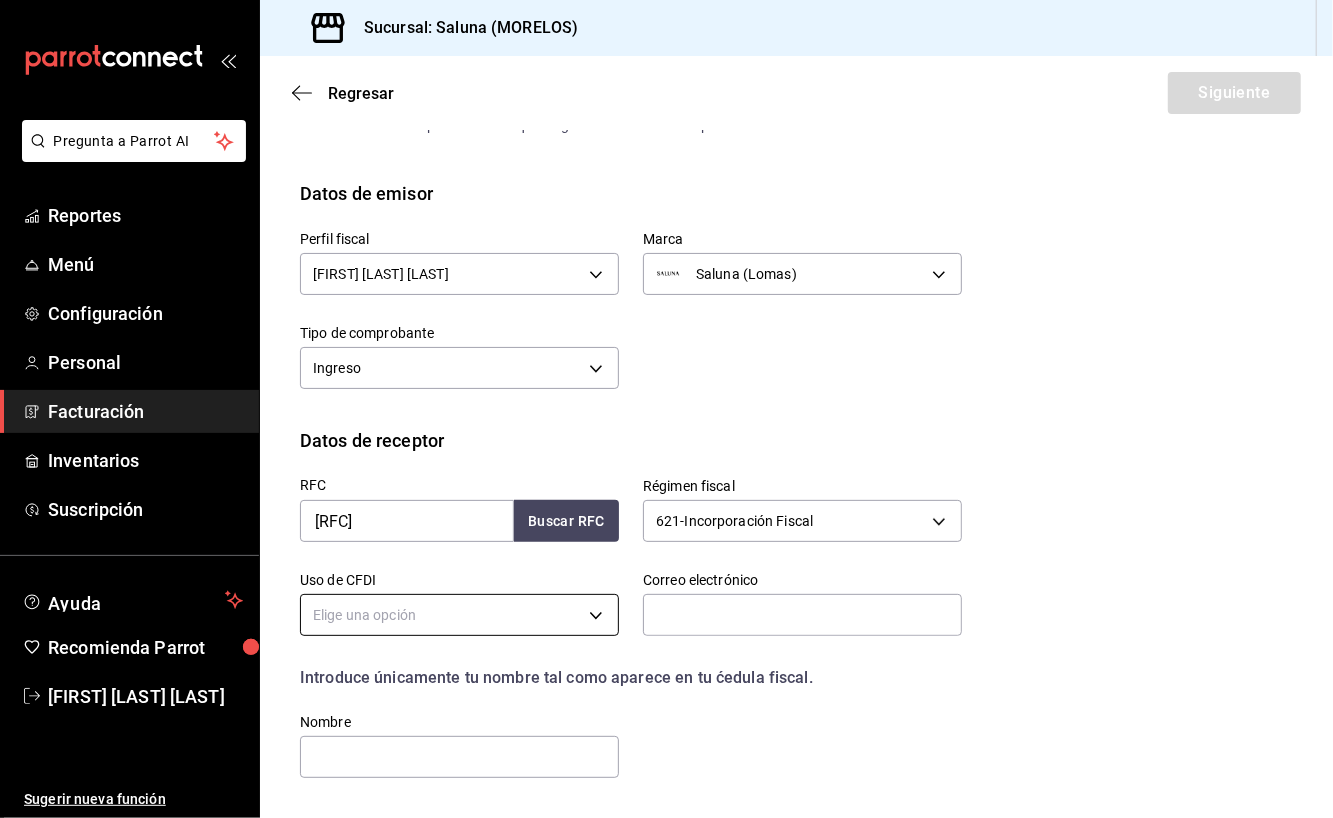 click on "Pregunta a Parrot AI Reportes   Menú   Configuración   Personal   Facturación   Inventarios   Suscripción   Ayuda Recomienda Parrot   [FIRST] [LAST] [LAST]   Sugerir nueva función   Sucursal: Saluna (MORELOS) Regresar Siguiente Factura general Realiza tus facturas con un número de orden o un monto en específico; También puedes realizar una factura de remplazo mediante una factura cancelada. Factura de reemplazo Al activar esta opción tendrás que elegir una factura a reemplazar Datos de emisor Perfil fiscal [FIRST] [LAST] [LAST] [UUID] Marca Saluna (Lomas) [UUID] Tipo de comprobante Ingreso I Datos de receptor RFC [RFC] Buscar RFC Régimen fiscal 621  -  Incorporación Fiscal 621 Uso de CFDI Elige una opción Correo electrónico Introduce únicamente tu nombre tal como aparece en tu ćedula fiscal. person Nombre Dirección Calle # exterior # interior Código postal Estado ​ Municipio ​ Colonia ​ Pregunta a Parrot AI" at bounding box center [666, 409] 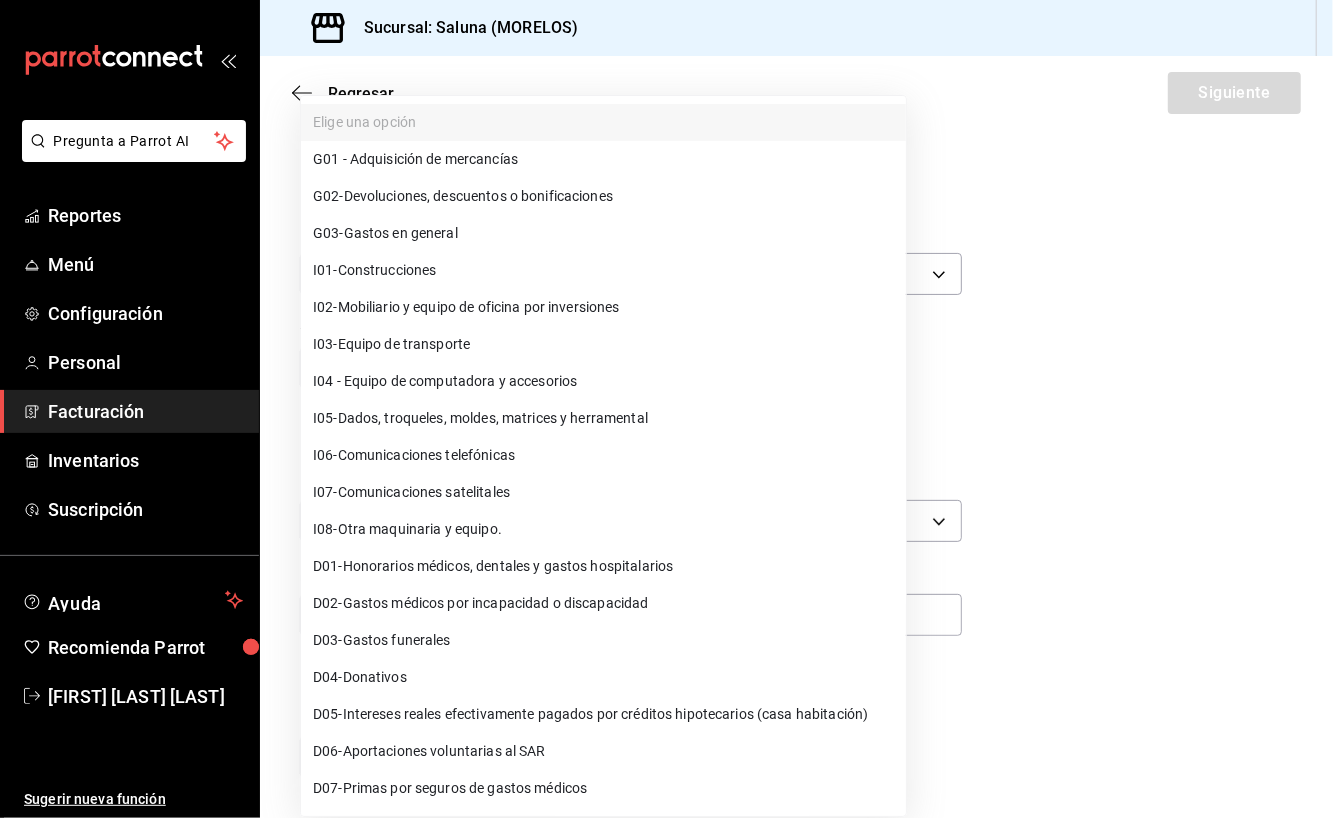 click on "G03  -  Gastos en general" at bounding box center [385, 233] 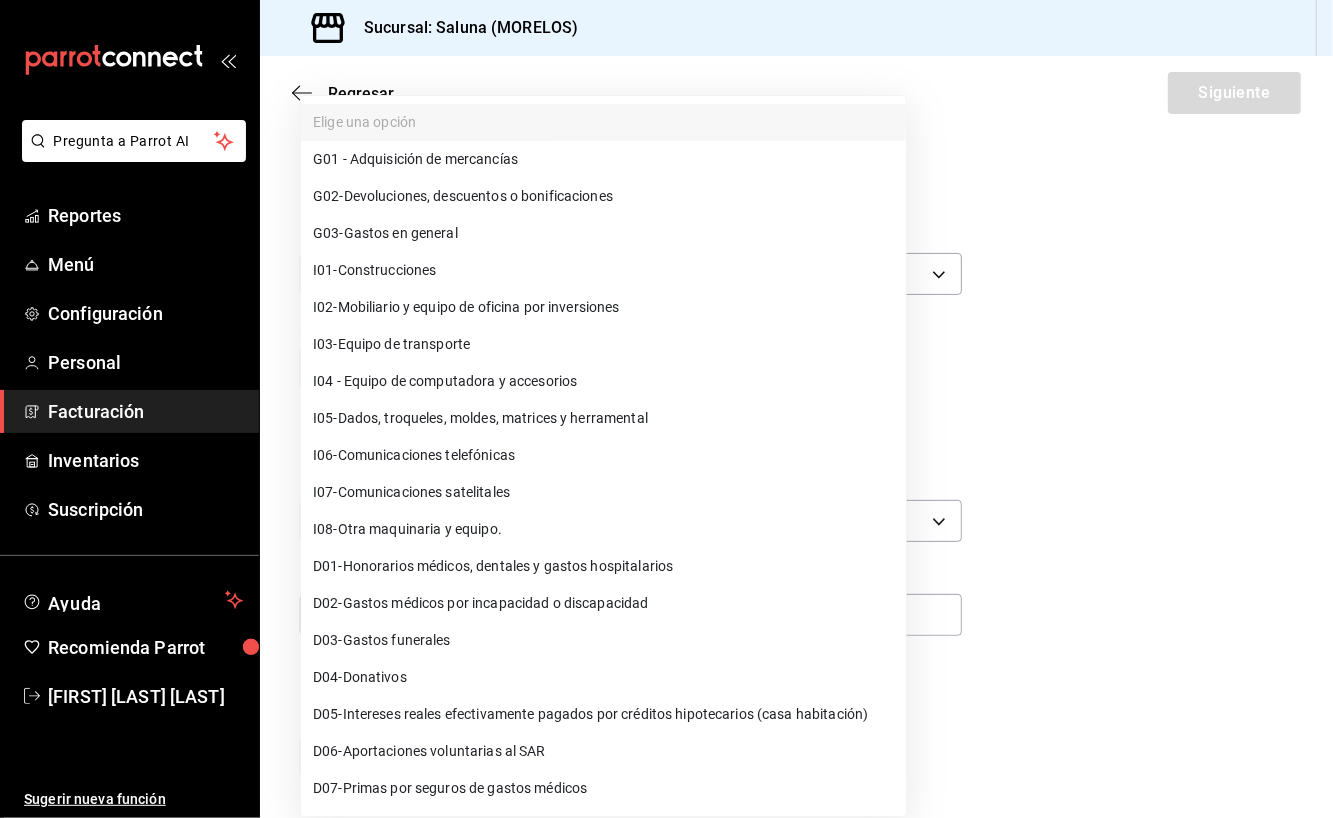 type on "G03" 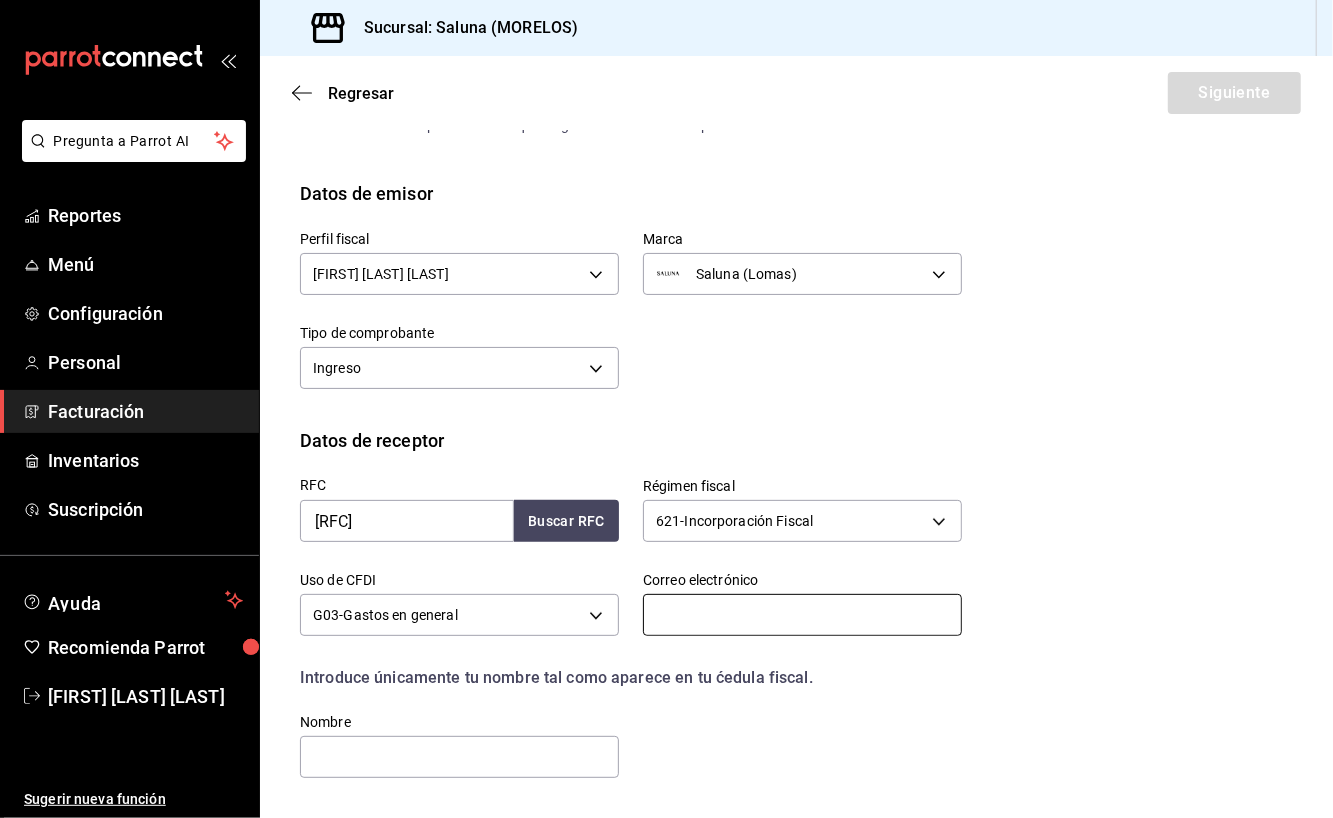 click at bounding box center (802, 615) 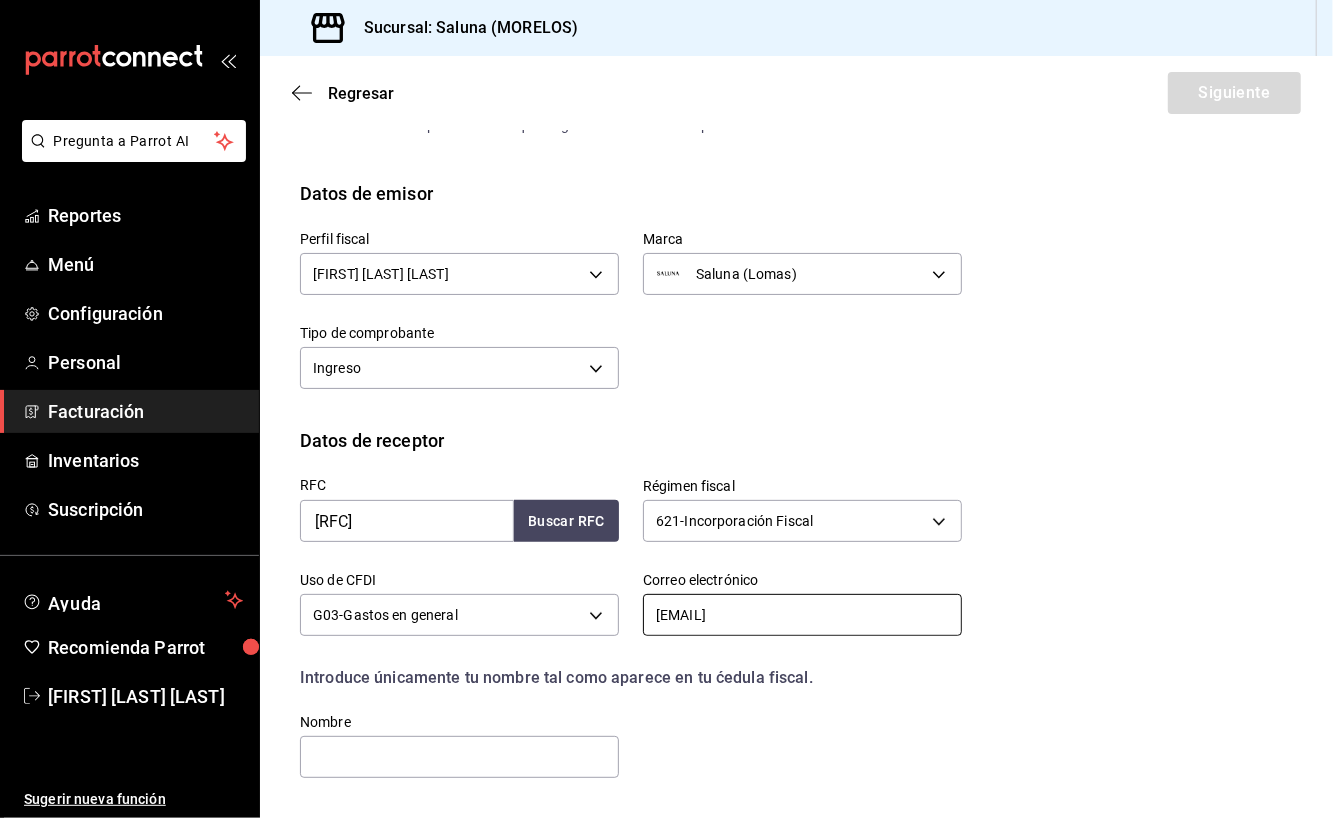click on "[EMAIL]" at bounding box center (802, 615) 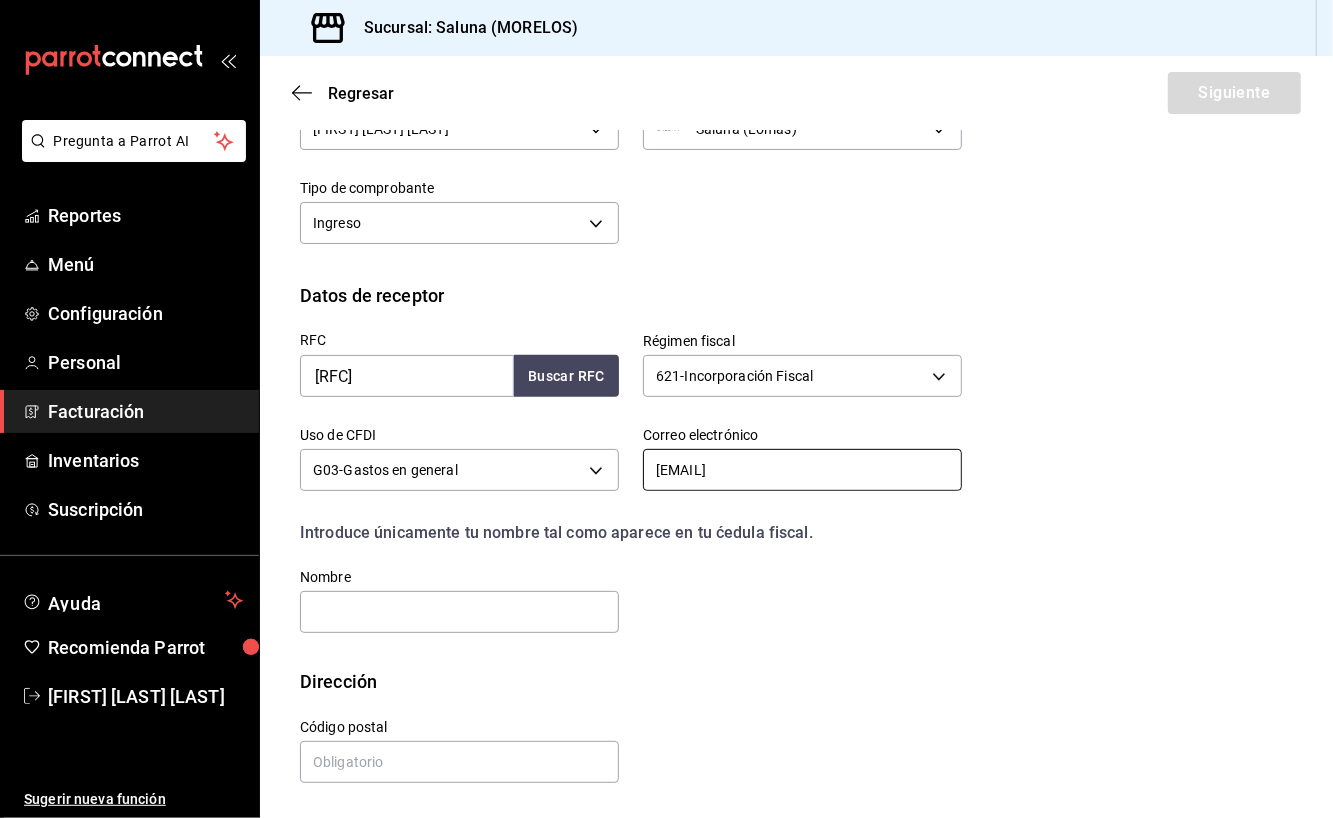 scroll, scrollTop: 298, scrollLeft: 0, axis: vertical 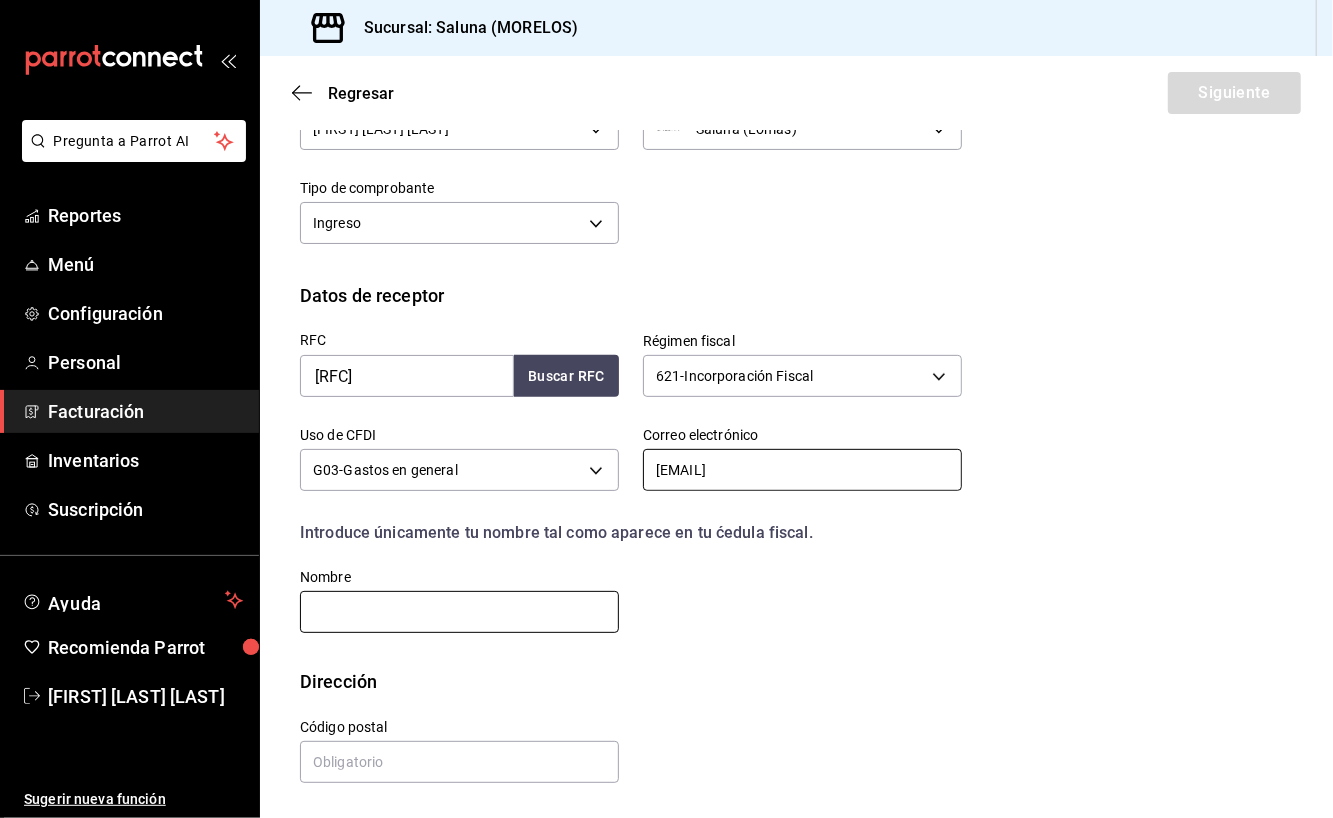 type on "[EMAIL]" 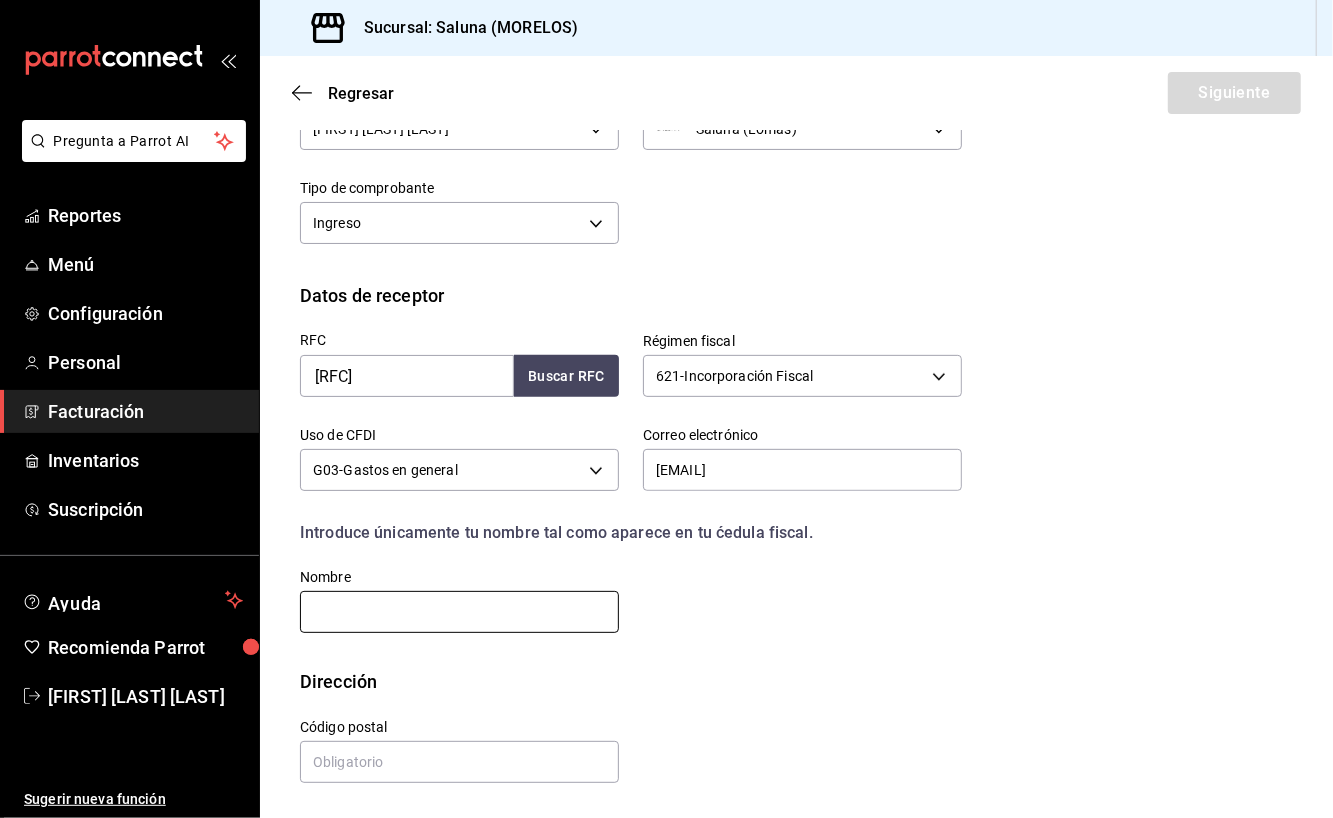 click at bounding box center (459, 612) 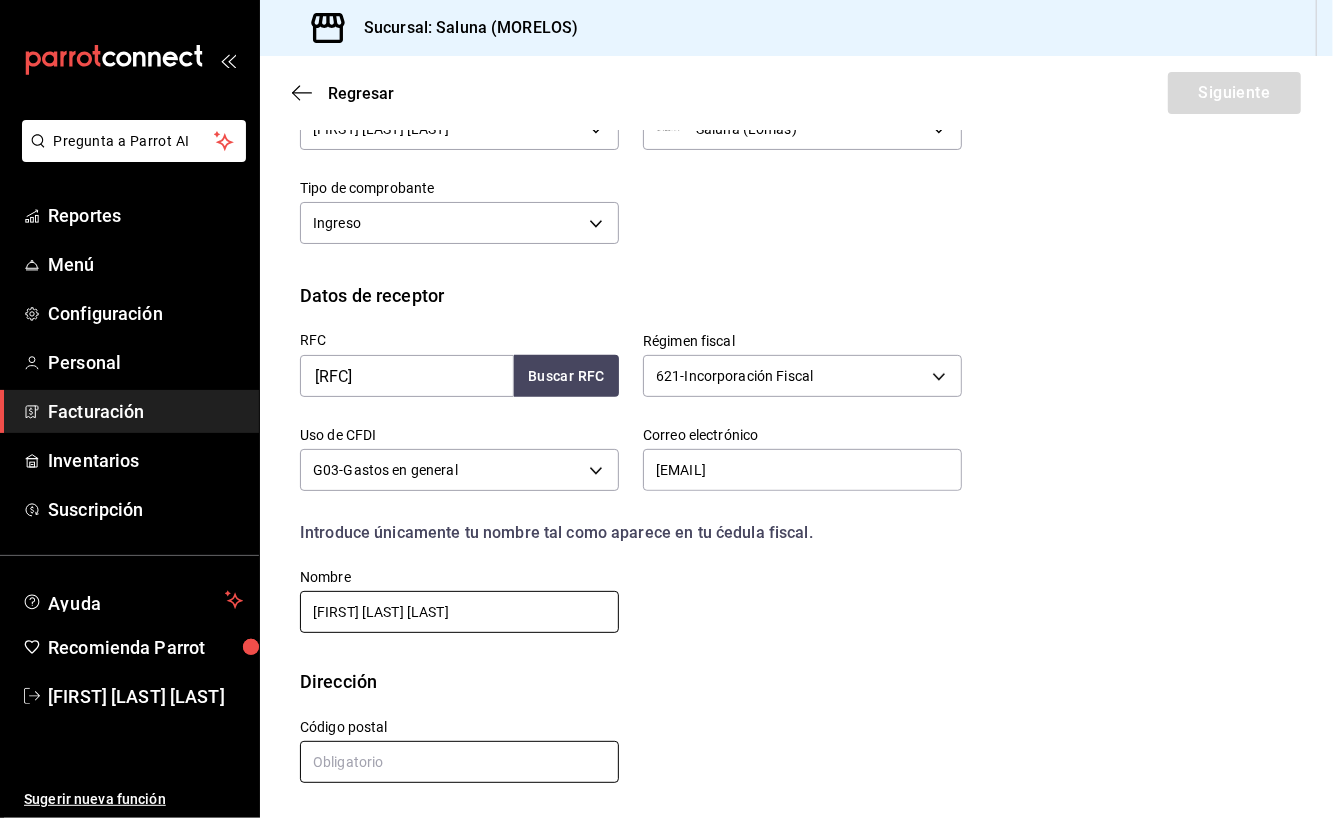 type on "[FIRST] [LAST] [LAST]" 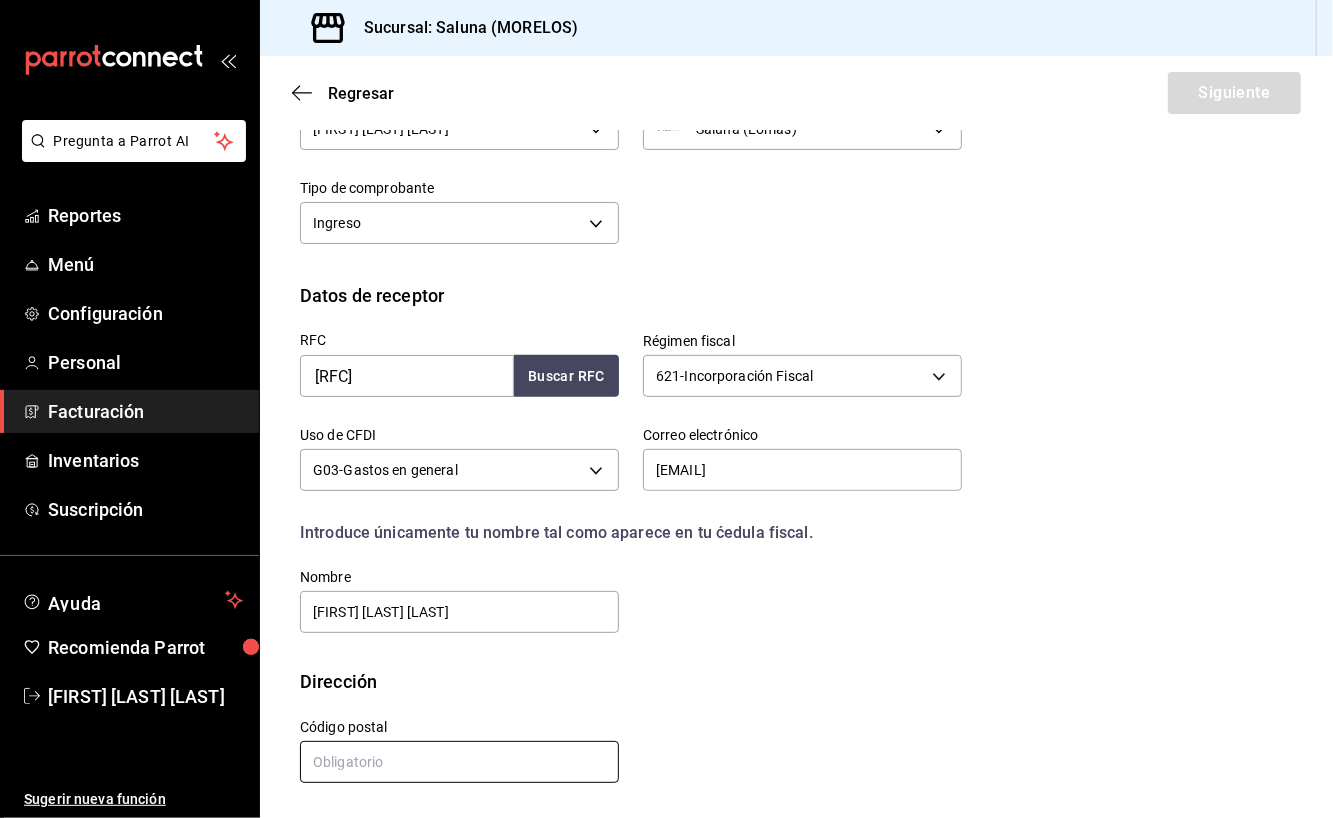 click at bounding box center [459, 762] 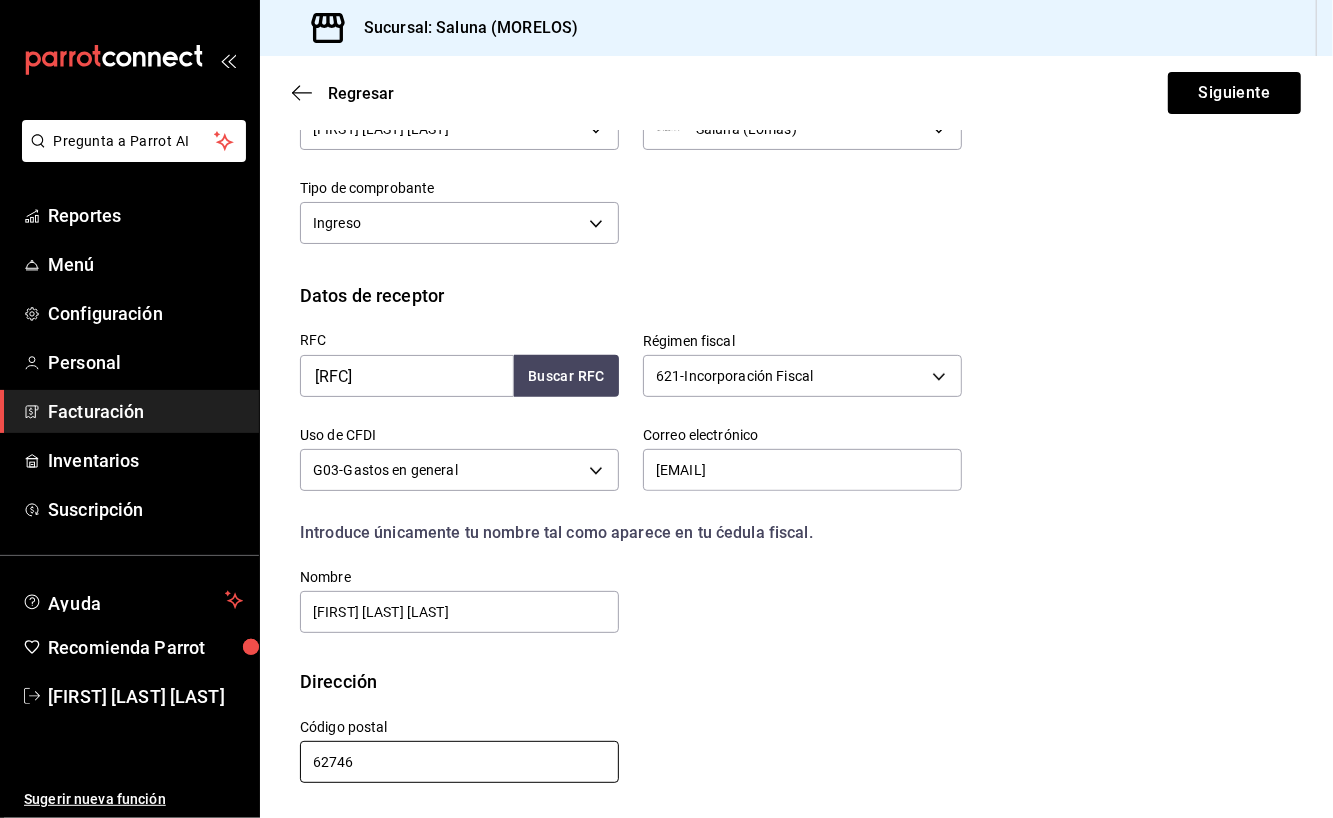 type on "62746" 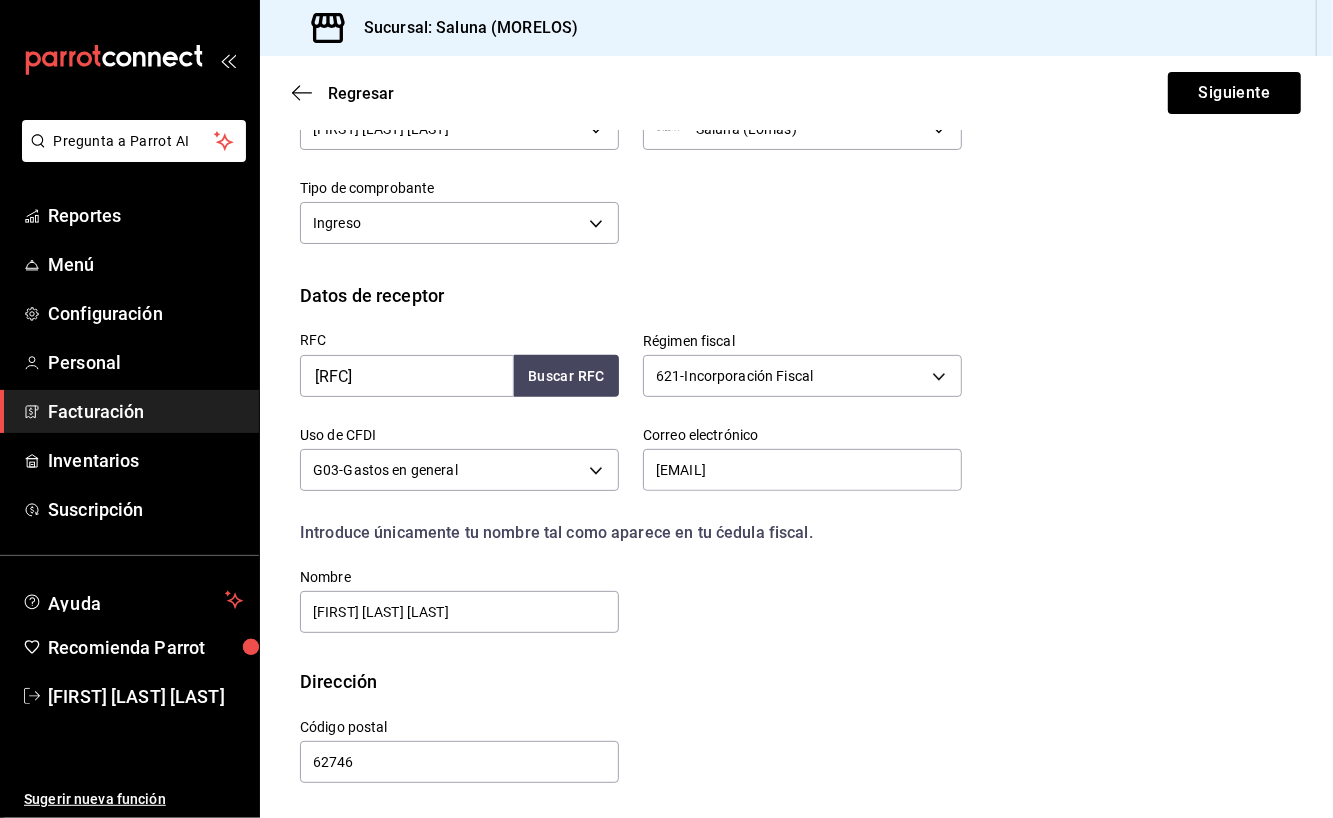 click on "Dirección" at bounding box center [796, 681] 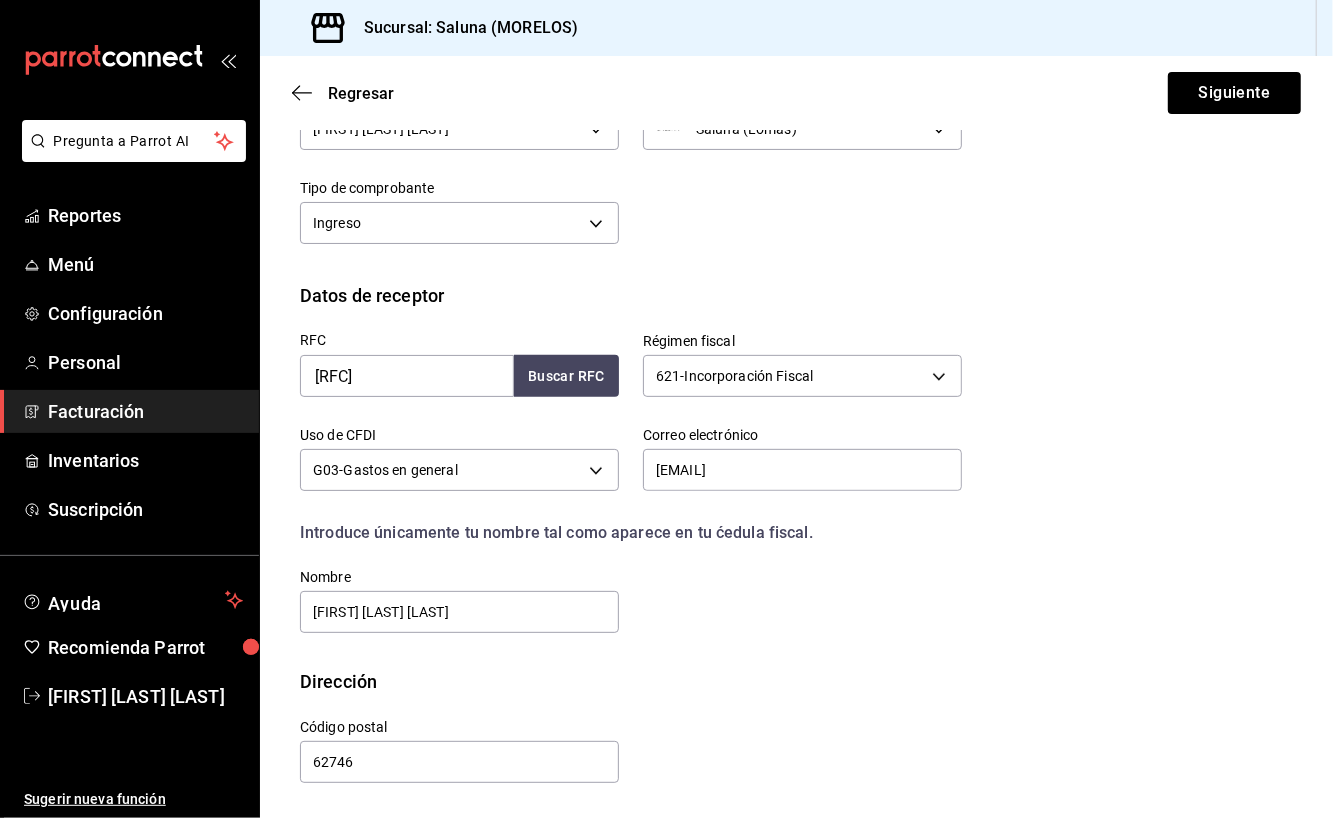 scroll, scrollTop: 0, scrollLeft: 0, axis: both 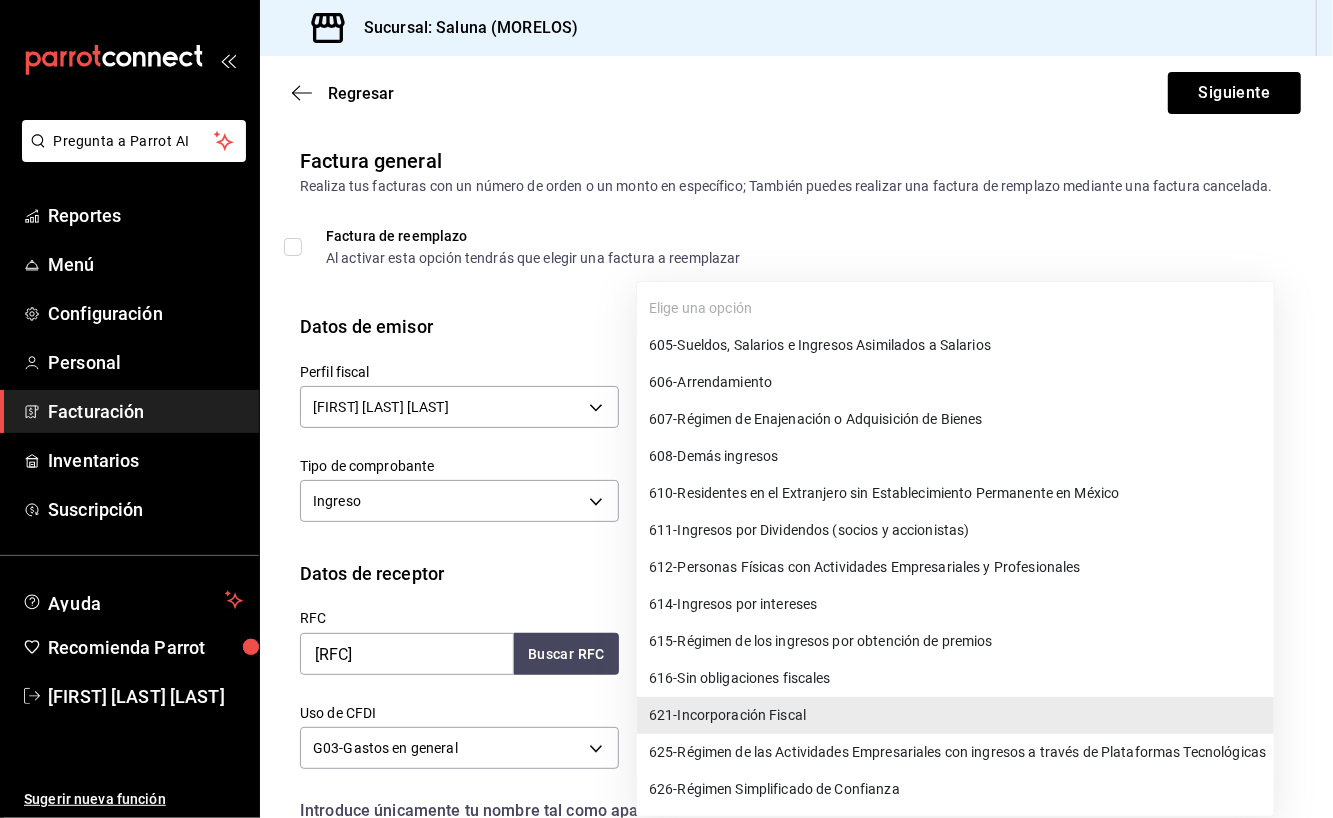 click on "Pregunta a Parrot AI Reportes   Menú   Configuración   Personal   Facturación   Inventarios   Suscripción   Ayuda Recomienda Parrot   [FIRST] [LAST] [LAST]   Sugerir nueva función   Sucursal: Saluna (MORELOS) Regresar Siguiente Factura general Realiza tus facturas con un número de orden o un monto en específico; También puedes realizar una factura de remplazo mediante una factura cancelada. Factura de reemplazo Al activar esta opción tendrás que elegir una factura a reemplazar Datos de emisor Perfil fiscal 621  -  Incorporación Fiscal 621 Uso de CFDI G03  -  Gastos en general G03 Correo electrónico [EMAIL] Introduce únicamente tu nombre tal como aparece en tu ćedula fiscal. person Nombre [FIRST] [LAST] [LAST] Dirección Calle # exterior # interior" at bounding box center (666, 409) 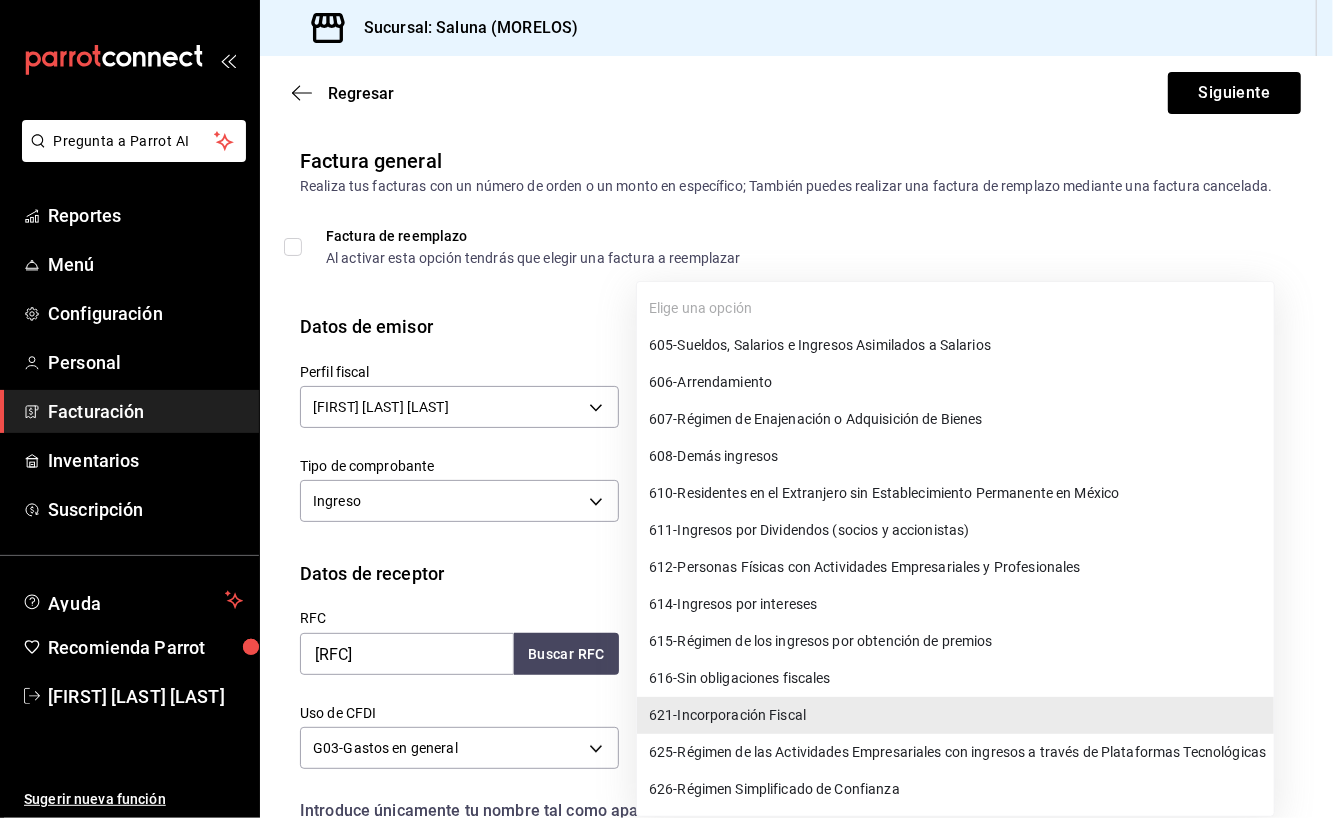 click on "626  -  Régimen Simplificado de Confianza" at bounding box center [774, 789] 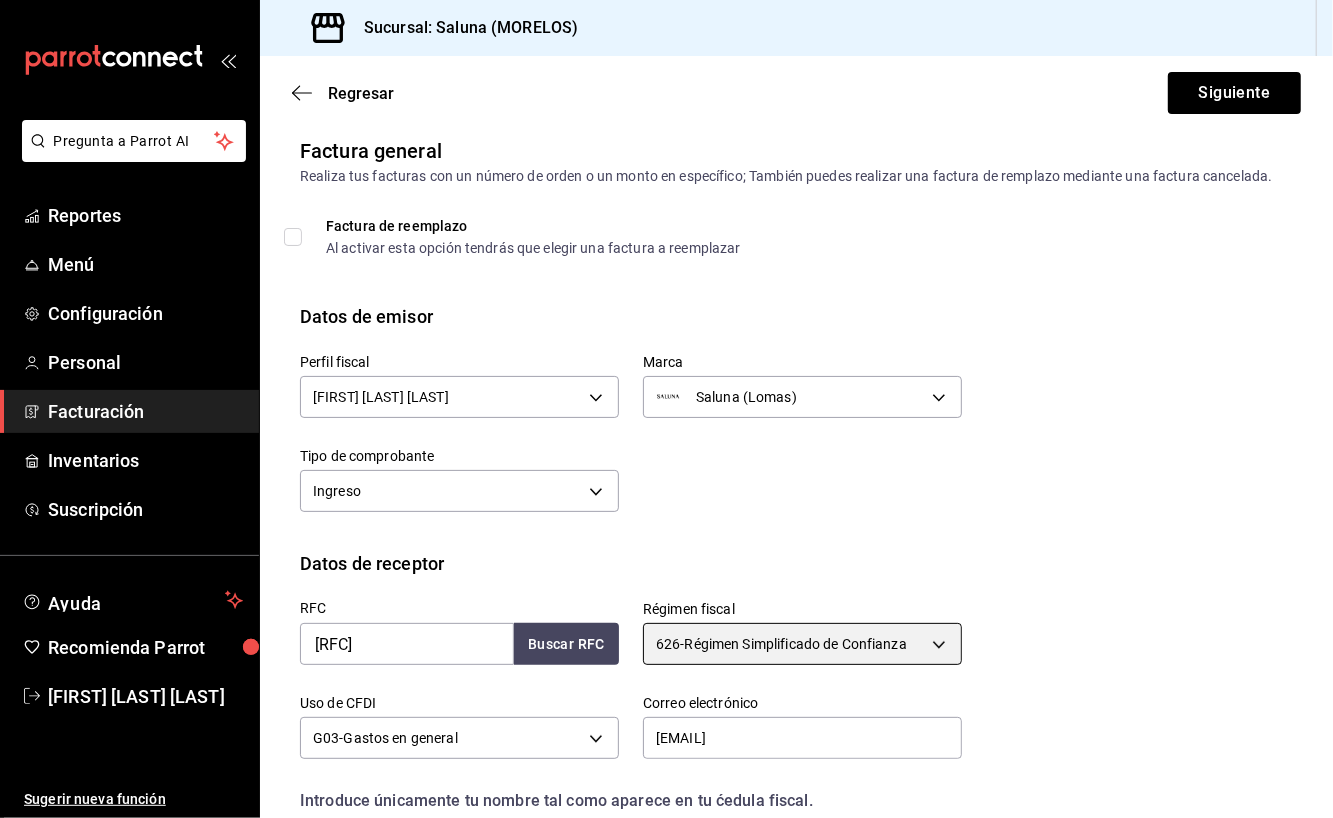 scroll, scrollTop: 0, scrollLeft: 0, axis: both 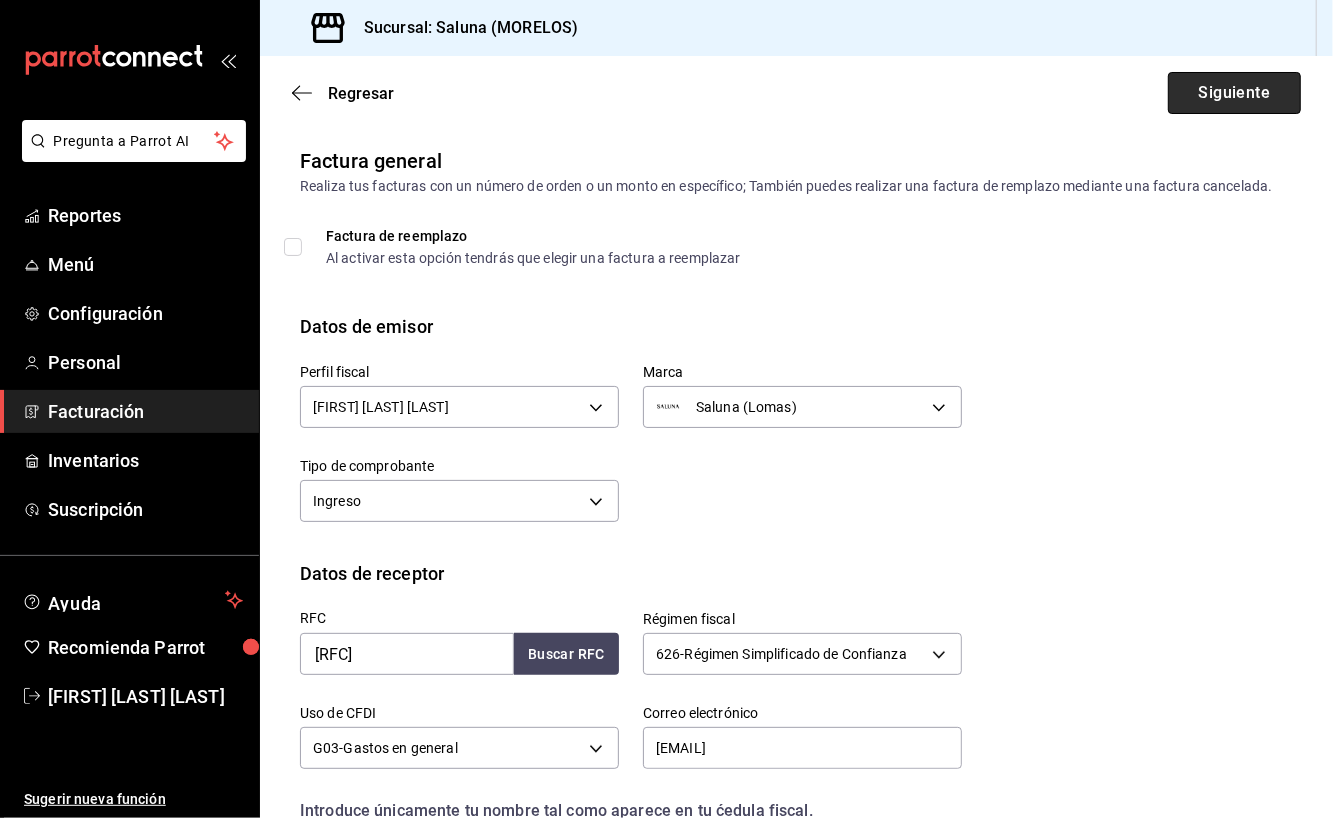click on "Siguiente" at bounding box center (1234, 93) 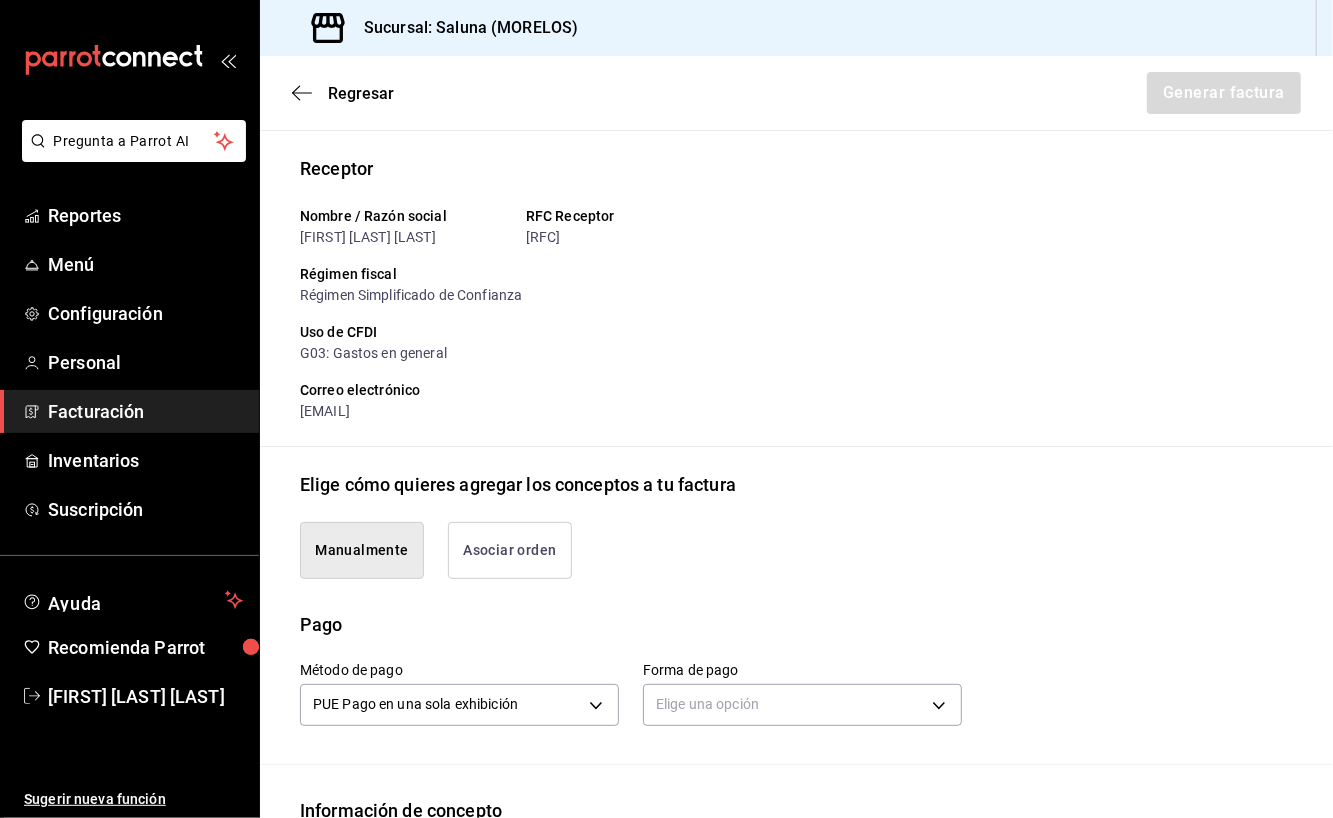 scroll, scrollTop: 266, scrollLeft: 0, axis: vertical 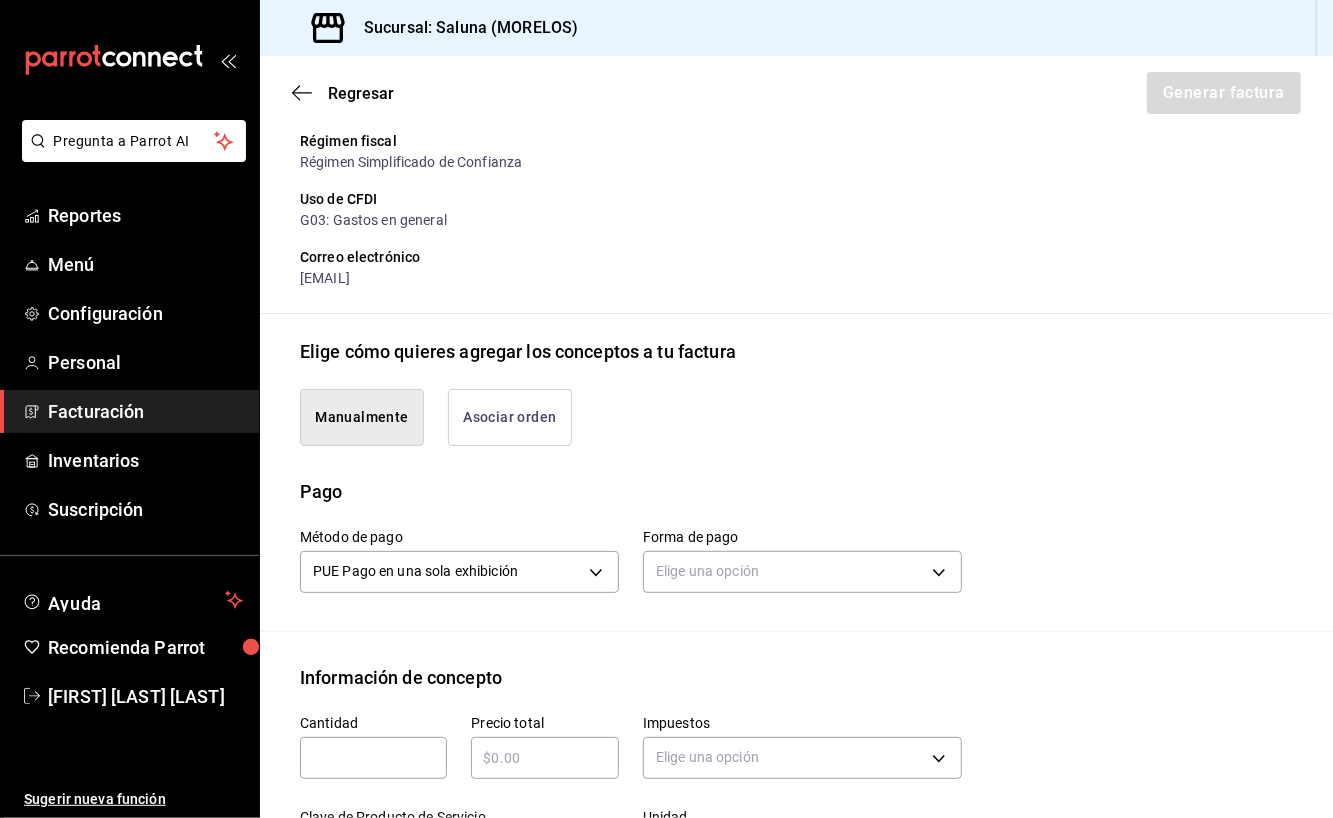 click on "Manualmente" at bounding box center [362, 417] 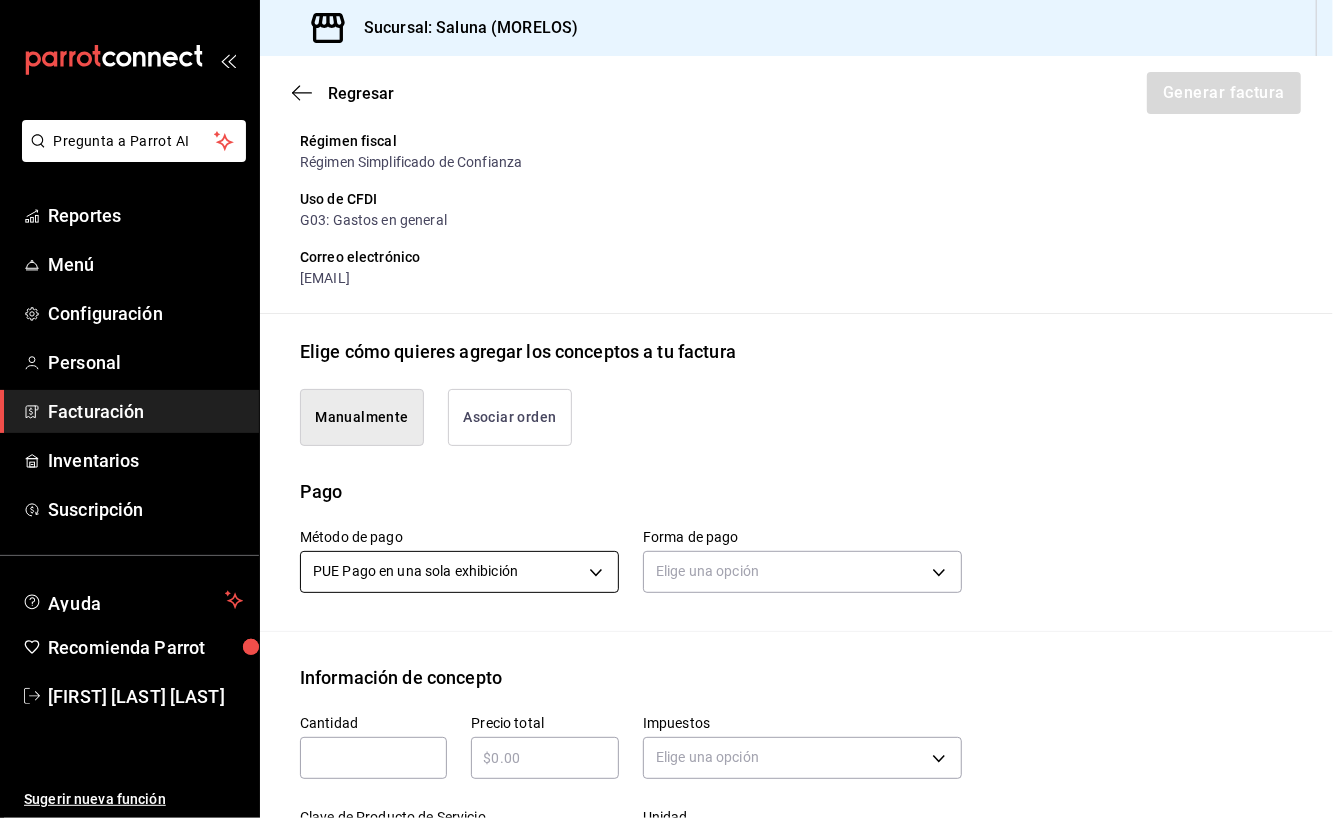 click on "Pregunta a Parrot AI Reportes   Menú   Configuración   Personal   Facturación   Inventarios   Suscripción   Ayuda Recomienda Parrot   [FIRST] [LAST] [LAST]   Sugerir nueva función   Sucursal: Saluna (MORELOS) Regresar Generar factura Emisor Perfil fiscal [FIRST] [LAST] [LAST] Tipo de comprobante Ingreso Receptor Nombre / Razón social [FIRST] [LAST] [LAST] RFC Receptor [RFC] Régimen fiscal Régimen Simplificado de Confianza Uso de CFDI G03: Gastos en general Correo electrónico [EMAIL] Elige cómo quieres agregar los conceptos a tu factura Manualmente Asociar orden Pago Método de pago PUE Pago en una sola exhibición PUE Forma de pago Elige una opción Información de concepto Cantidad ​ Precio total ​ Impuestos Elige una opción Clave de Producto de Servicio 90101500 - Establecimientos para comer y beber ​ Unidad E48 - Unidad de Servicio ​ Descripción Agregar IVA Total $0.00 IEPS Total $0.00 Subtotal $0.00 Total $0.00 Orden Cantidad Clave" at bounding box center (666, 409) 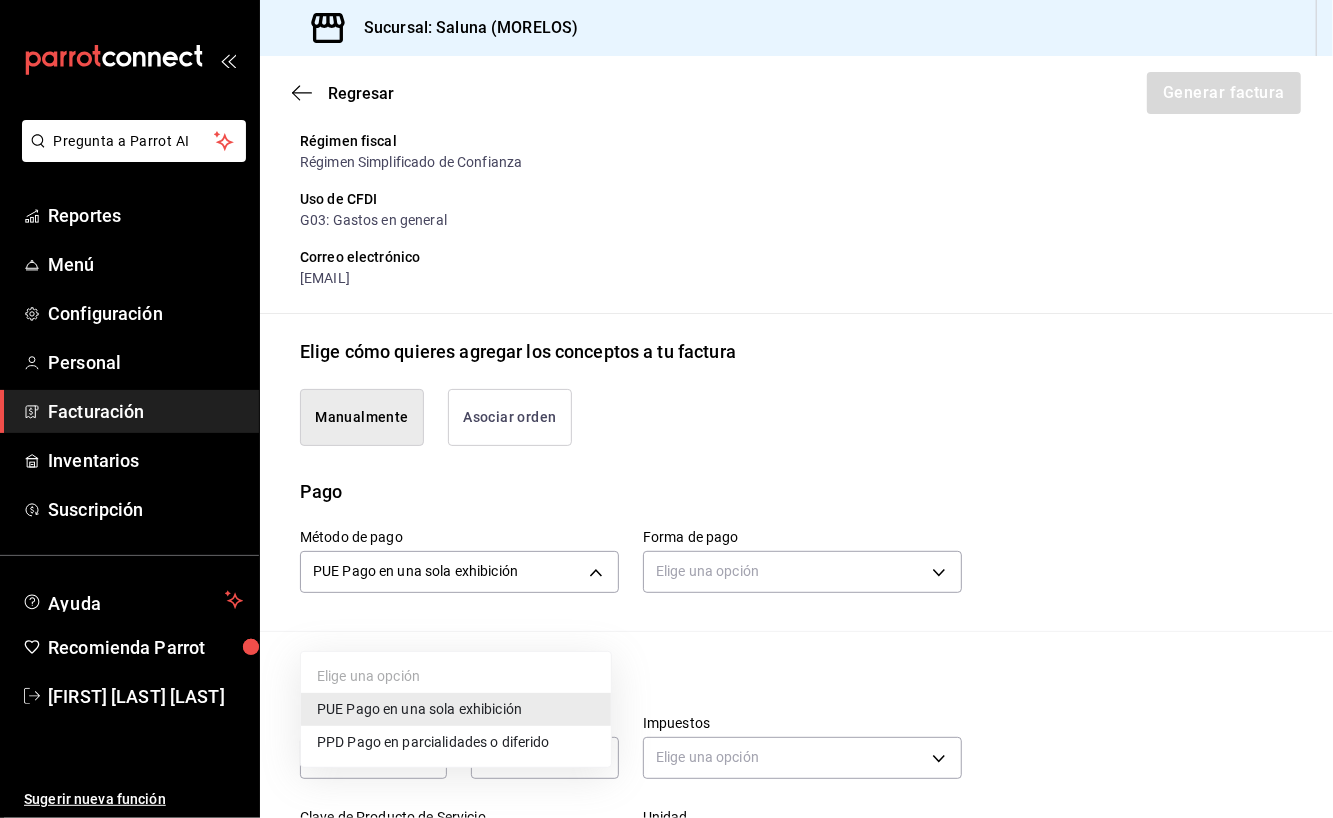 click on "PUE Pago en una sola exhibición" at bounding box center (456, 709) 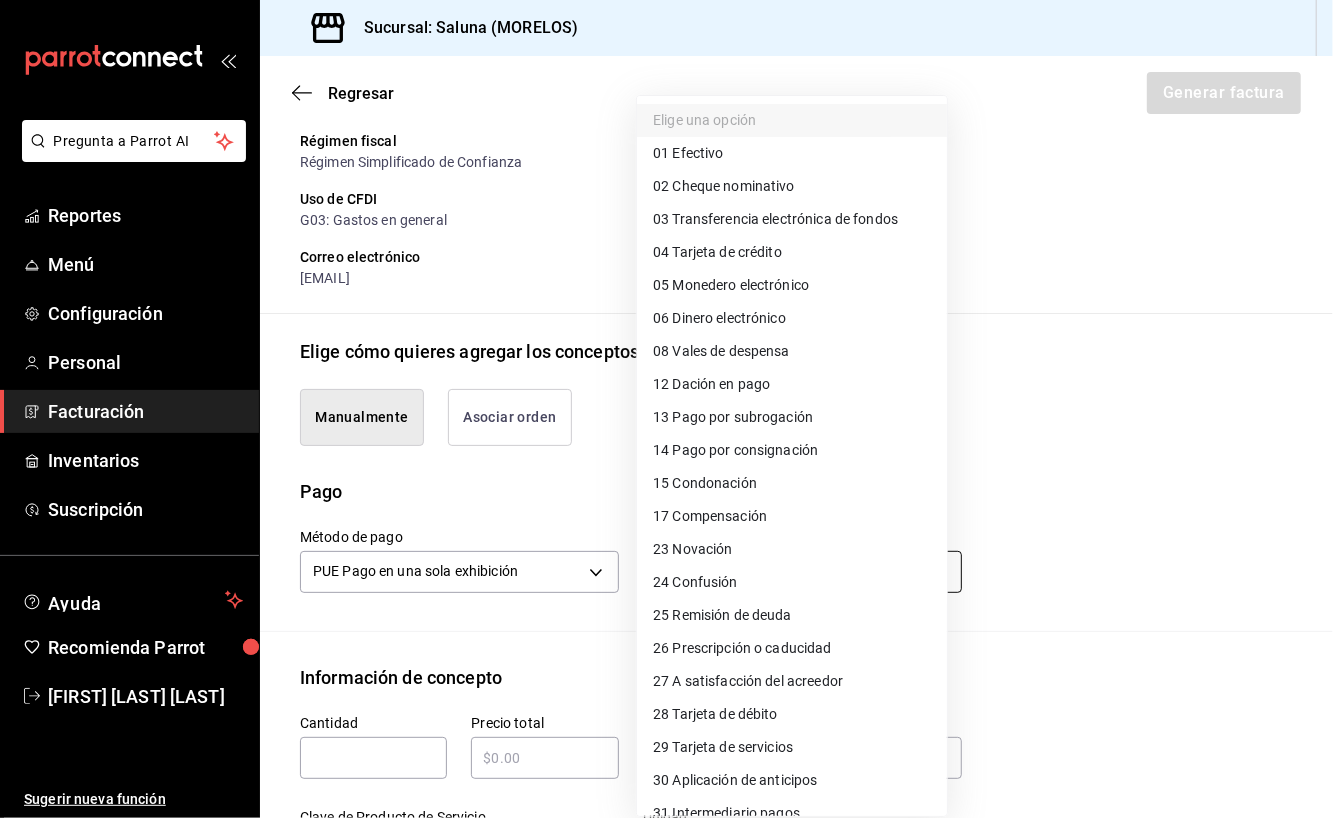 click on "Pregunta a Parrot AI Reportes   Menú   Configuración   Personal   Facturación   Inventarios   Suscripción   Ayuda Recomienda Parrot   [FIRST] [LAST] [LAST]   Sugerir nueva función   Sucursal: Saluna (MORELOS) Regresar Generar factura Emisor Perfil fiscal [FIRST] [LAST] [LAST] Tipo de comprobante Ingreso Receptor Nombre / Razón social [FIRST] [LAST] [LAST] RFC Receptor [RFC] Régimen fiscal Régimen Simplificado de Confianza Uso de CFDI G03: Gastos en general Correo electrónico [EMAIL] Elige cómo quieres agregar los conceptos a tu factura Manualmente Asociar orden Pago Método de pago PUE Pago en una sola exhibición PUE Forma de pago Elige una opción Información de concepto Cantidad ​ Precio total ​ Impuestos Elige una opción Clave de Producto de Servicio 90101500 - Establecimientos para comer y beber ​ Unidad E48 - Unidad de Servicio ​ Descripción Agregar IVA Total $0.00 IEPS Total $0.00 Subtotal $0.00 Total $0.00 Orden Cantidad Clave" at bounding box center [666, 409] 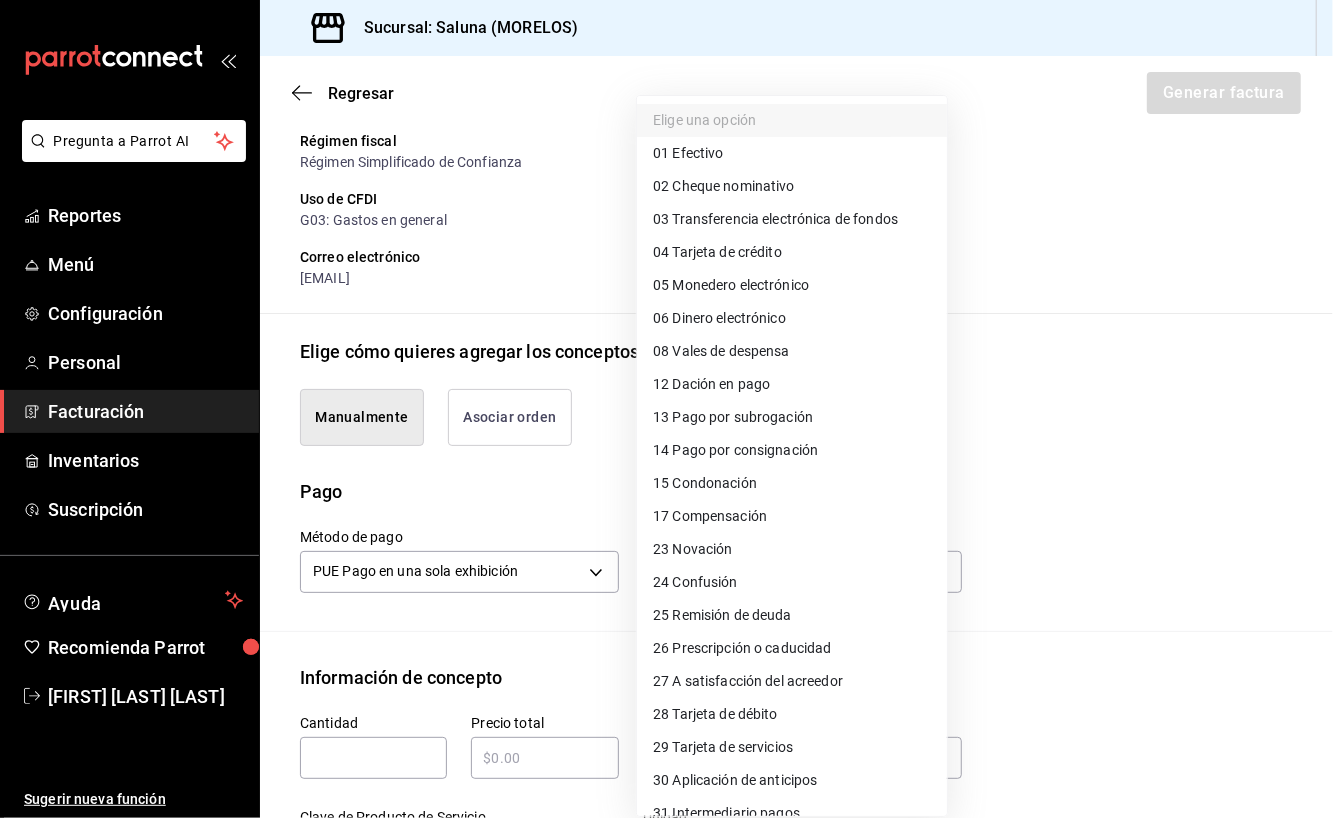 click on "01 Efectivo" at bounding box center [688, 153] 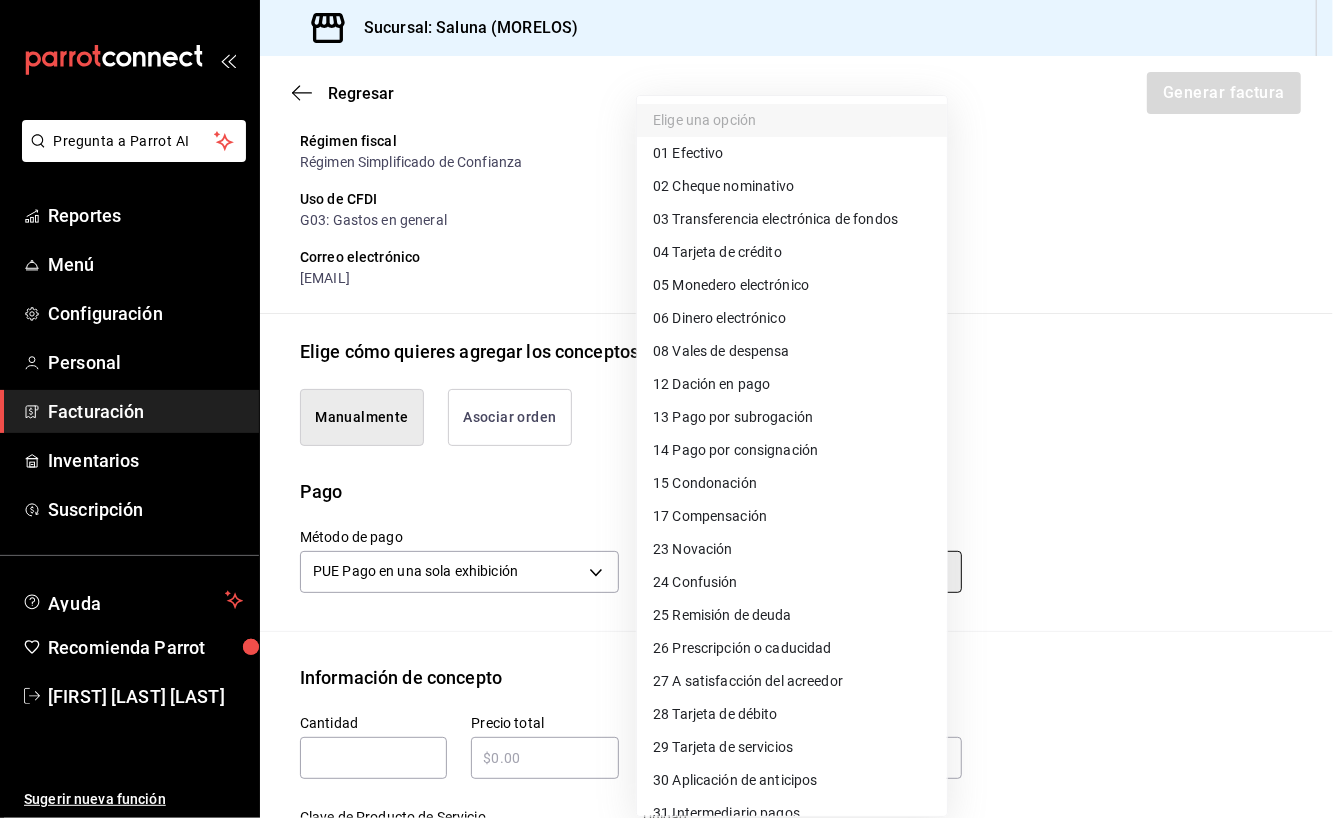 type on "01" 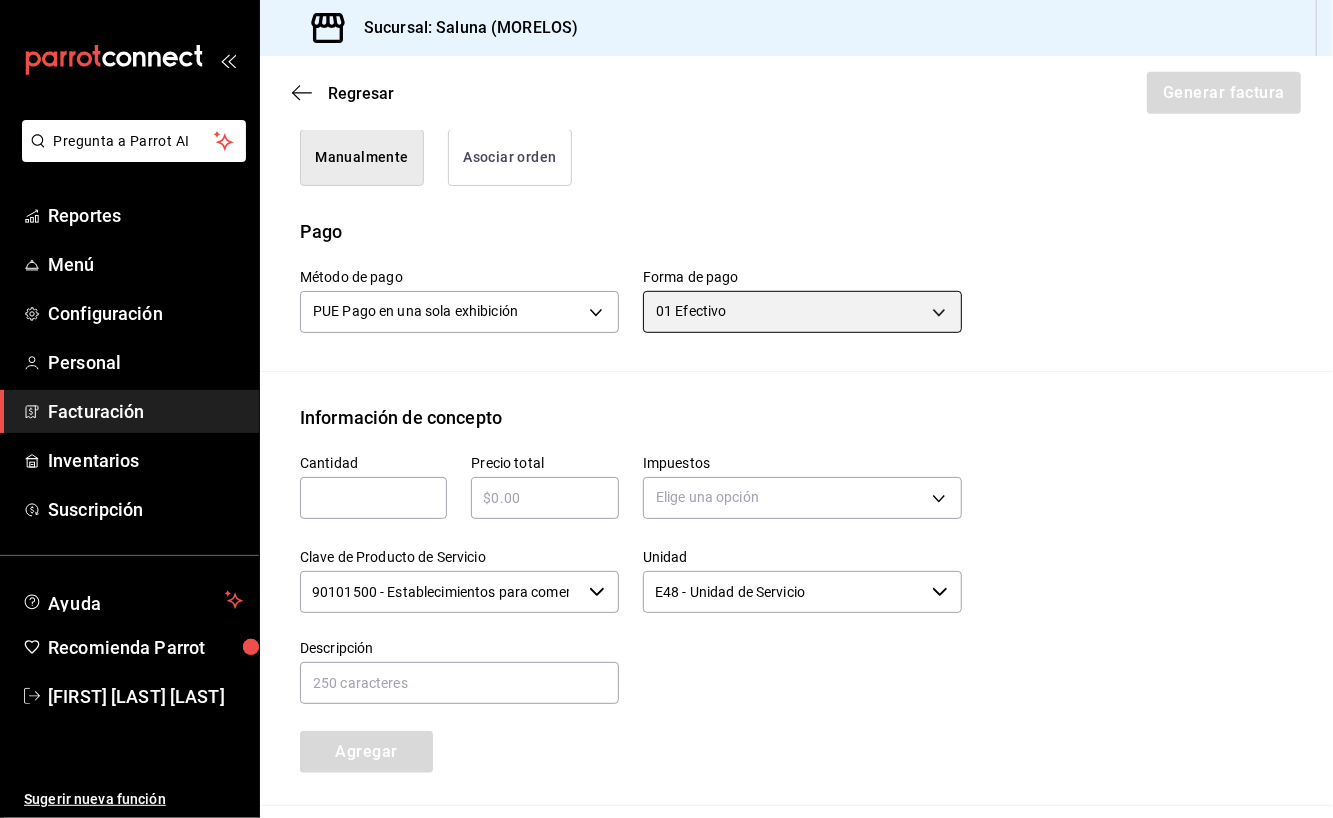scroll, scrollTop: 533, scrollLeft: 0, axis: vertical 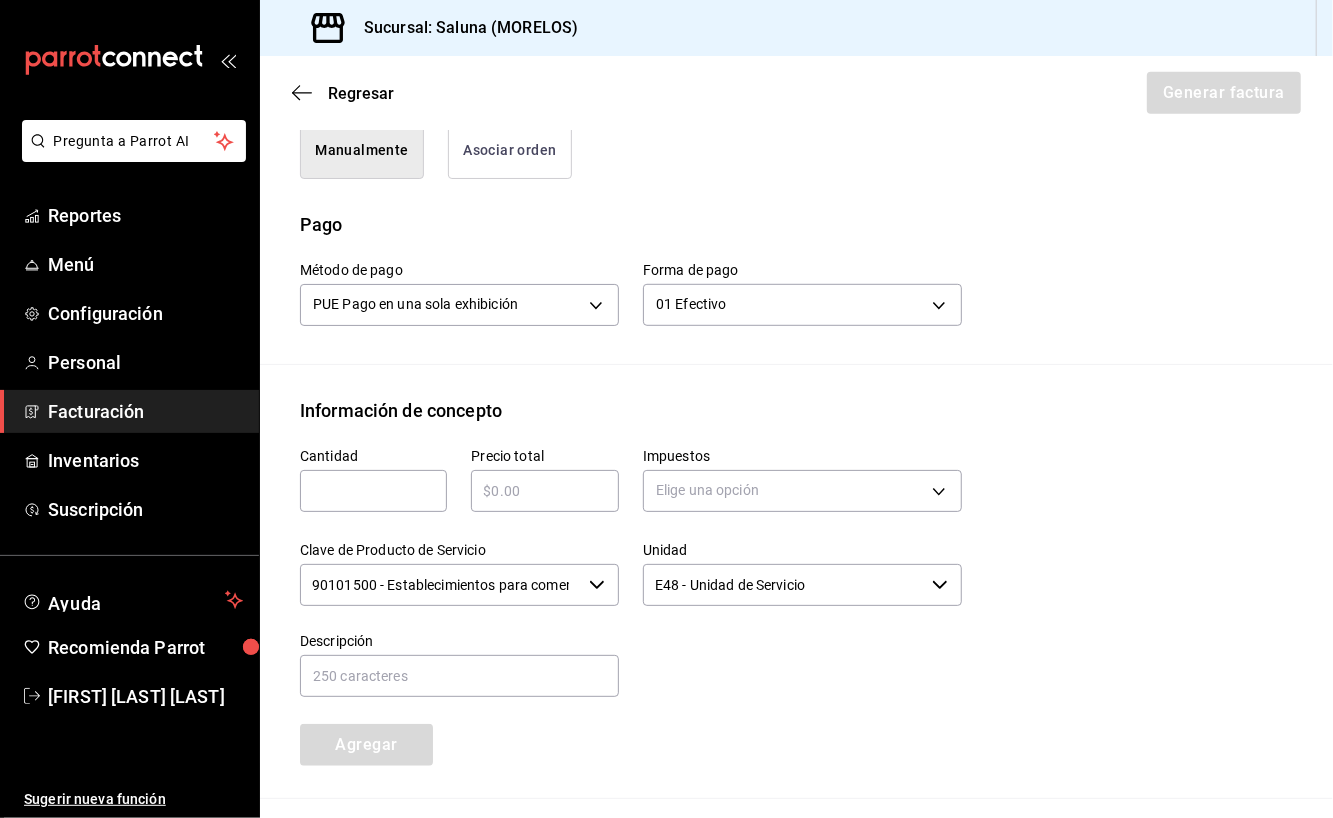 click at bounding box center (373, 491) 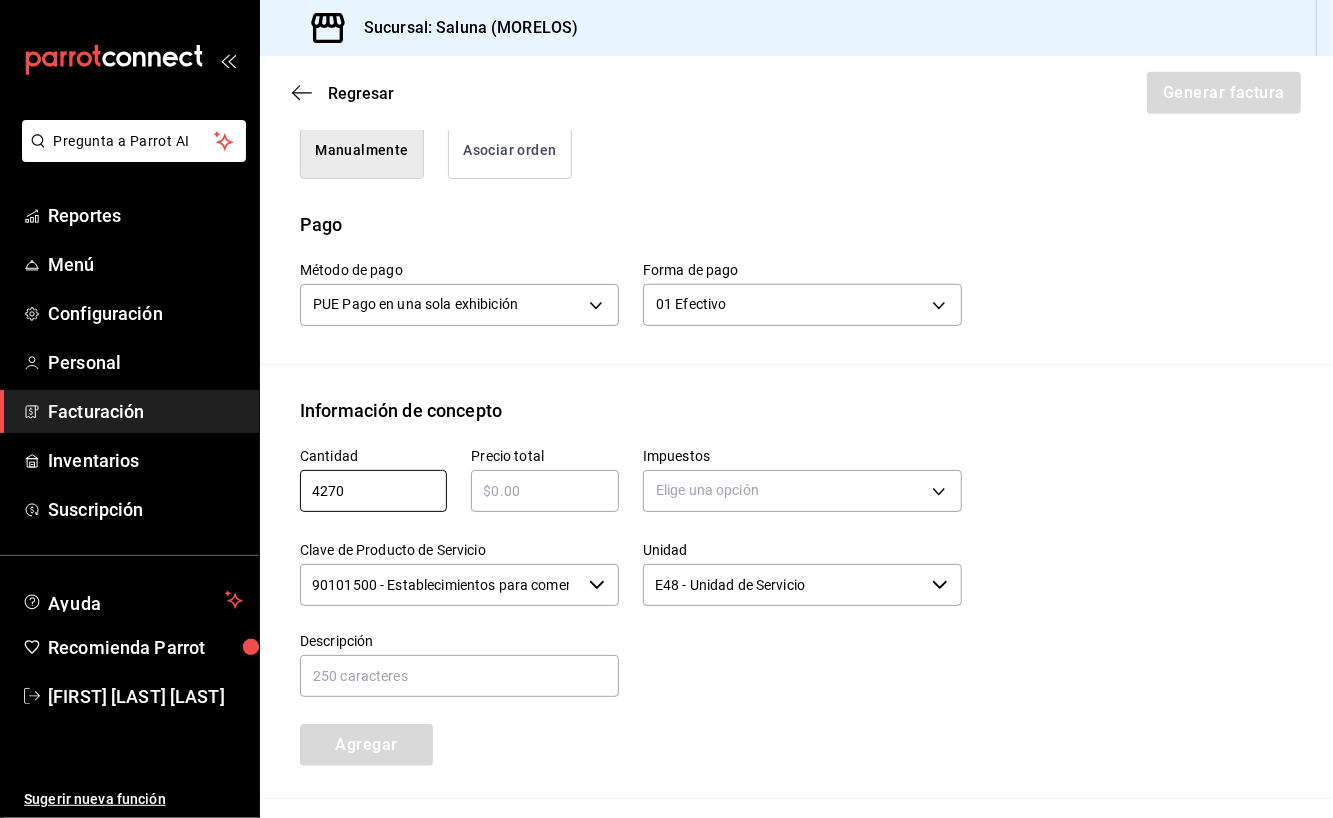 type on "4270" 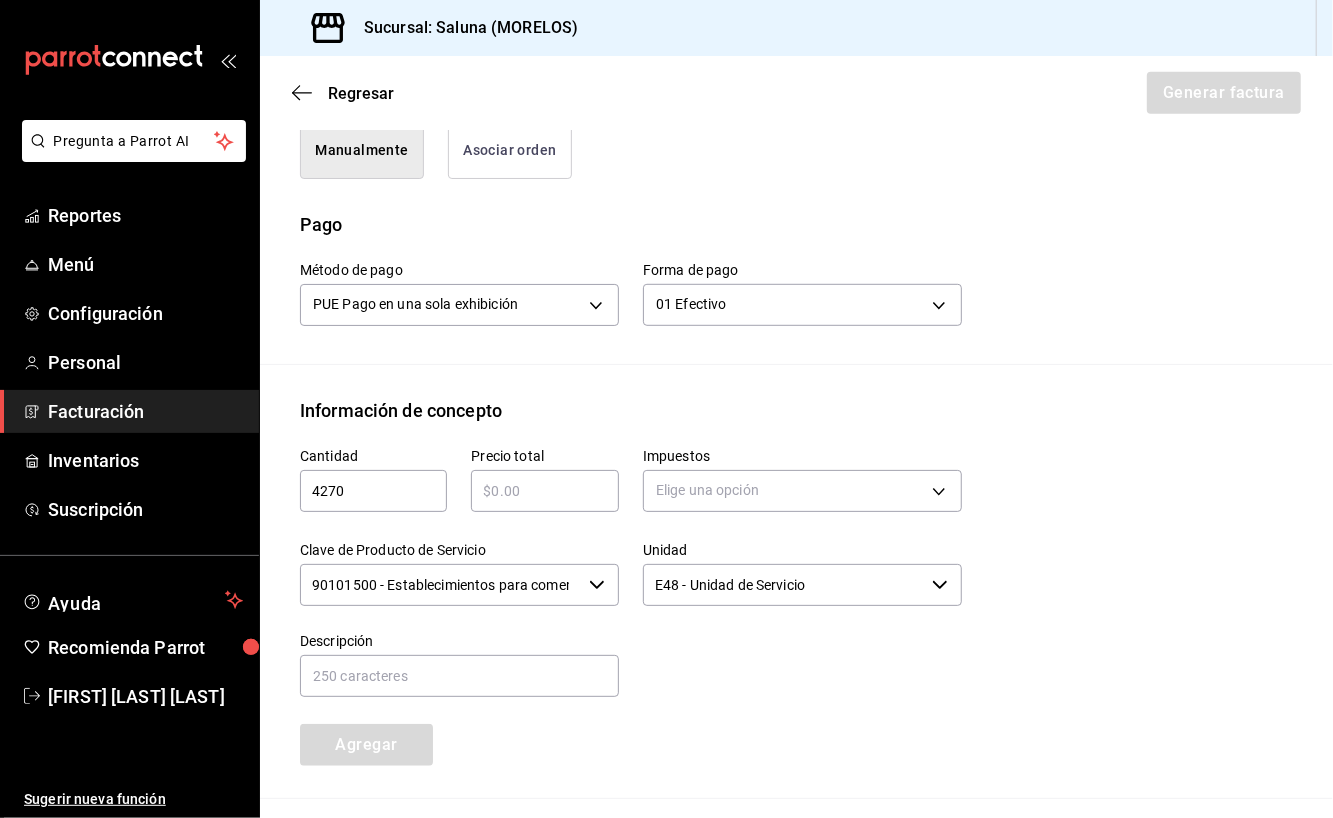 click at bounding box center (544, 491) 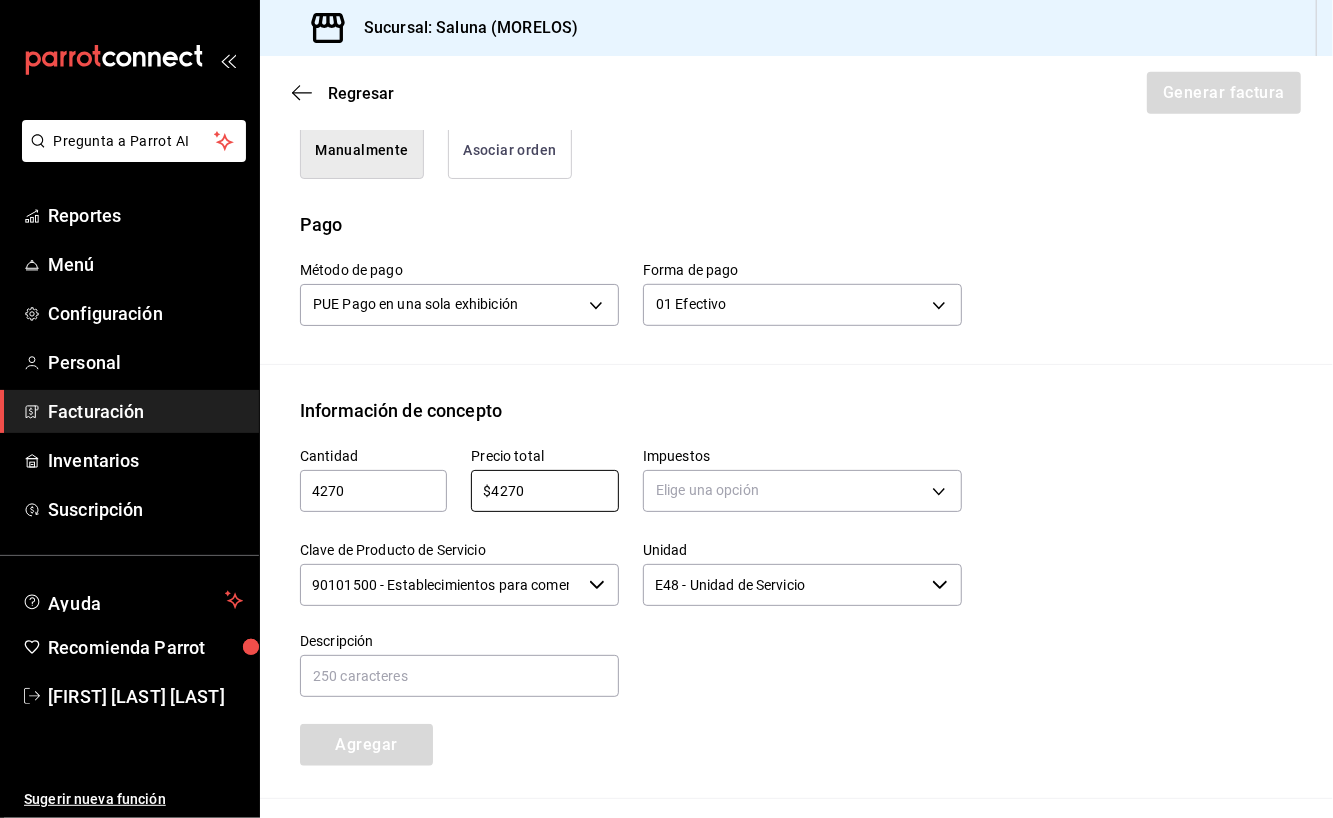 type on "$4270" 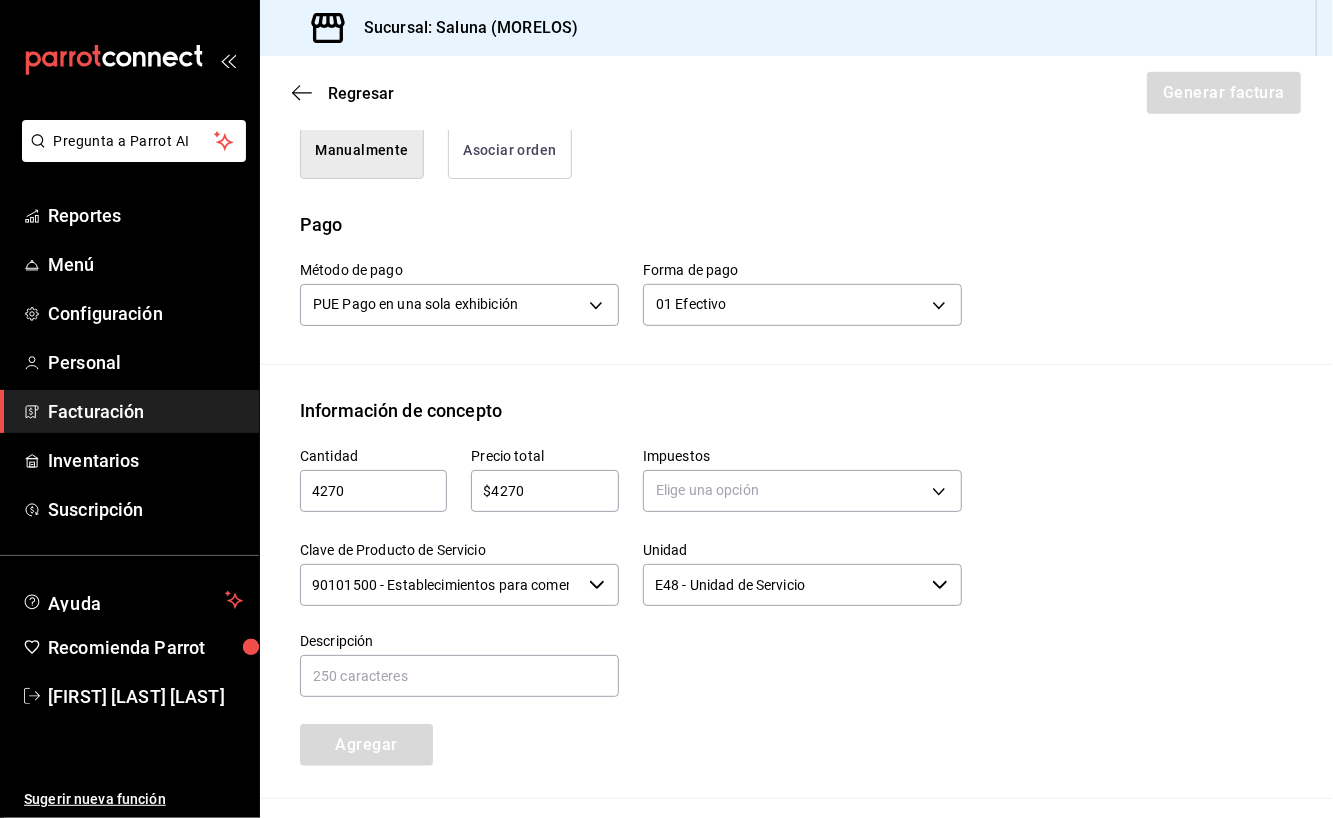 click on "4270" at bounding box center (373, 491) 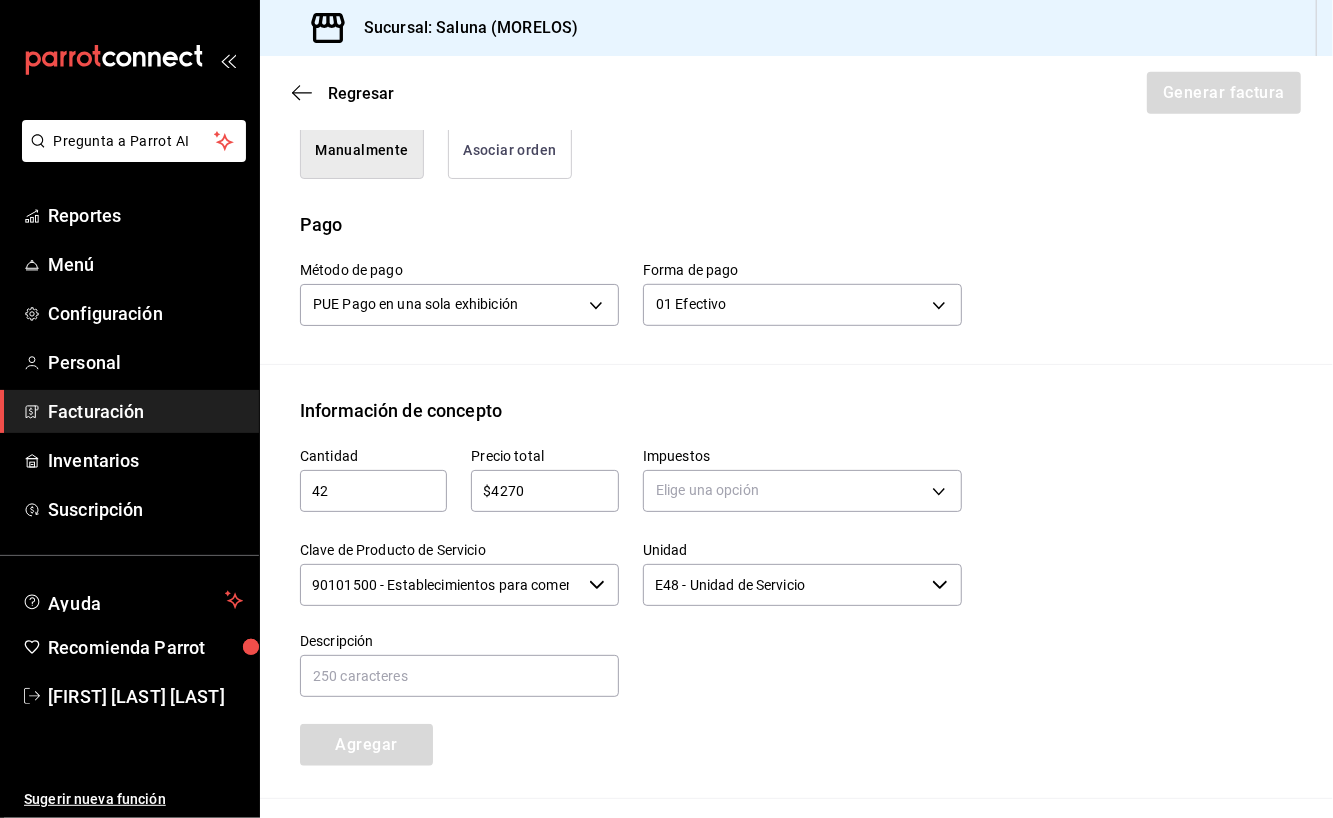 type on "4" 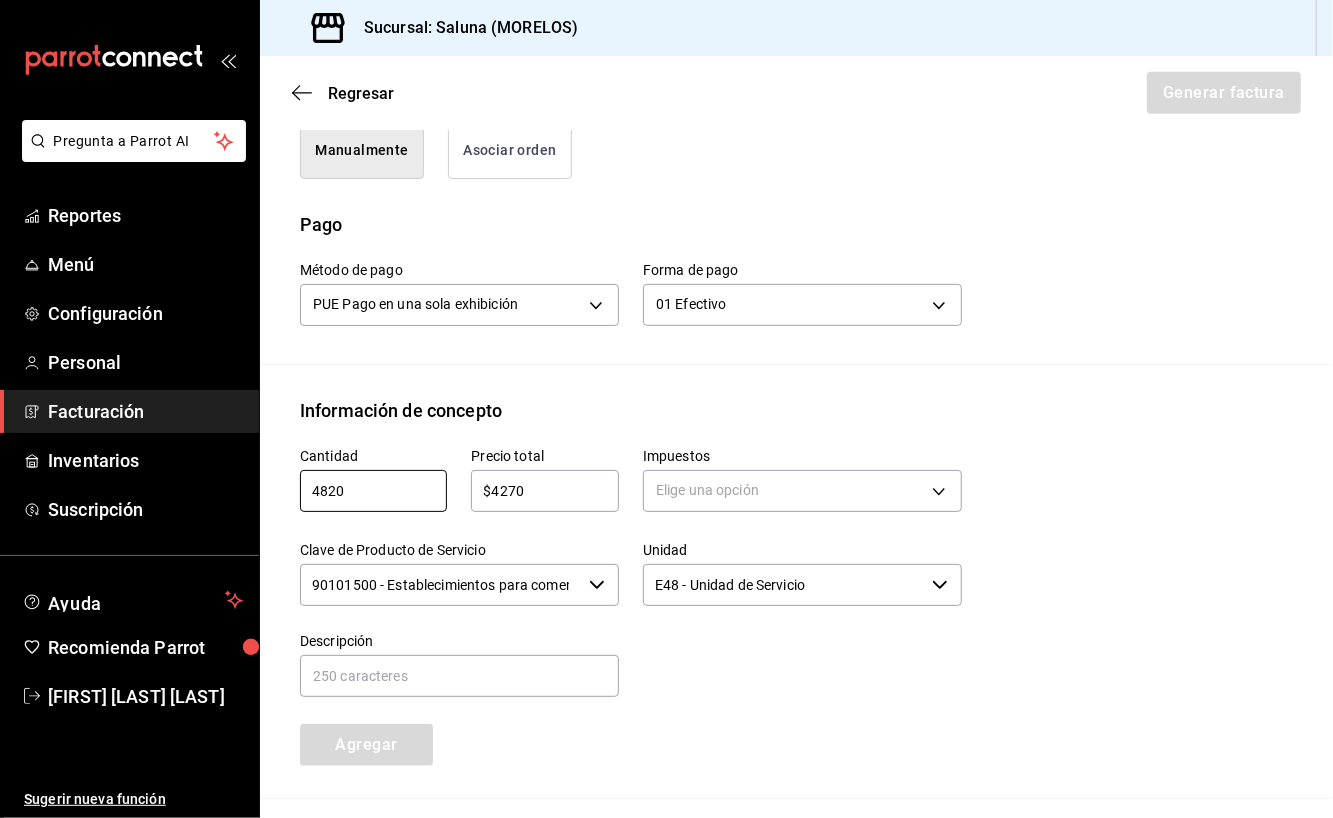 type on "4820" 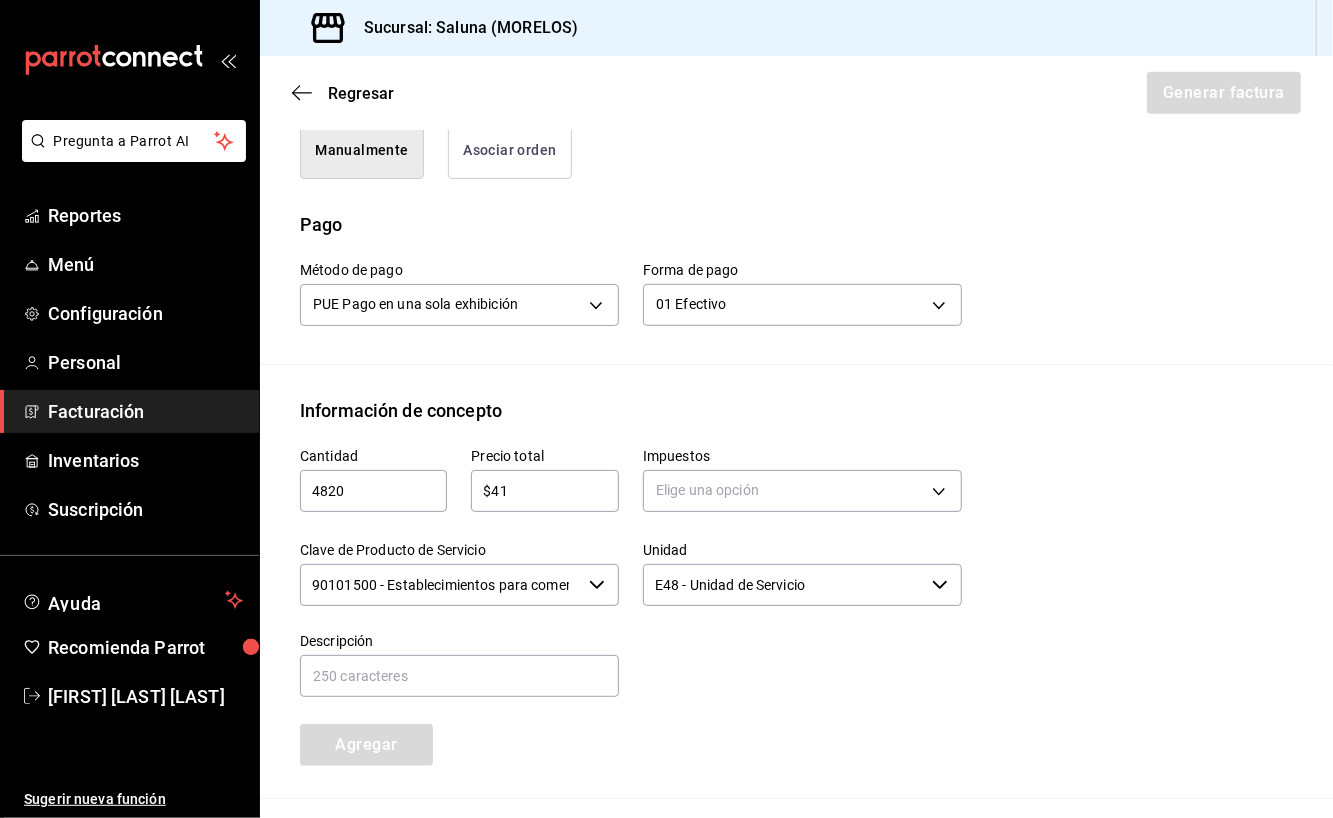 type on "$4" 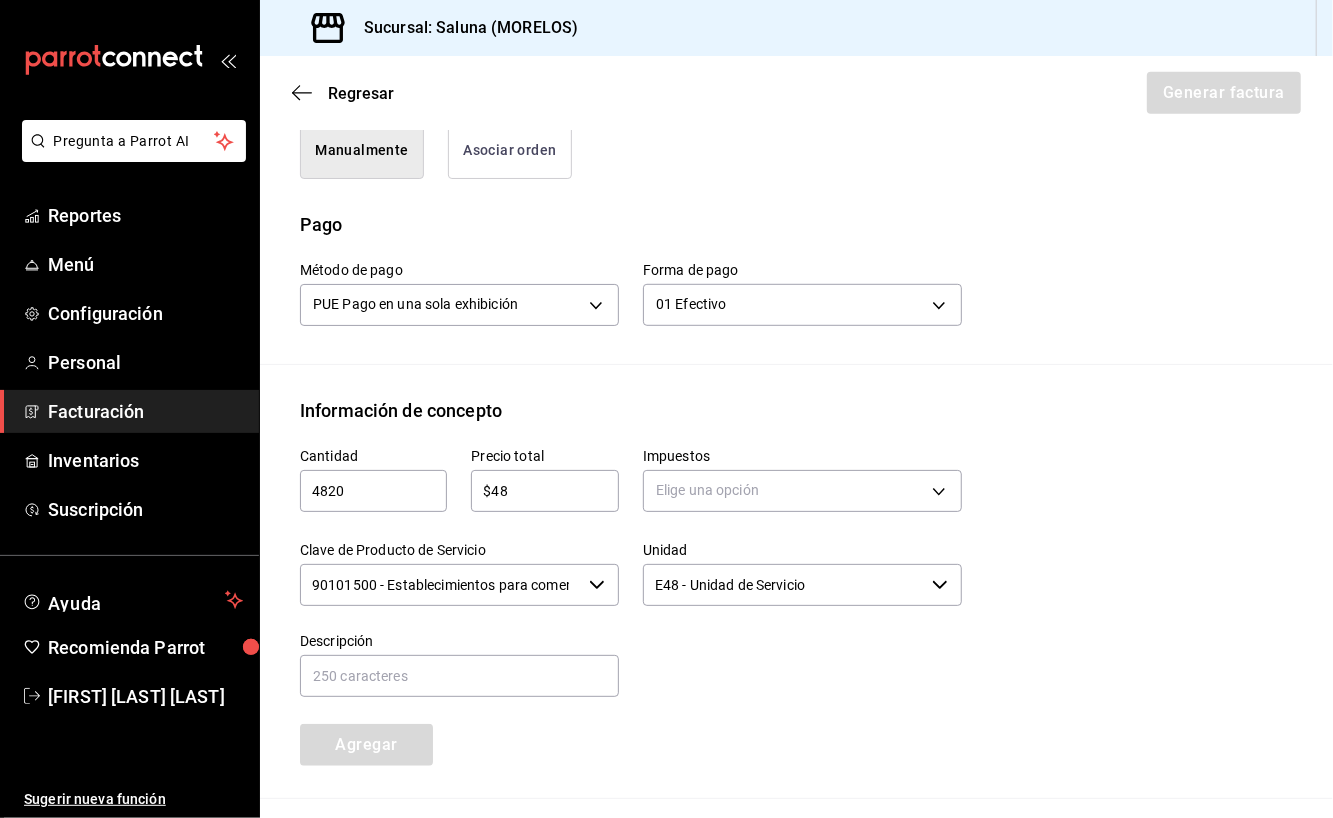 type on "$4" 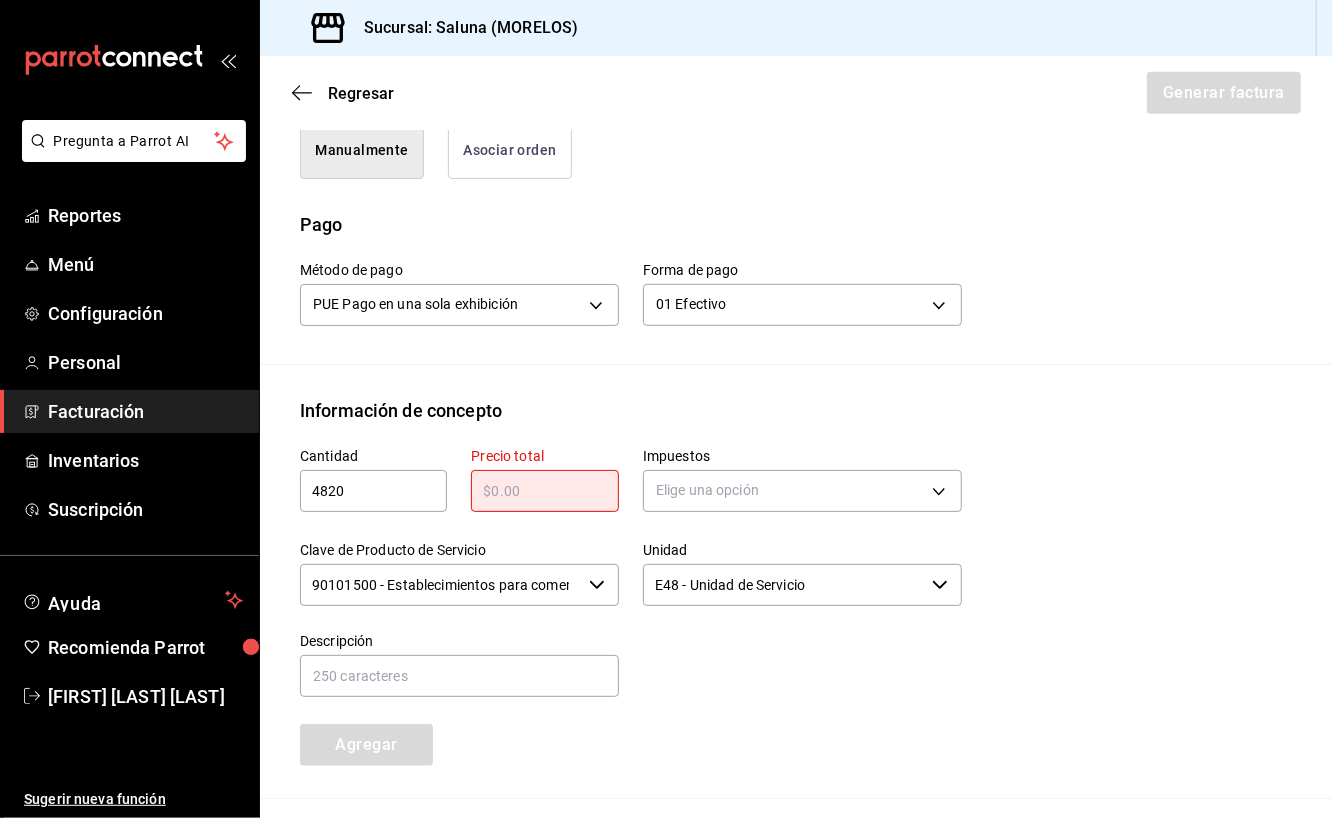 type 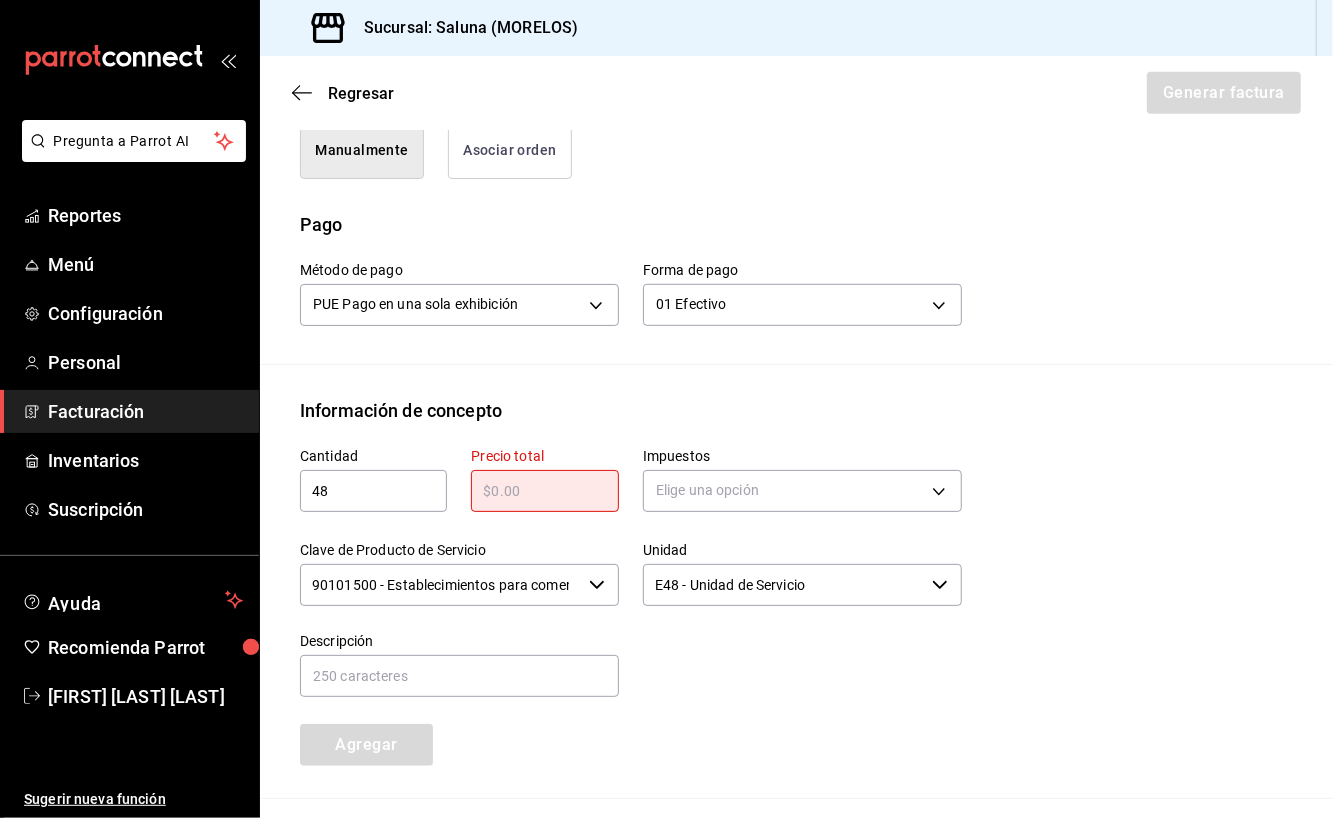 type on "4" 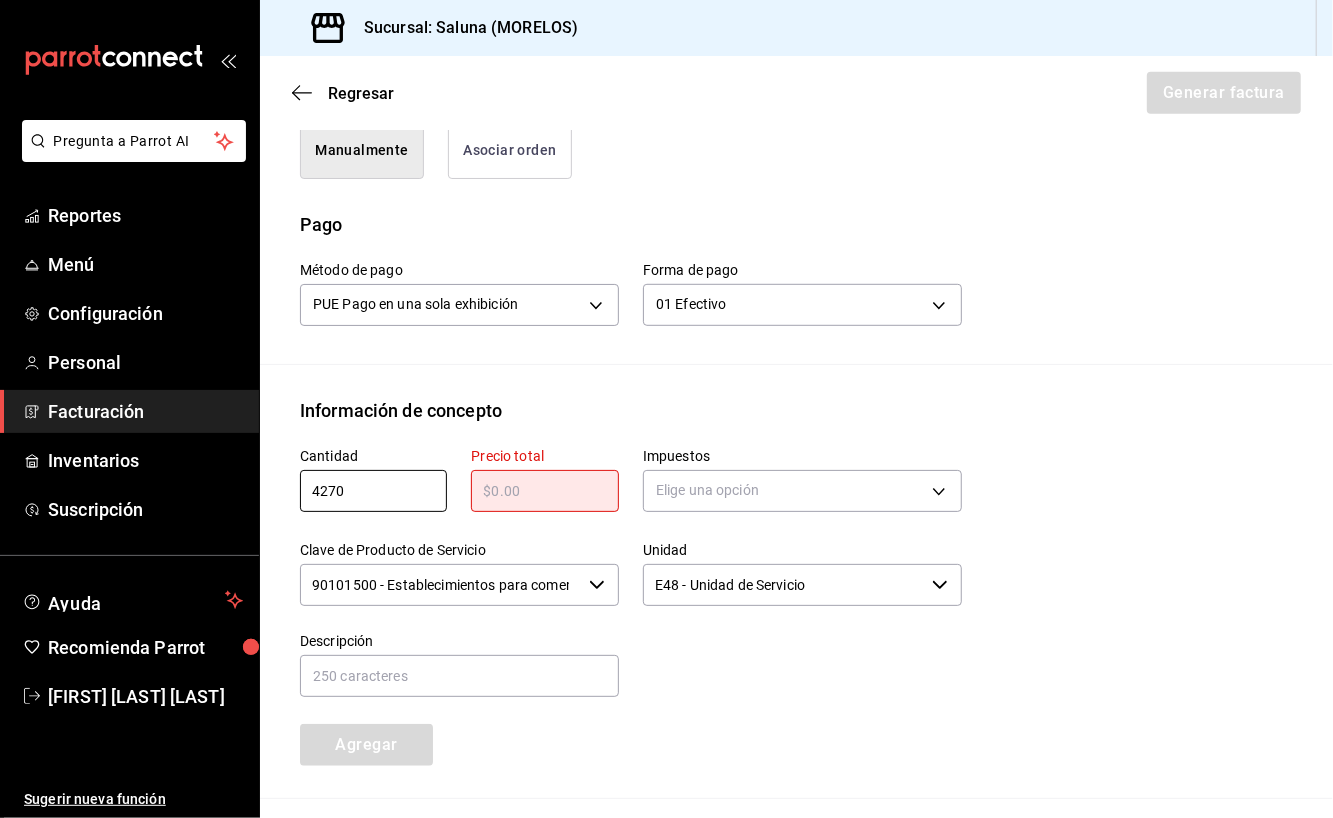 type on "4270" 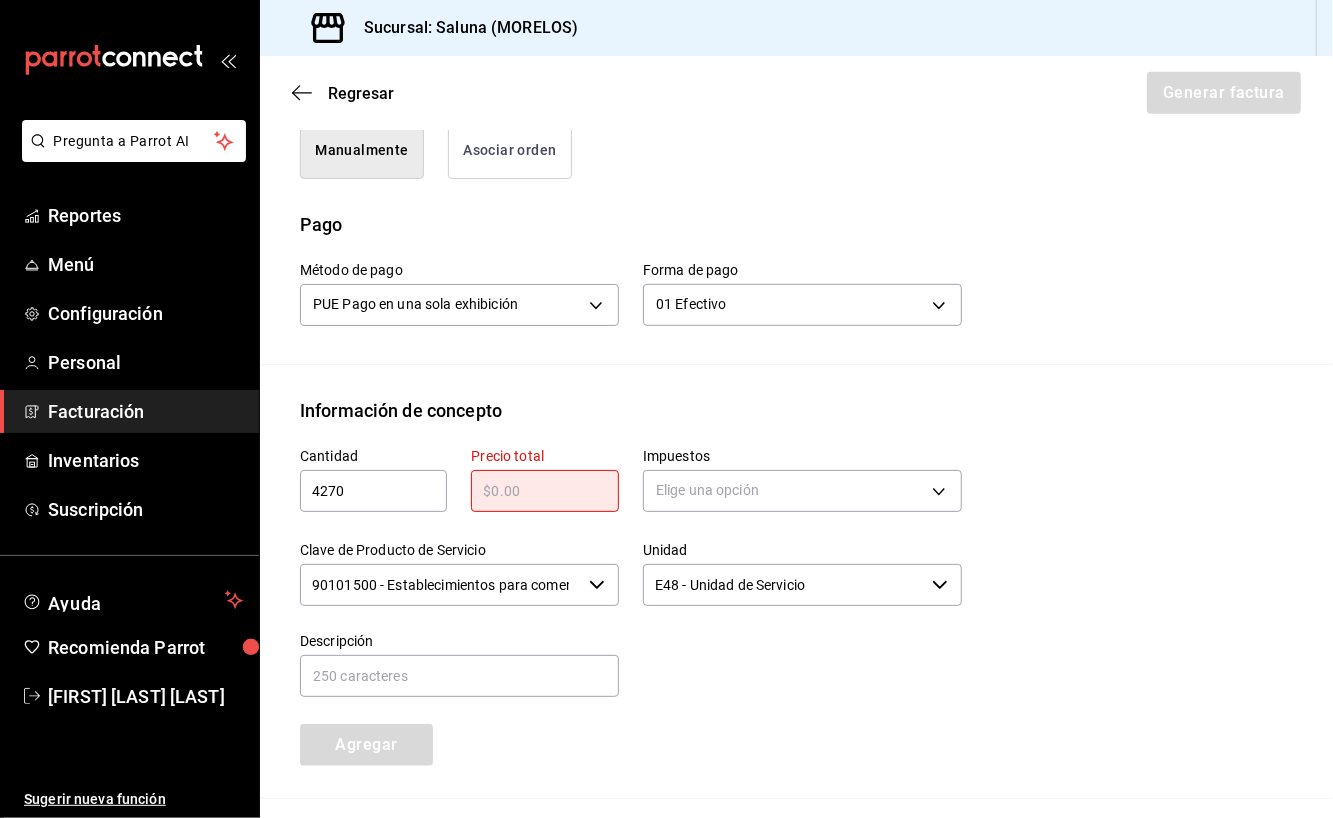 click at bounding box center (544, 491) 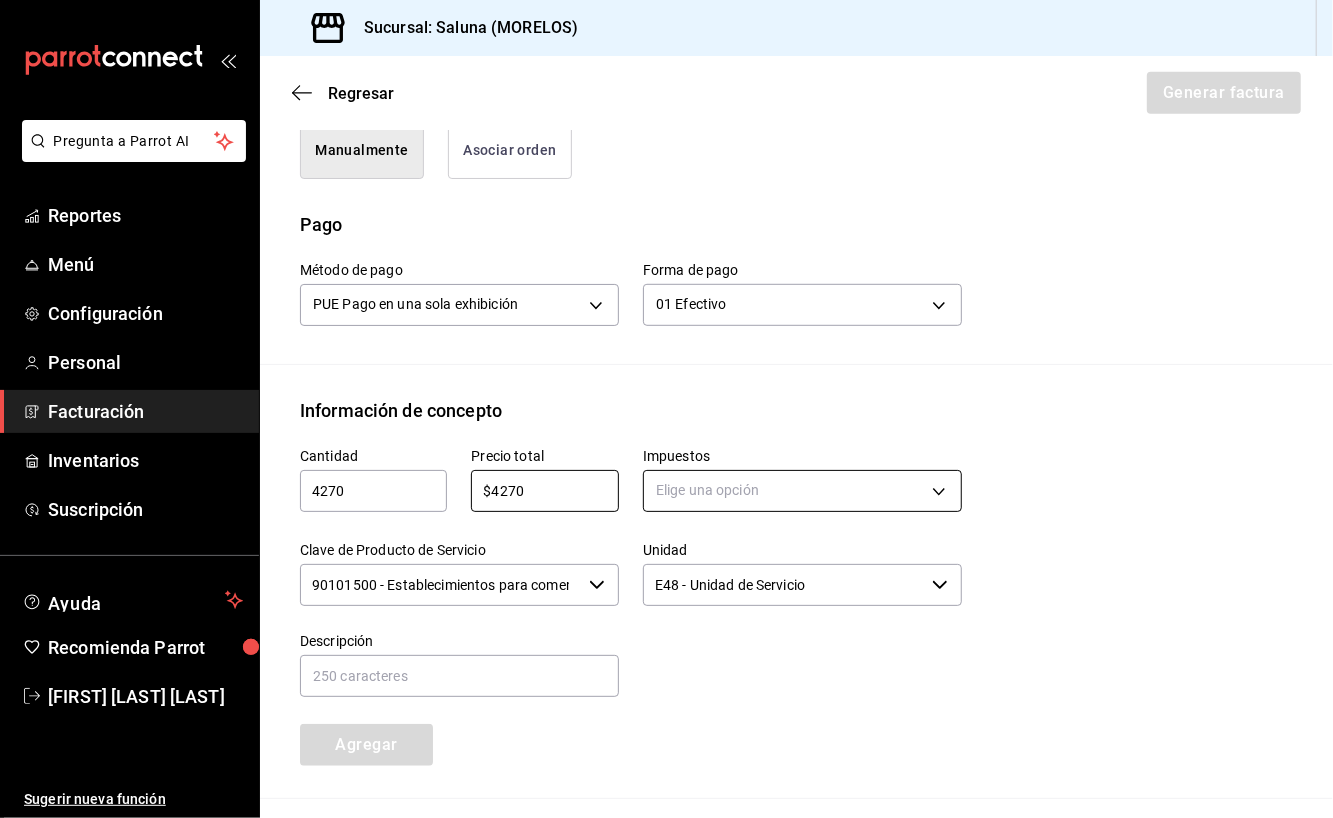 type on "$4270" 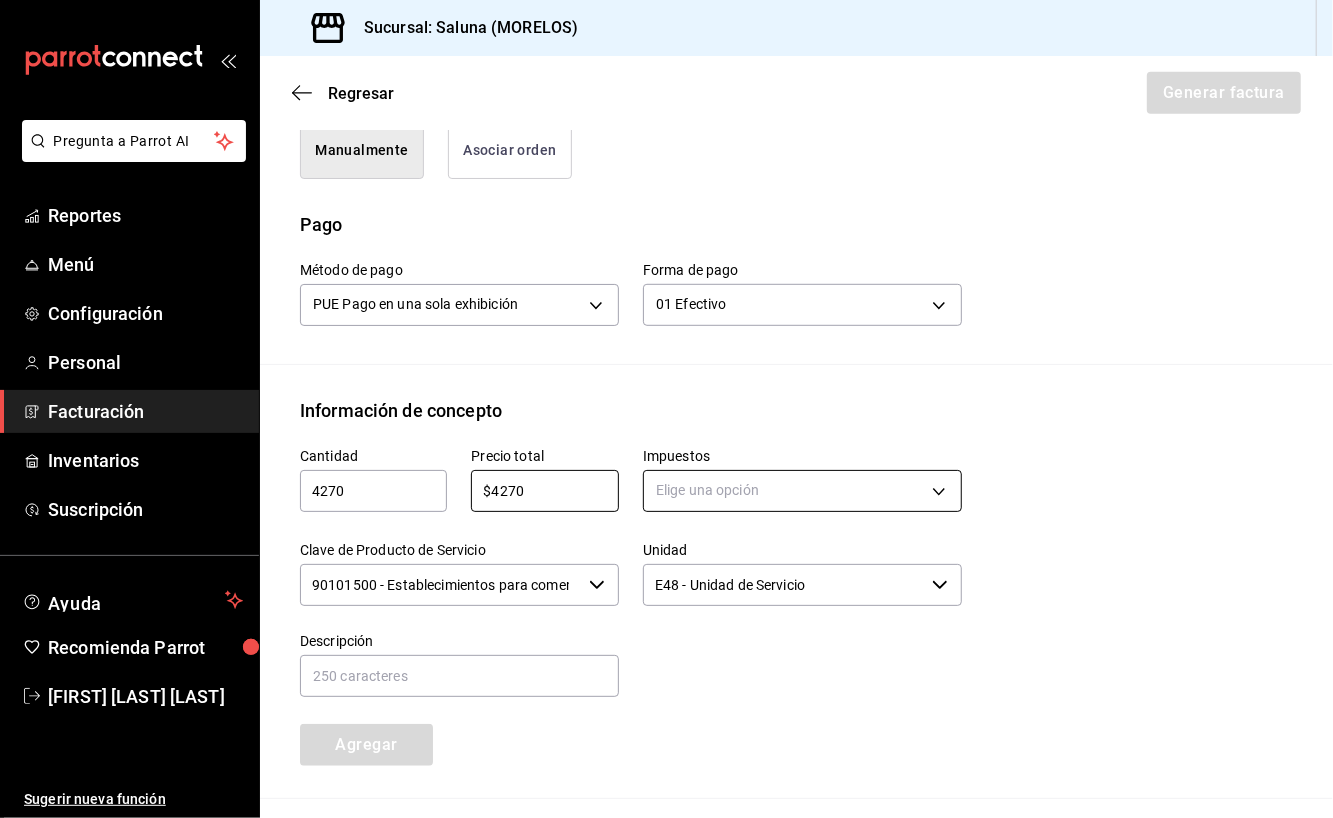 click on "Pregunta a Parrot AI Reportes   Menú   Configuración   Personal   Facturación   Inventarios   Suscripción   Ayuda Recomienda Parrot   [FIRST] [LAST] [LAST]   Sugerir nueva función   Sucursal: Saluna (MORELOS) Regresar Generar factura Emisor Perfil fiscal [FIRST] [LAST] [LAST] Tipo de comprobante Ingreso Receptor Nombre / Razón social [FIRST] [LAST] [LAST] RFC Receptor [RFC] Régimen fiscal Régimen Simplificado de Confianza Uso de CFDI G03: Gastos en general Correo electrónico [EMAIL] Elige cómo quieres agregar los conceptos a tu factura Manualmente Asociar orden Pago Método de pago PUE Pago en una sola exhibición PUE Forma de pago 01 Efectivo 01 Información de concepto Cantidad 4270 ​ Precio total $4270 ​ Impuestos Elige una opción Clave de Producto de Servicio 90101500 - Establecimientos para comer y beber ​ Unidad E48 - Unidad de Servicio ​ Descripción Agregar IVA Total $0.00 IEPS Total $0.00 Subtotal $0.00 Total $0.00 Orden Cantidad" at bounding box center (666, 409) 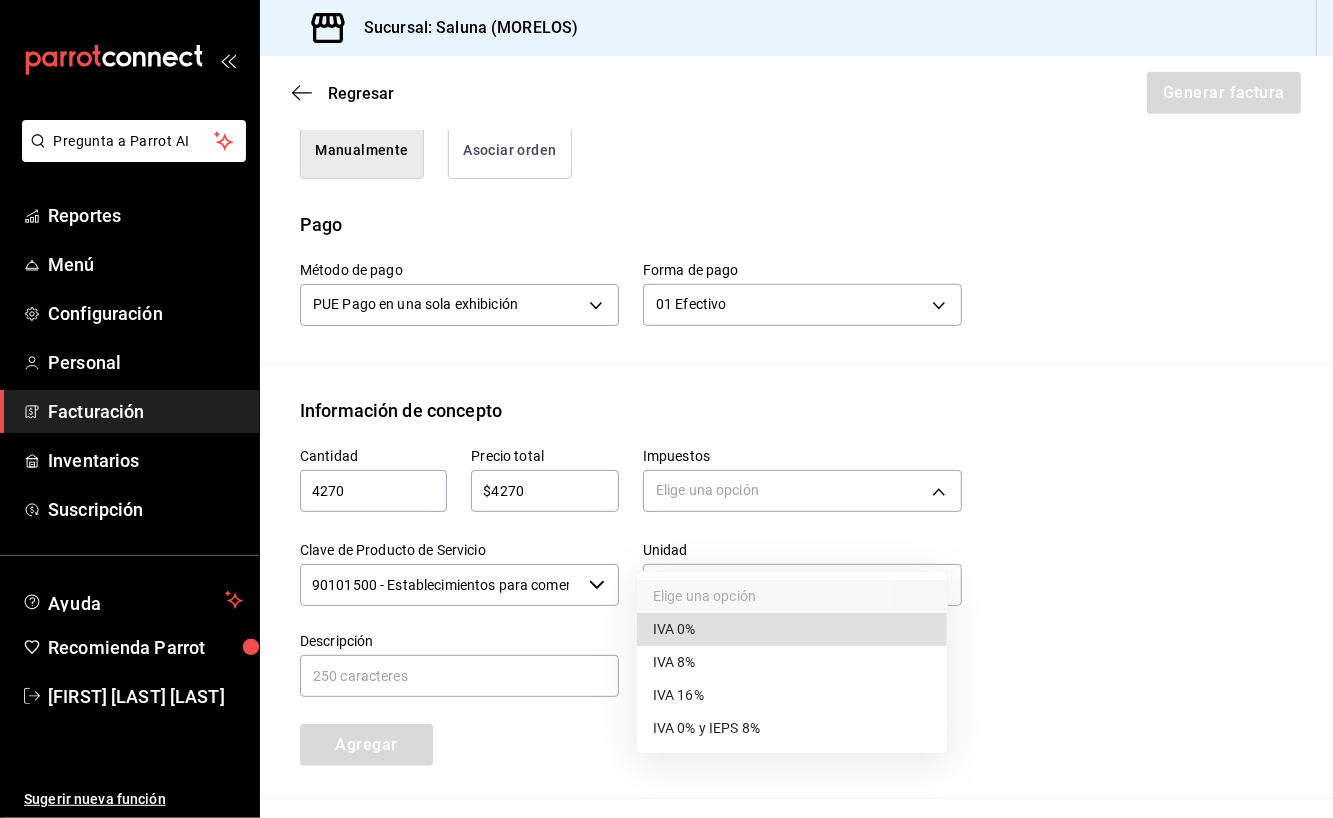 click on "IVA 16%" at bounding box center [792, 695] 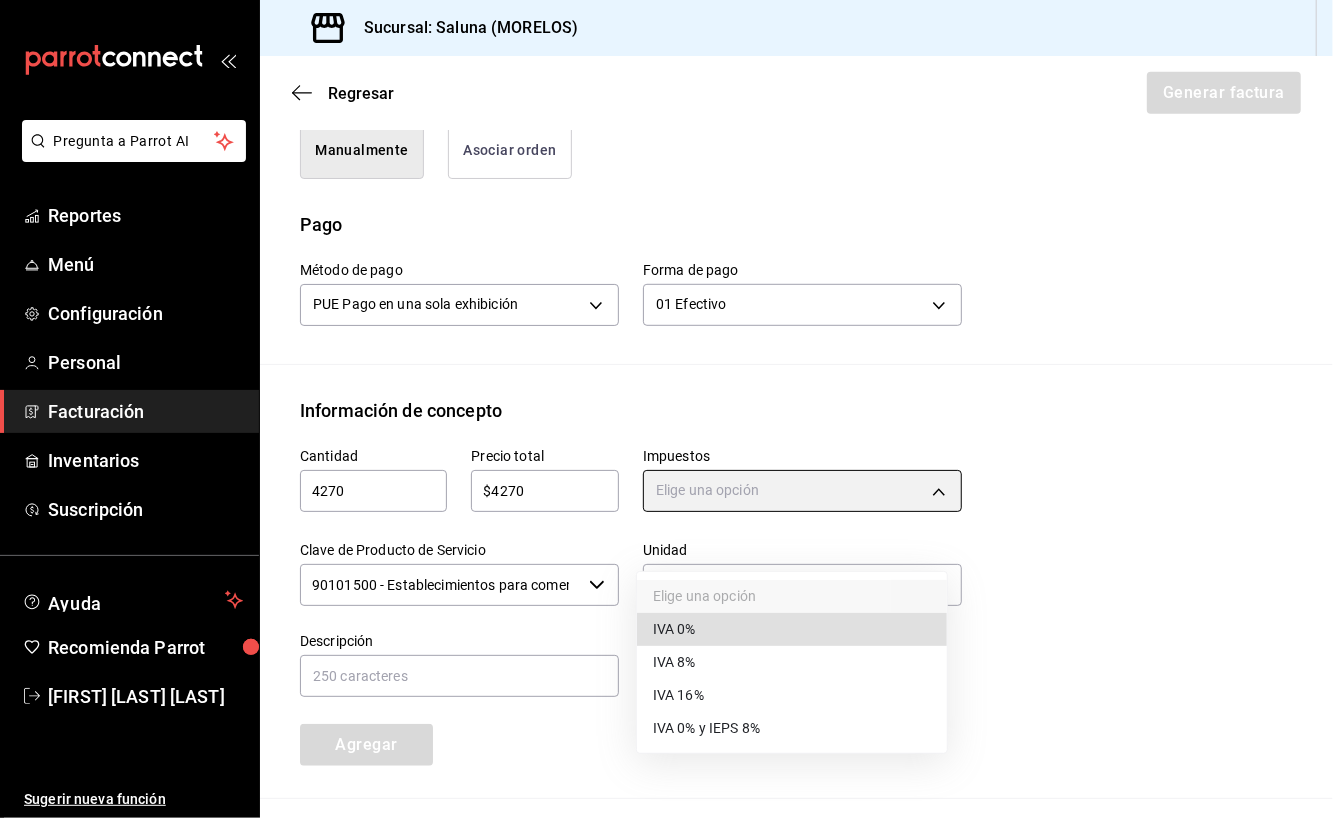 type on "IVA_16" 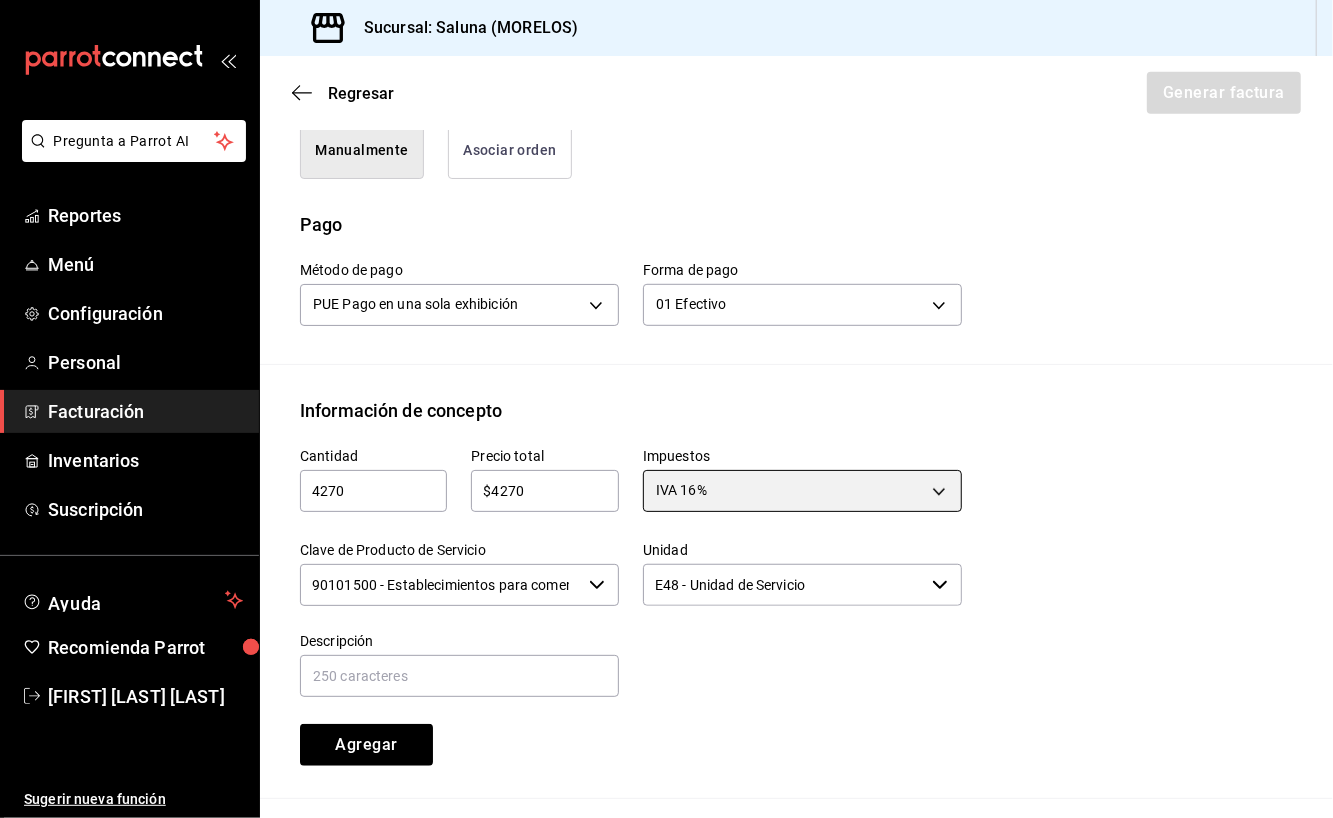 click 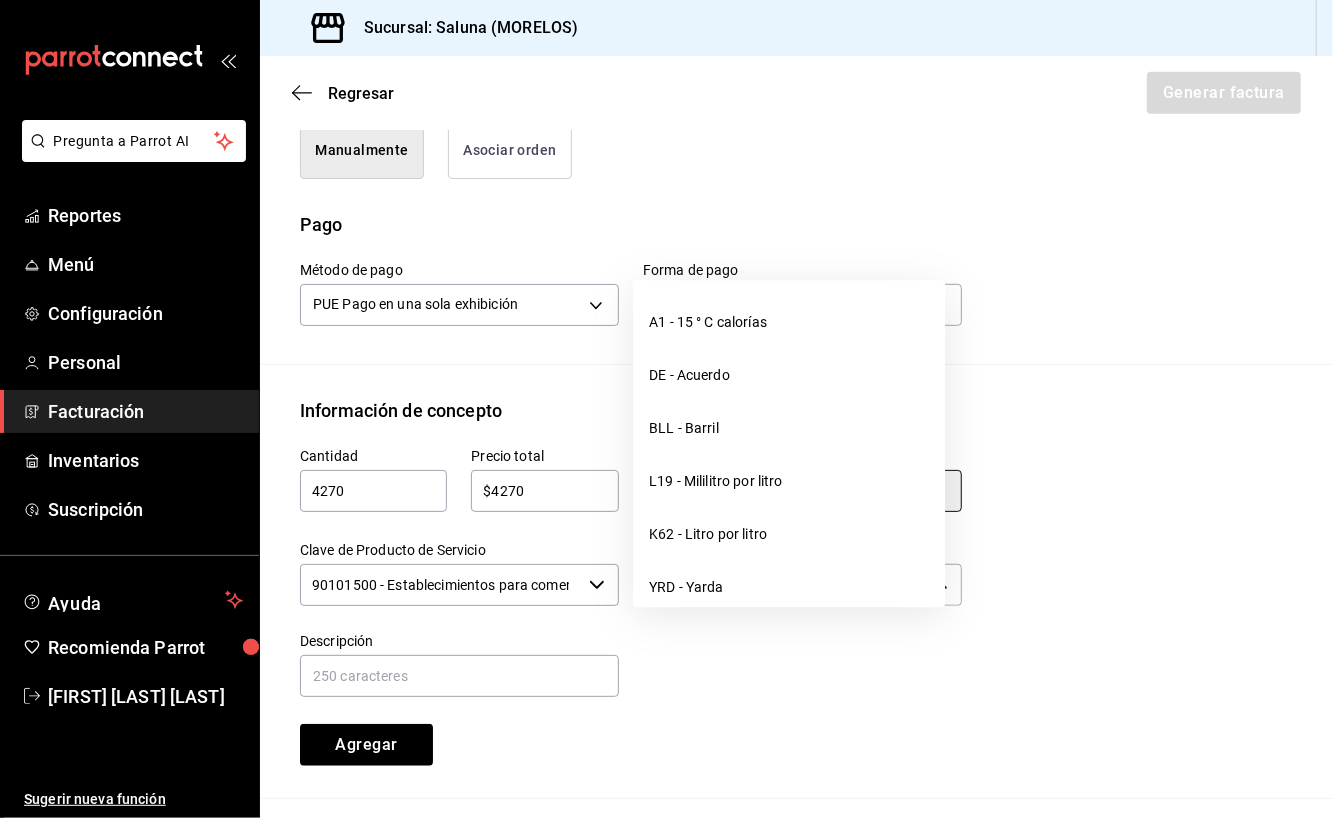click 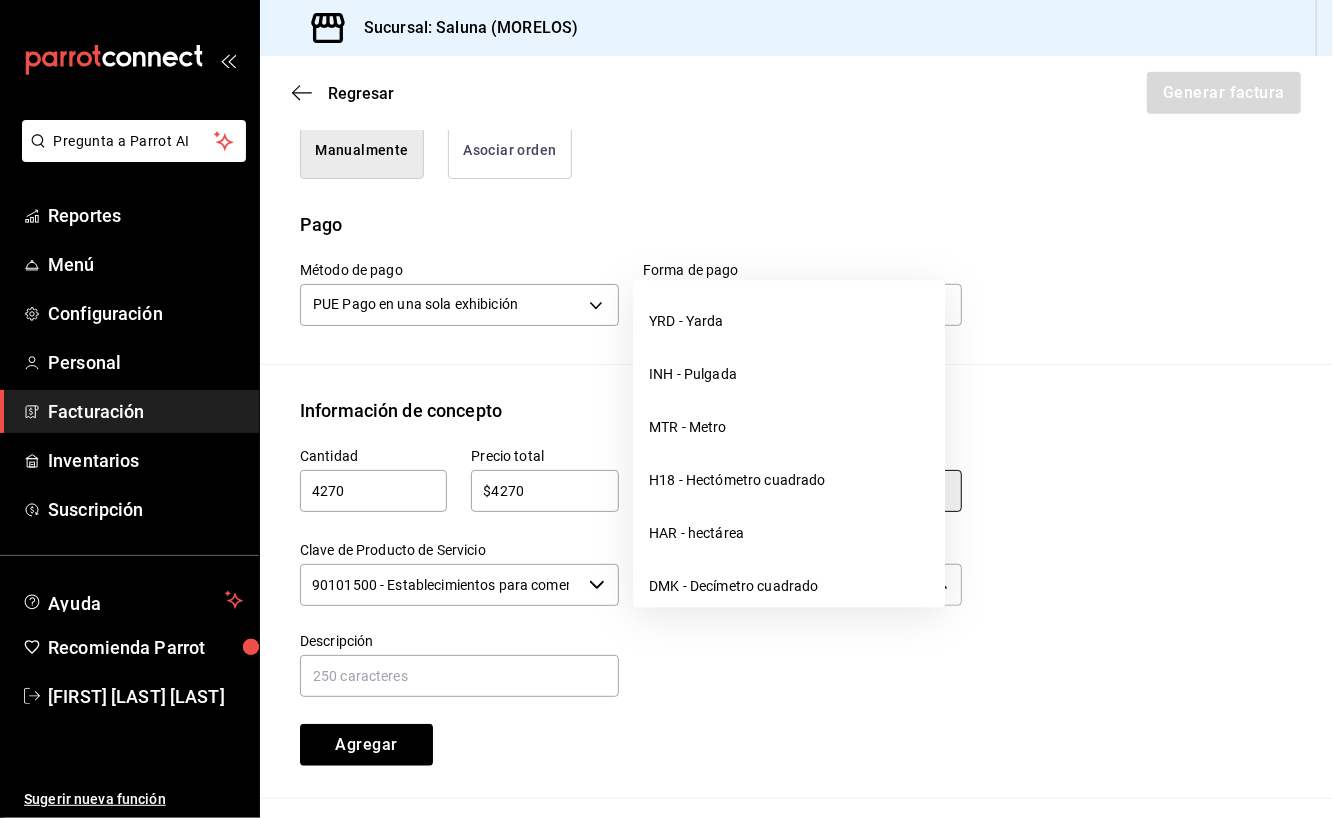 scroll, scrollTop: 0, scrollLeft: 0, axis: both 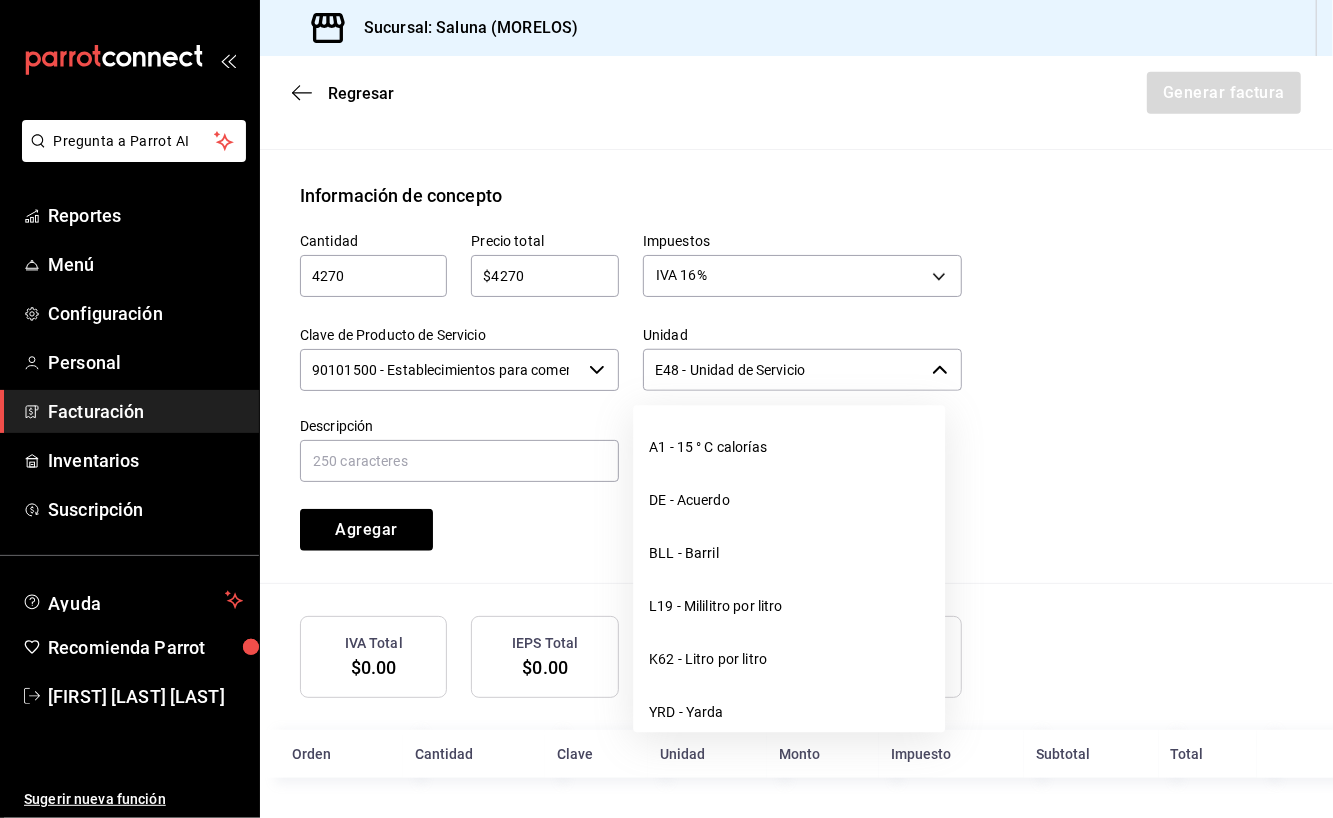 click on "Emisor Perfil fiscal [FIRST] [LAST] [LAST] Tipo de comprobante Ingreso Receptor Nombre / Razón social [FIRST] [LAST] [LAST] RFC Receptor [RFC] Régimen fiscal Régimen Simplificado de Confianza Uso de CFDI G03: Gastos en general Correo electrónico [EMAIL] Elige cómo quieres agregar los conceptos a tu factura Manualmente Asociar orden Pago Método de pago PUE Pago en una sola exhibición PUE Forma de pago 01 Efectivo 01 Información de concepto Cantidad 4270 ​ Precio total $4270 ​ Impuestos IVA 16% IVA_16 Clave de Producto de Servicio 90101500 - Establecimientos para comer y beber ​ Unidad E48 - Unidad de Servicio ​ Descripción Agregar IVA Total $0.00 IEPS Total $0.00 Subtotal $0.00 Total $0.00 Orden Cantidad Clave Unidad Monto Impuesto Subtotal Total" at bounding box center (796, 88) 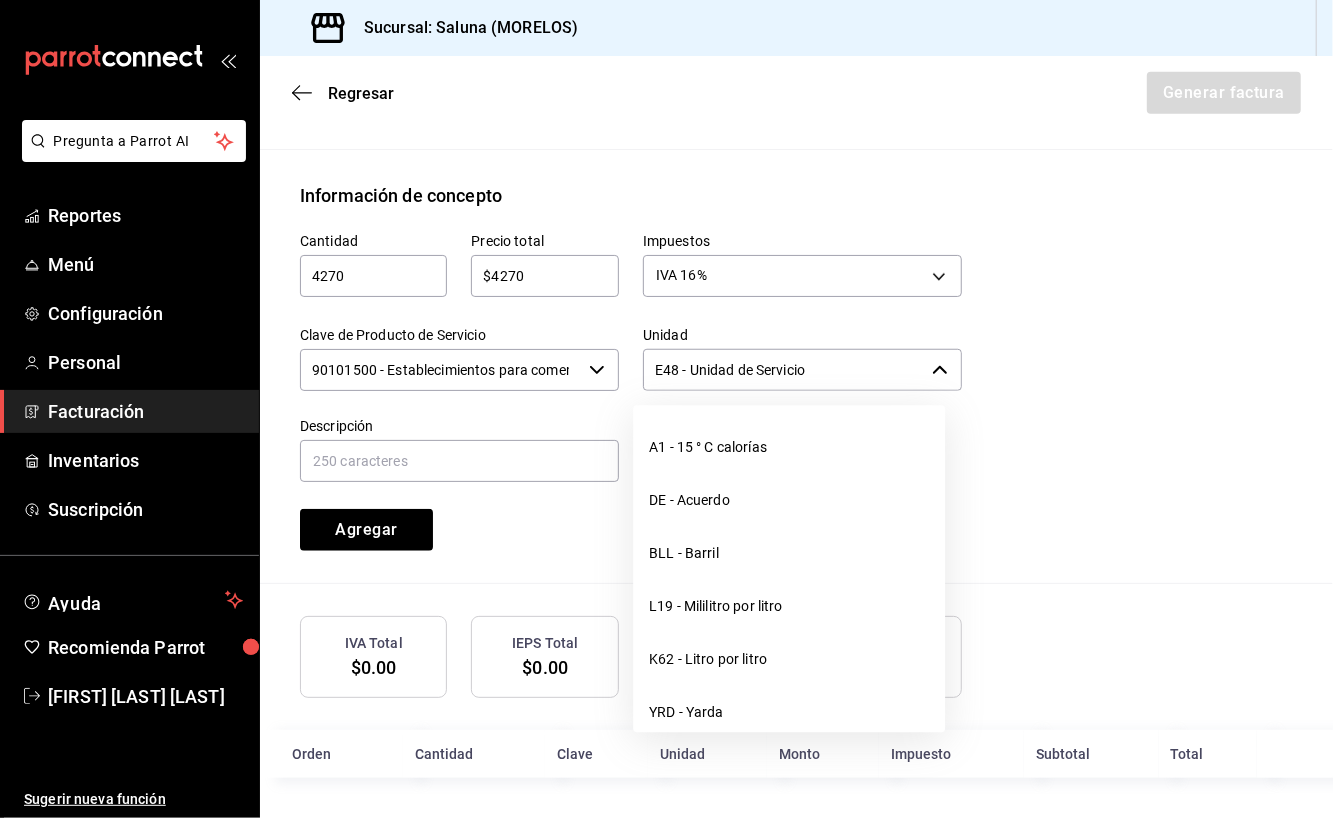 click on "Cantidad 4270 ​ Precio total $4270 ​ Impuestos IVA 16% IVA_16 Clave de Producto de Servicio 90101500 - Establecimientos para comer y beber ​ Unidad E48 - Unidad de Servicio ​ Descripción Agregar" at bounding box center (796, 396) 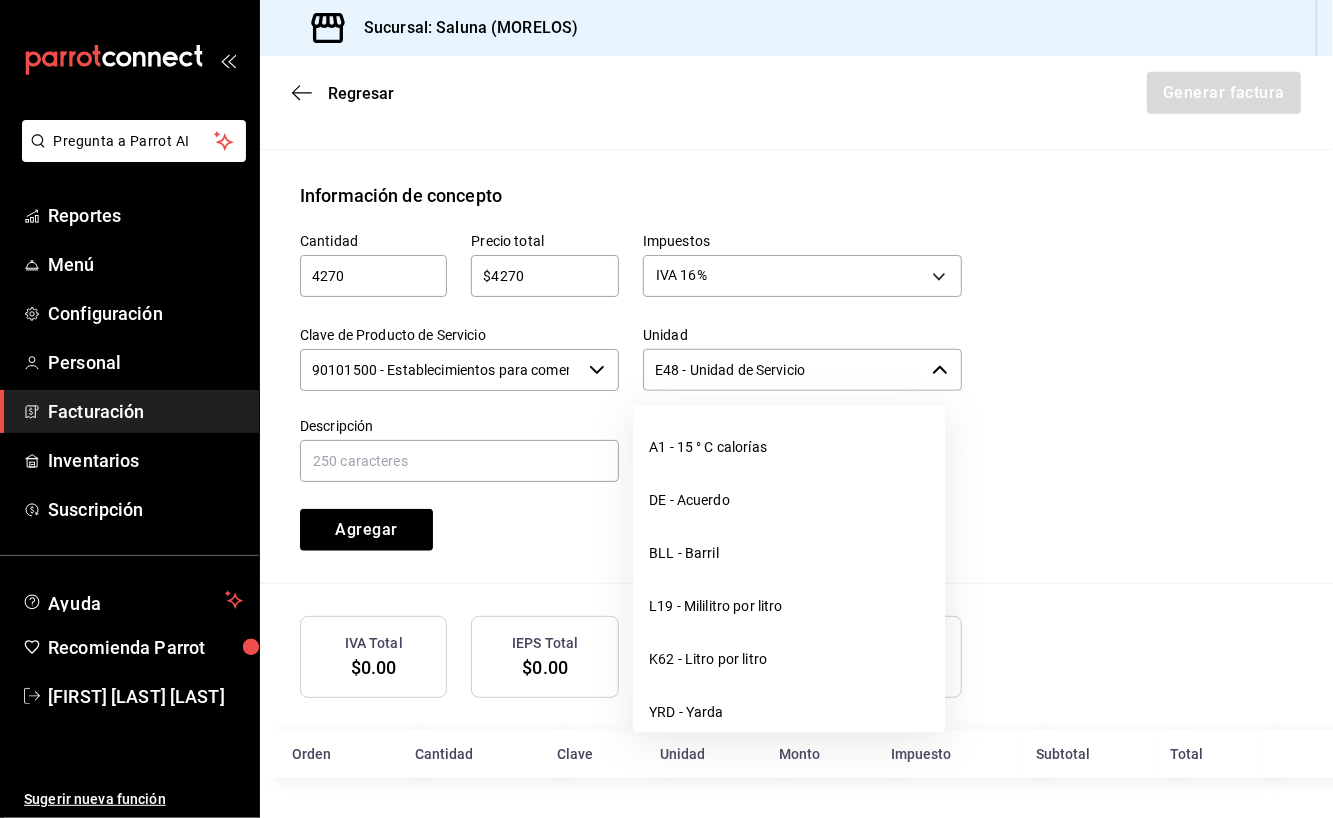 click 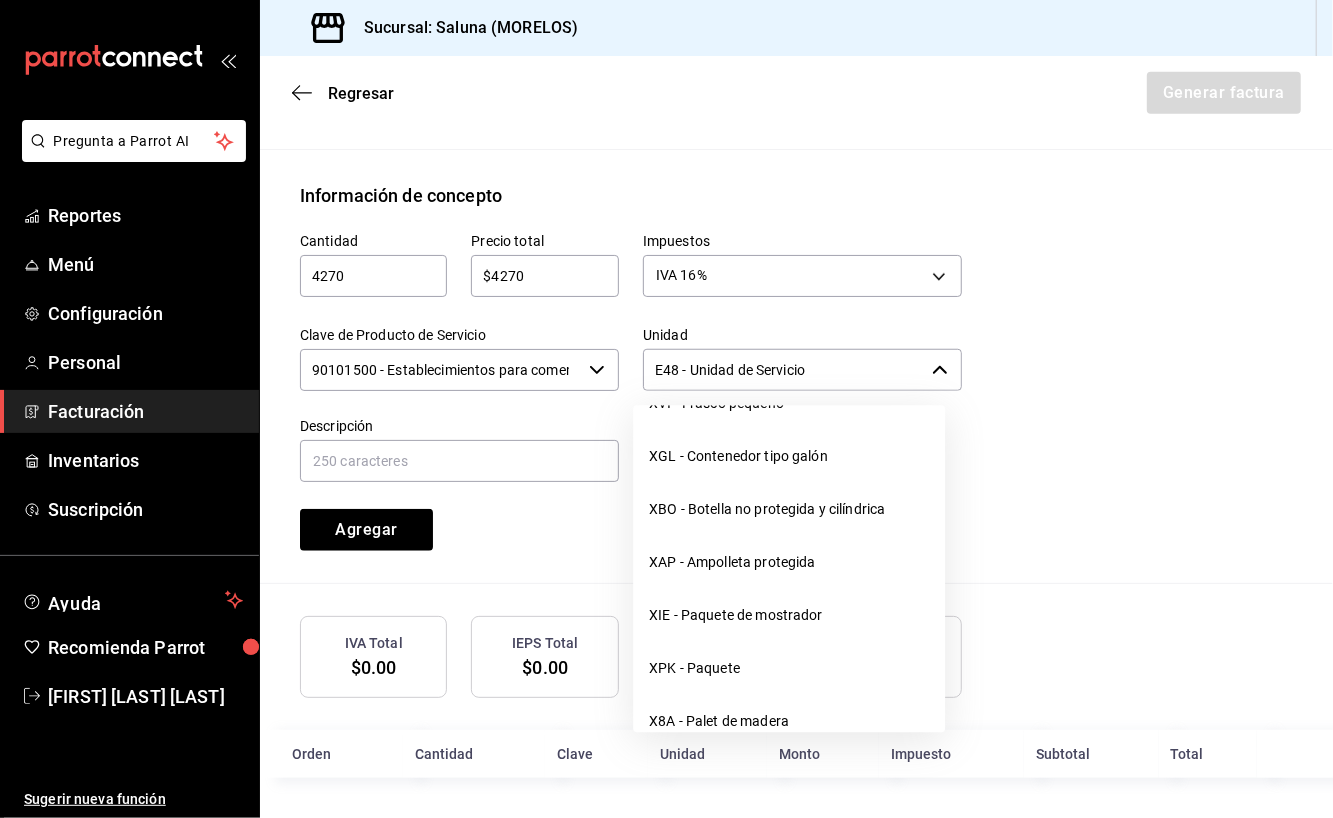 scroll, scrollTop: 2400, scrollLeft: 0, axis: vertical 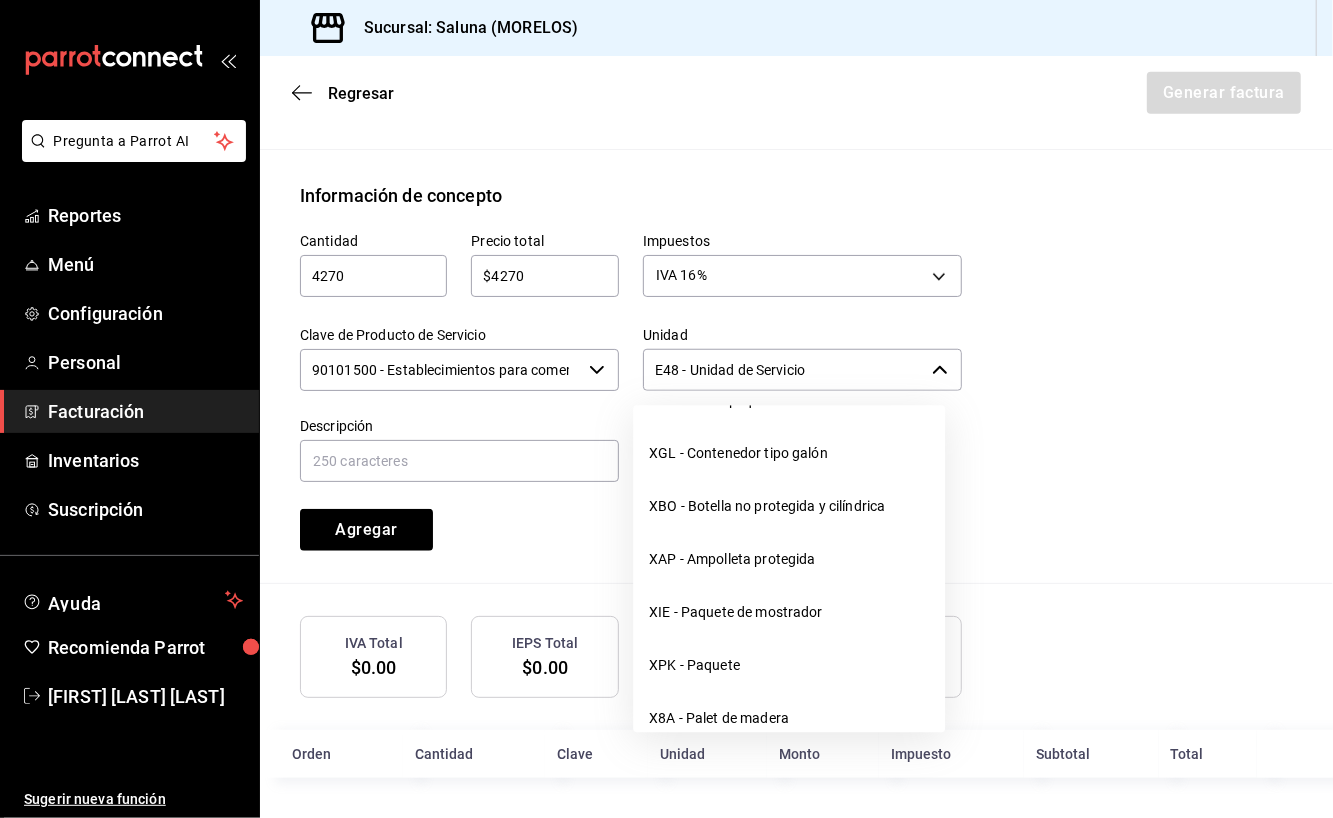 click on "E48 - Unidad de Servicio" at bounding box center (783, 370) 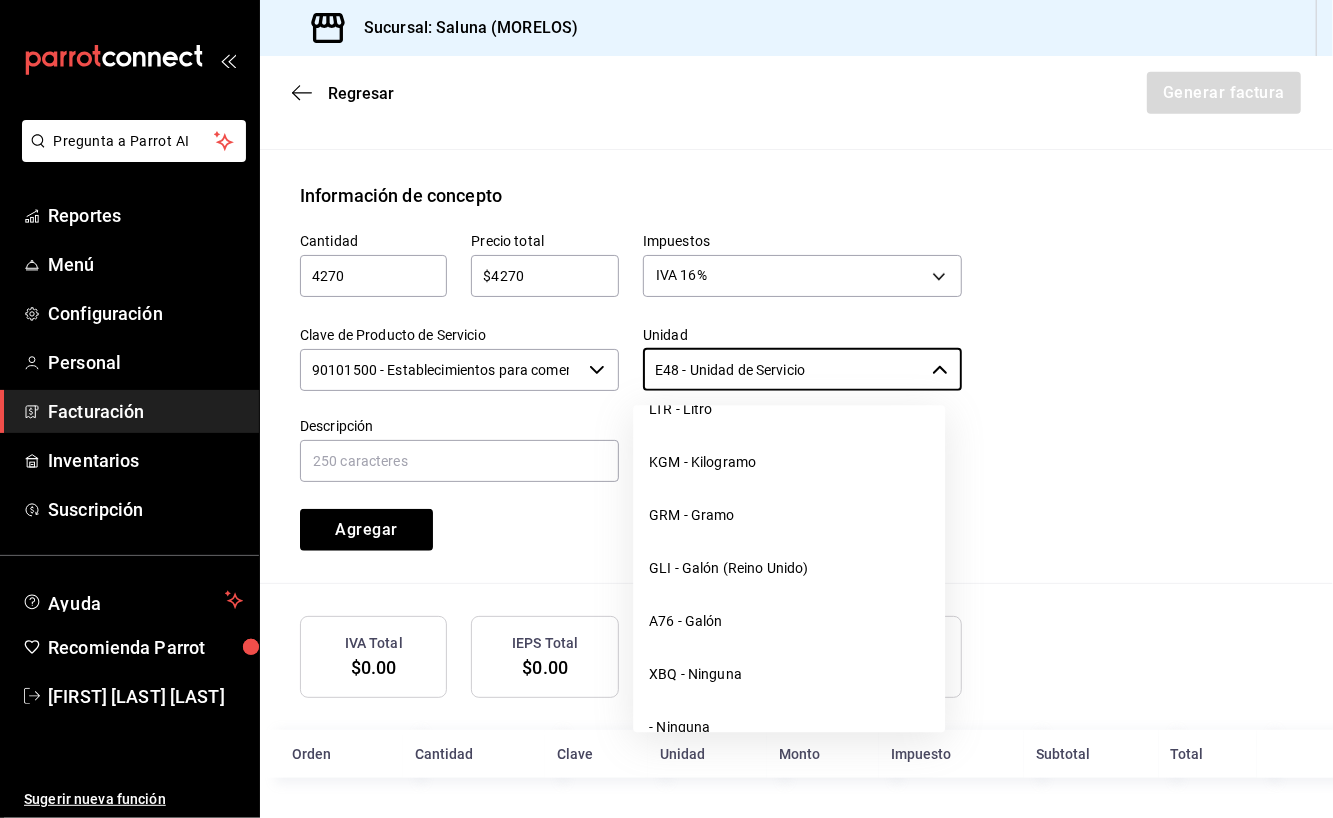 scroll, scrollTop: 5702, scrollLeft: 0, axis: vertical 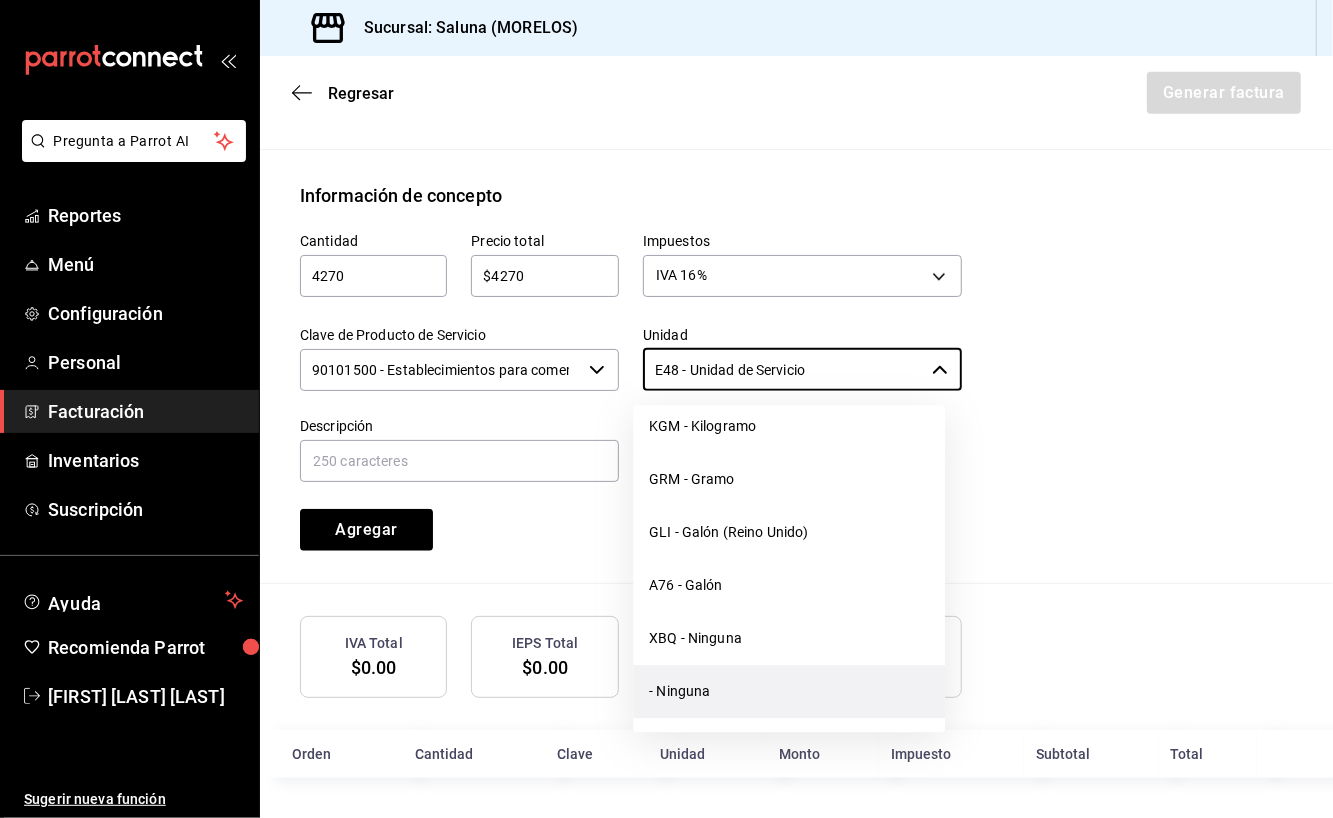 click on "- Ninguna" at bounding box center [789, 691] 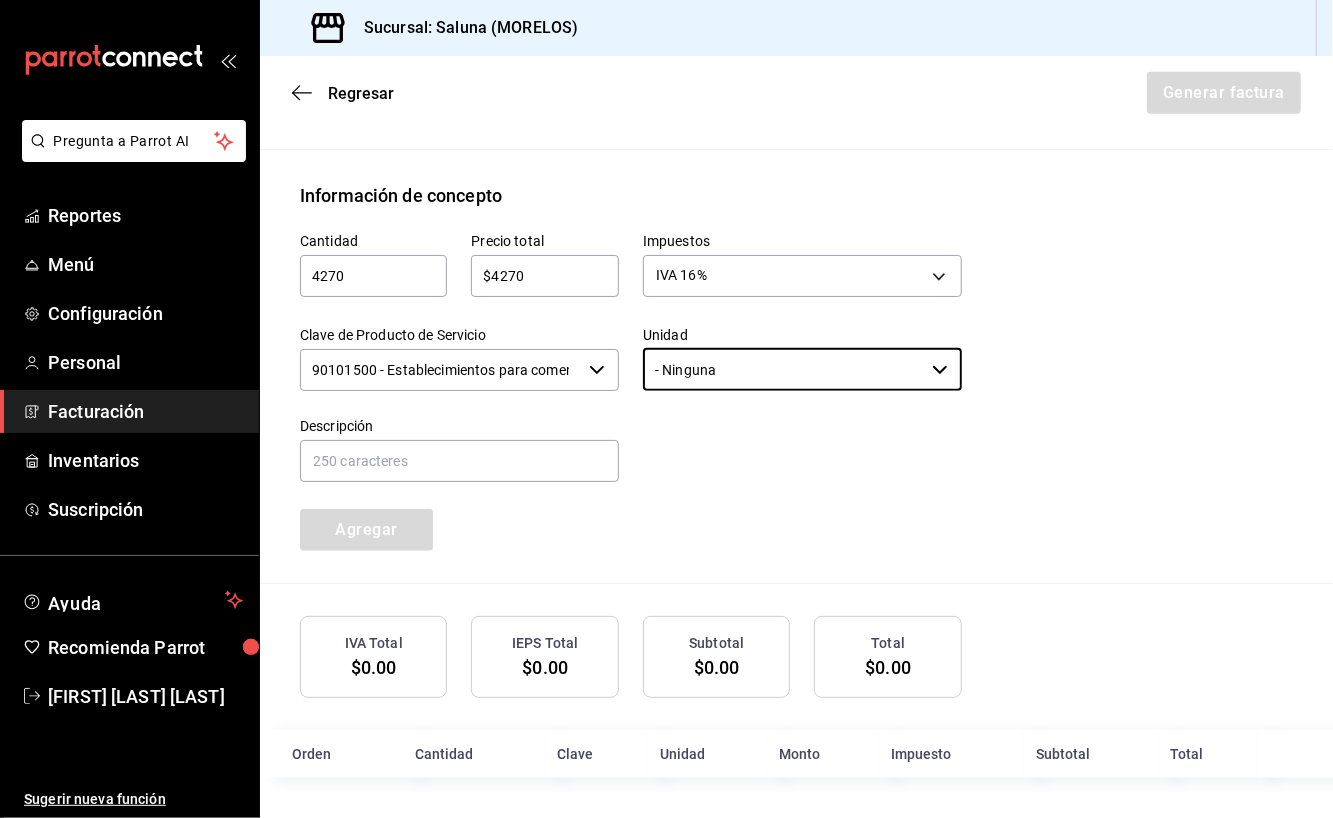 type on "- Ninguna" 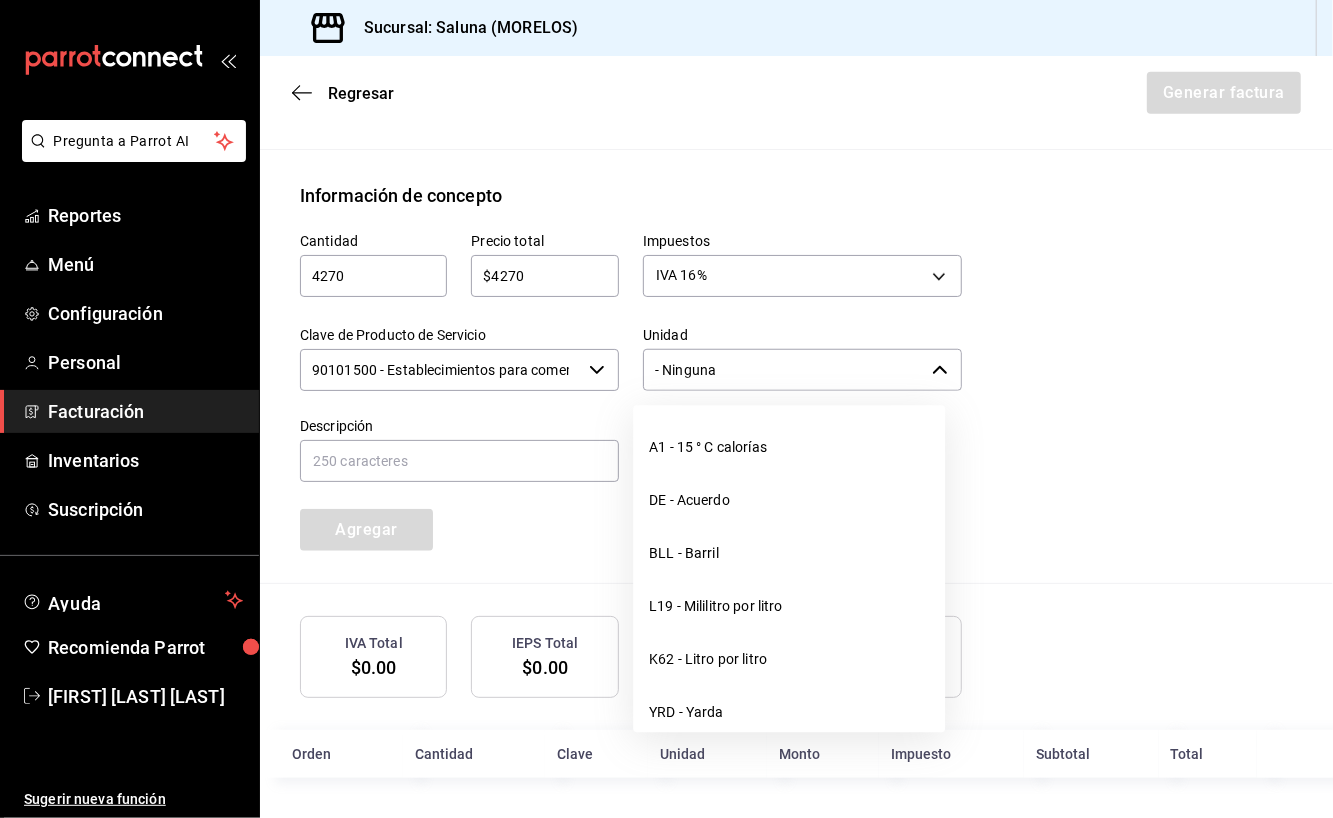 click at bounding box center (940, 370) 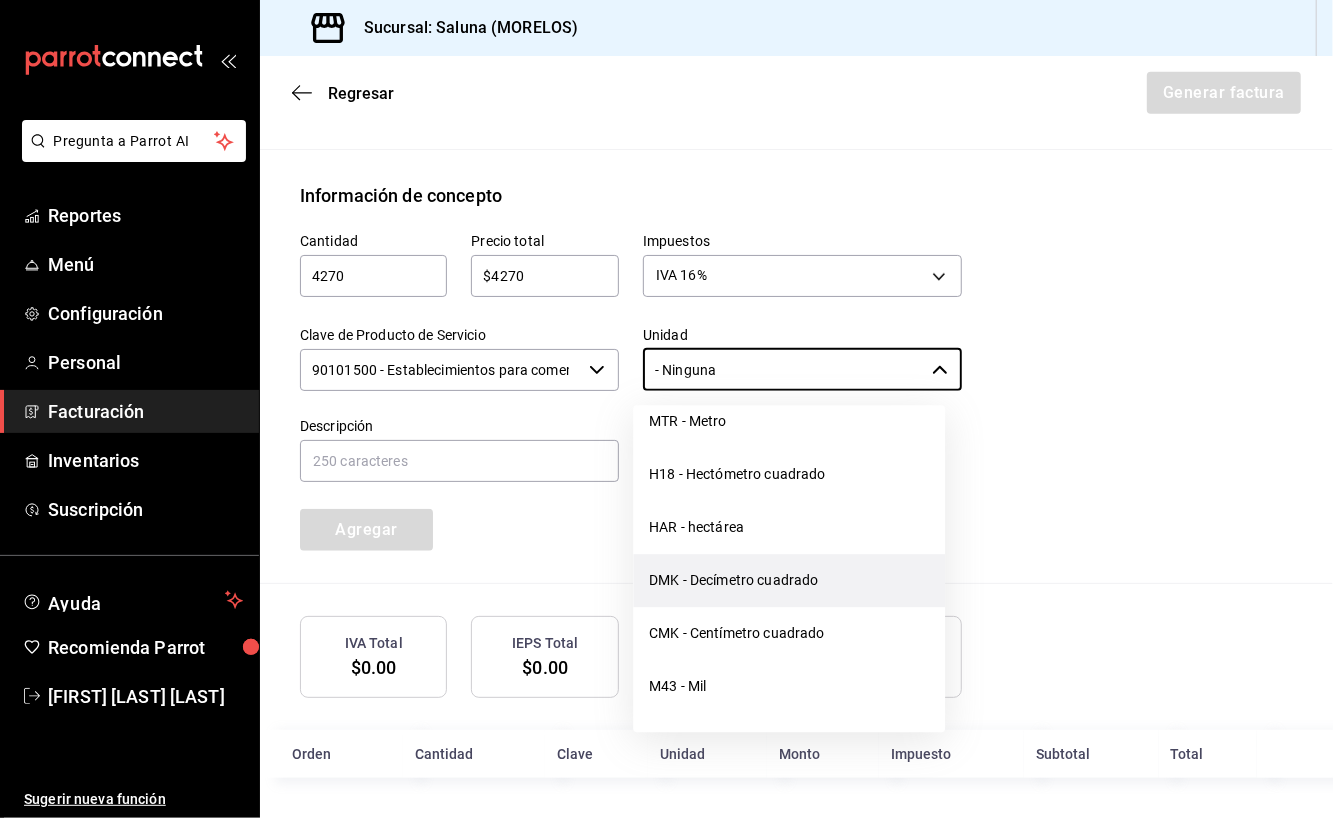 scroll, scrollTop: 400, scrollLeft: 0, axis: vertical 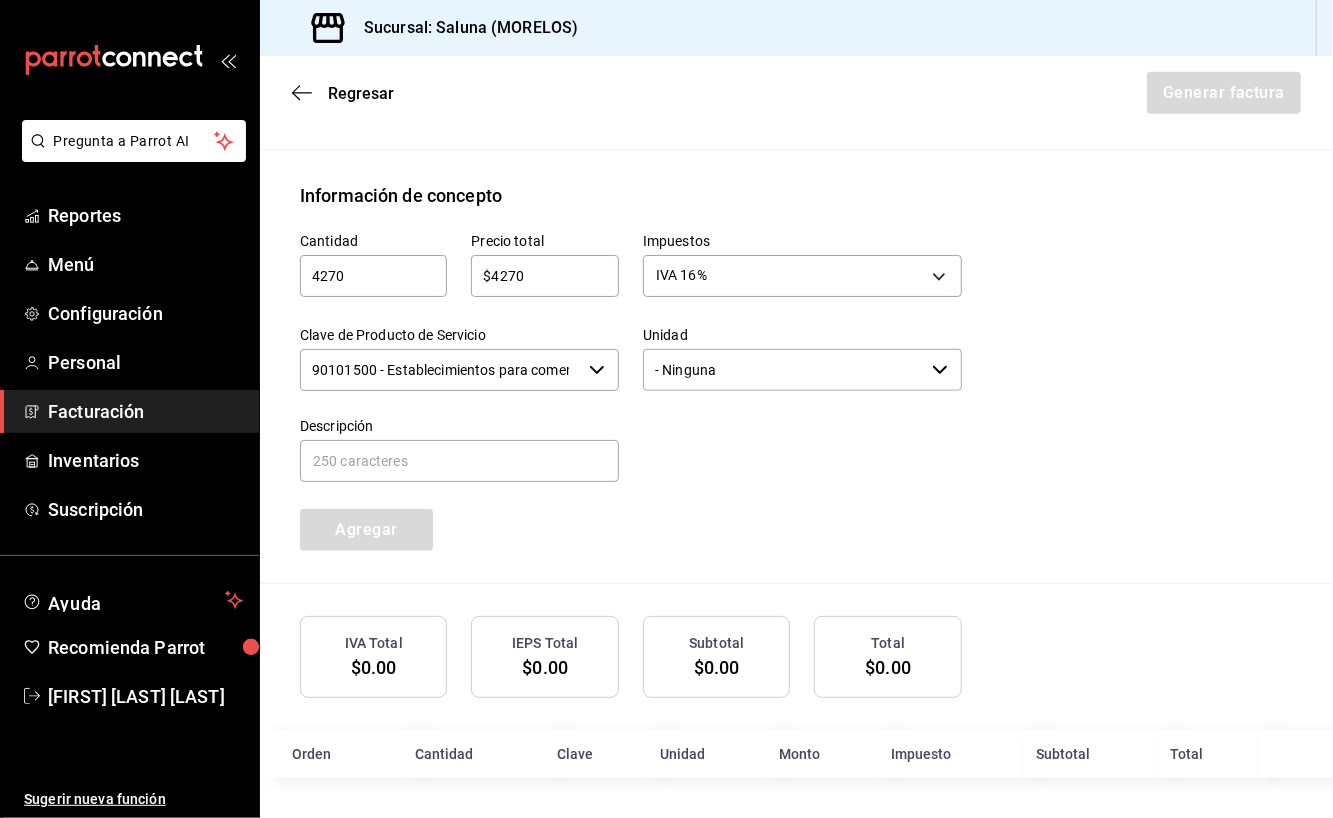 click on "Cantidad 4270 ​ Precio total $4270 ​ Impuestos IVA 16% IVA_16 Clave de Producto de Servicio 90101500 - Establecimientos para comer y beber ​ Unidad - Ninguna ​ Descripción Agregar" at bounding box center (796, 396) 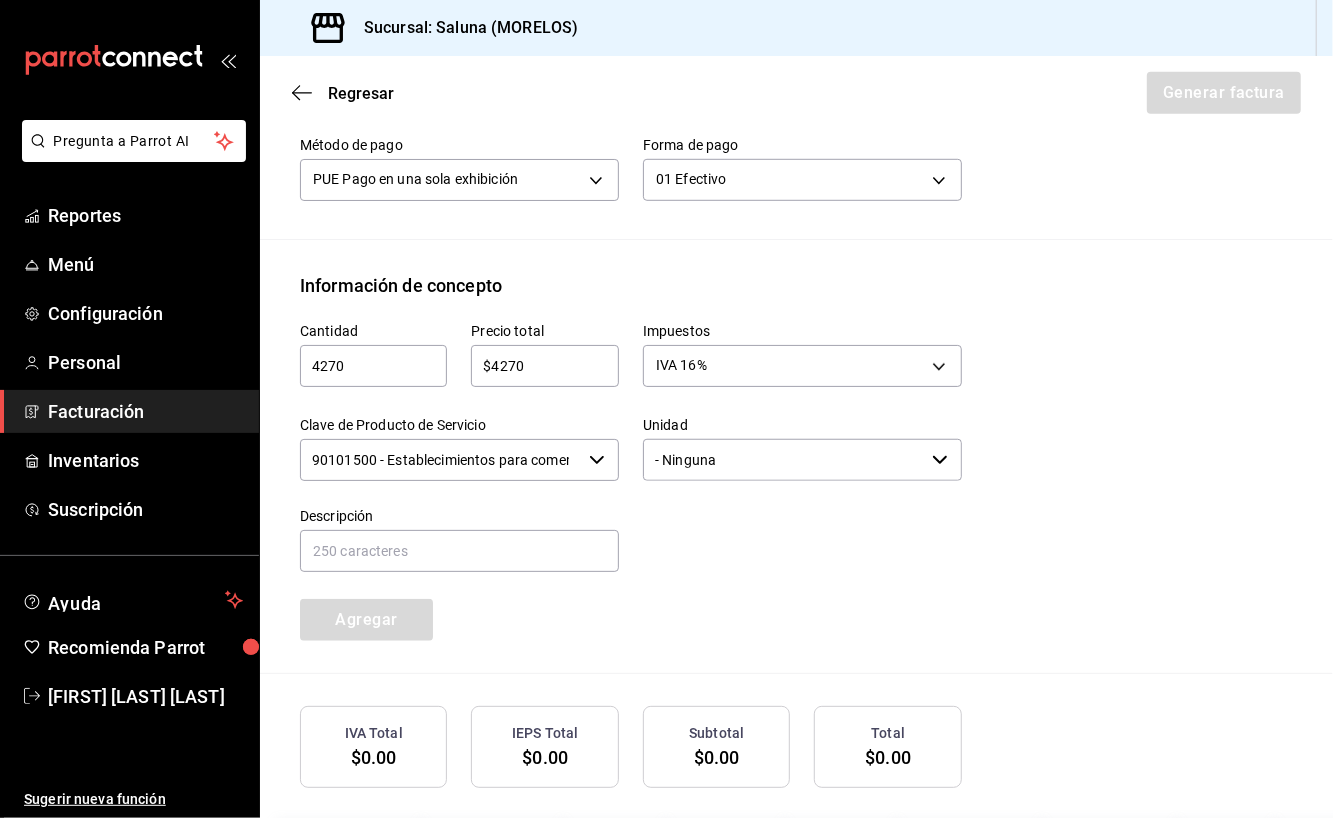 scroll, scrollTop: 660, scrollLeft: 0, axis: vertical 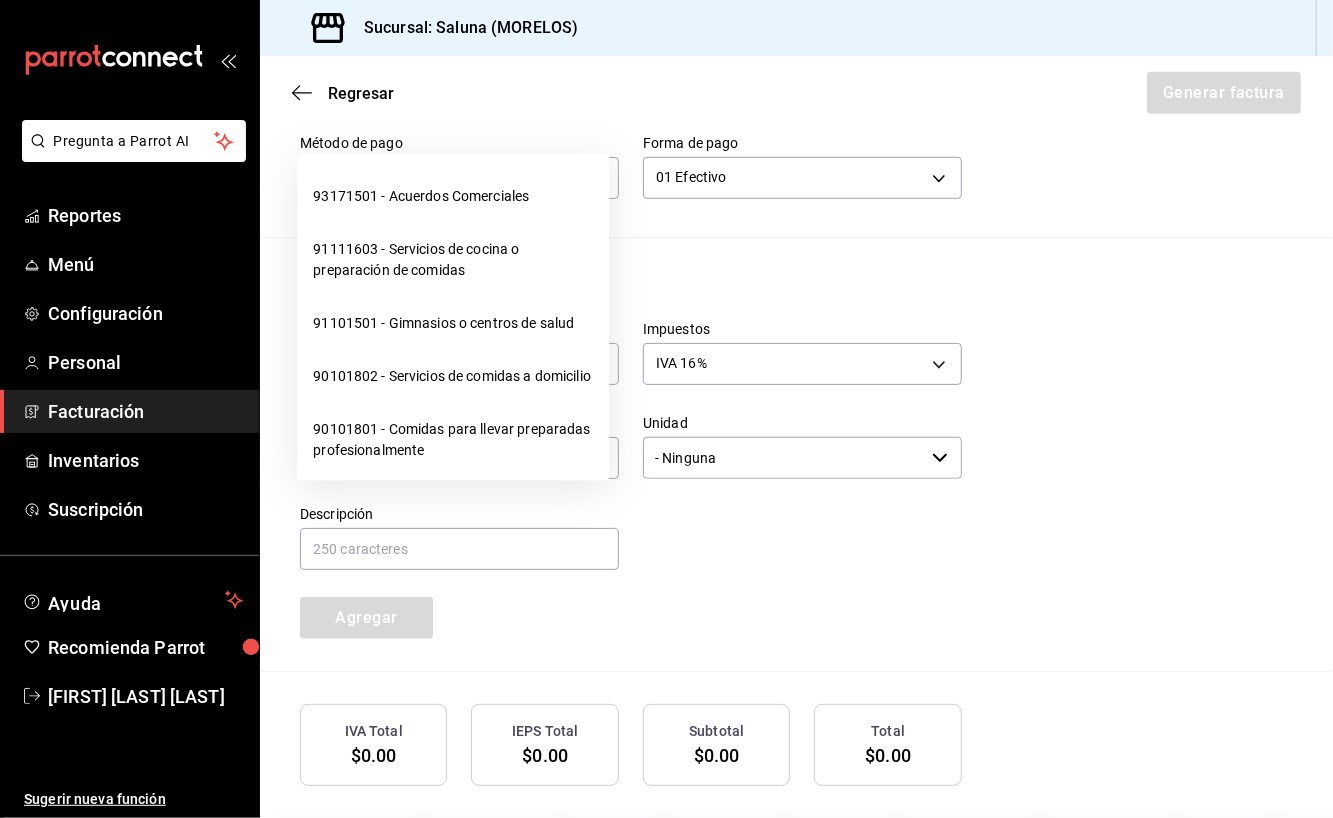 click 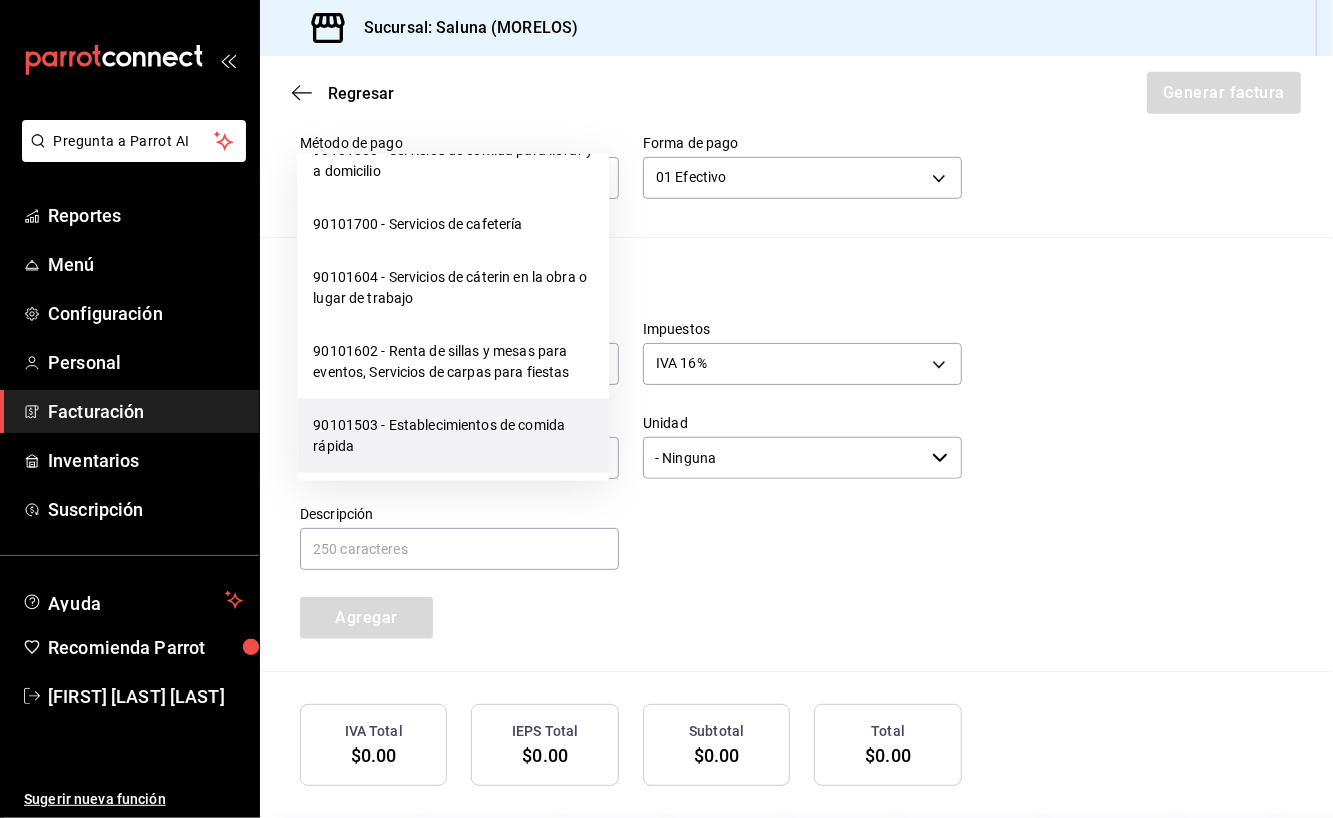 scroll, scrollTop: 400, scrollLeft: 0, axis: vertical 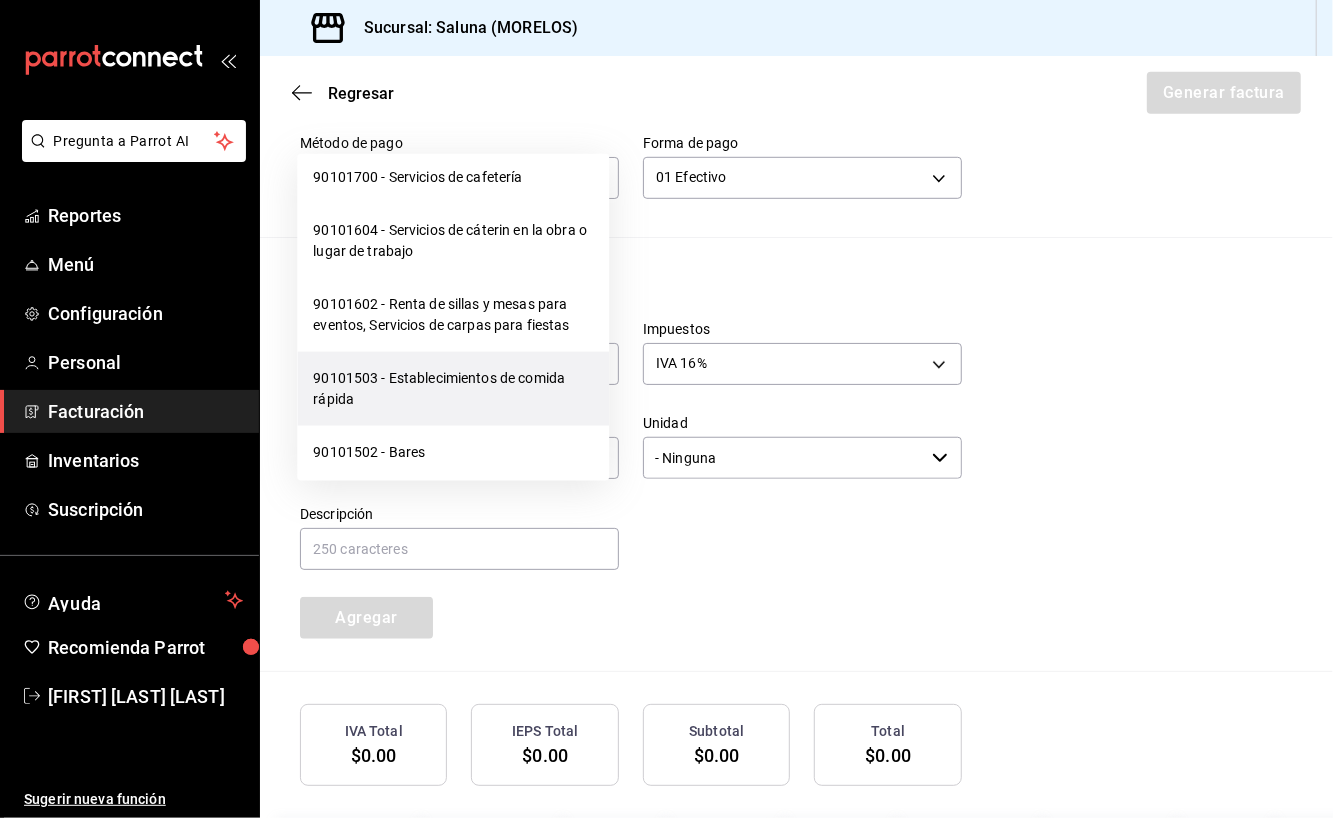 click on "90101503 - Establecimientos de comida rápida" at bounding box center [453, 388] 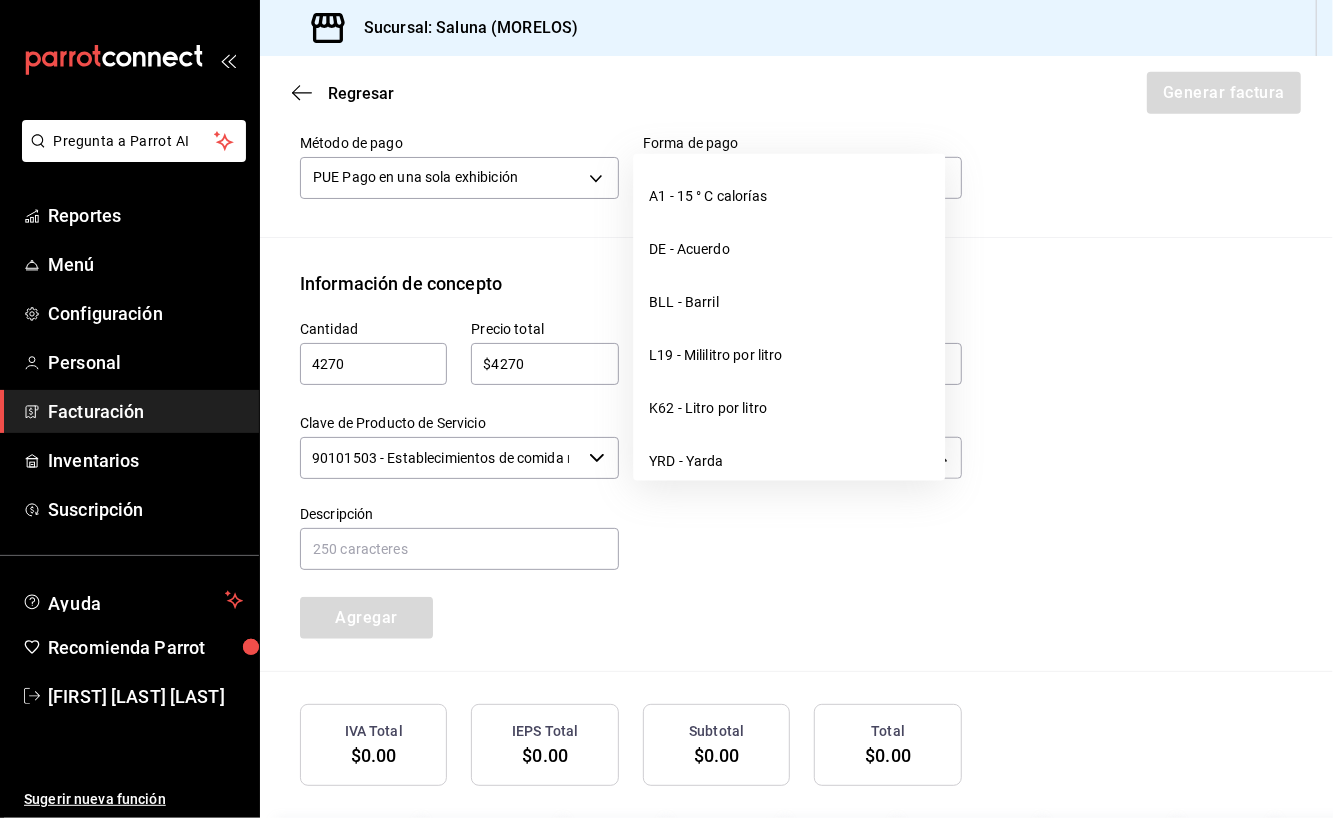click on "- Ninguna ​" at bounding box center (802, 458) 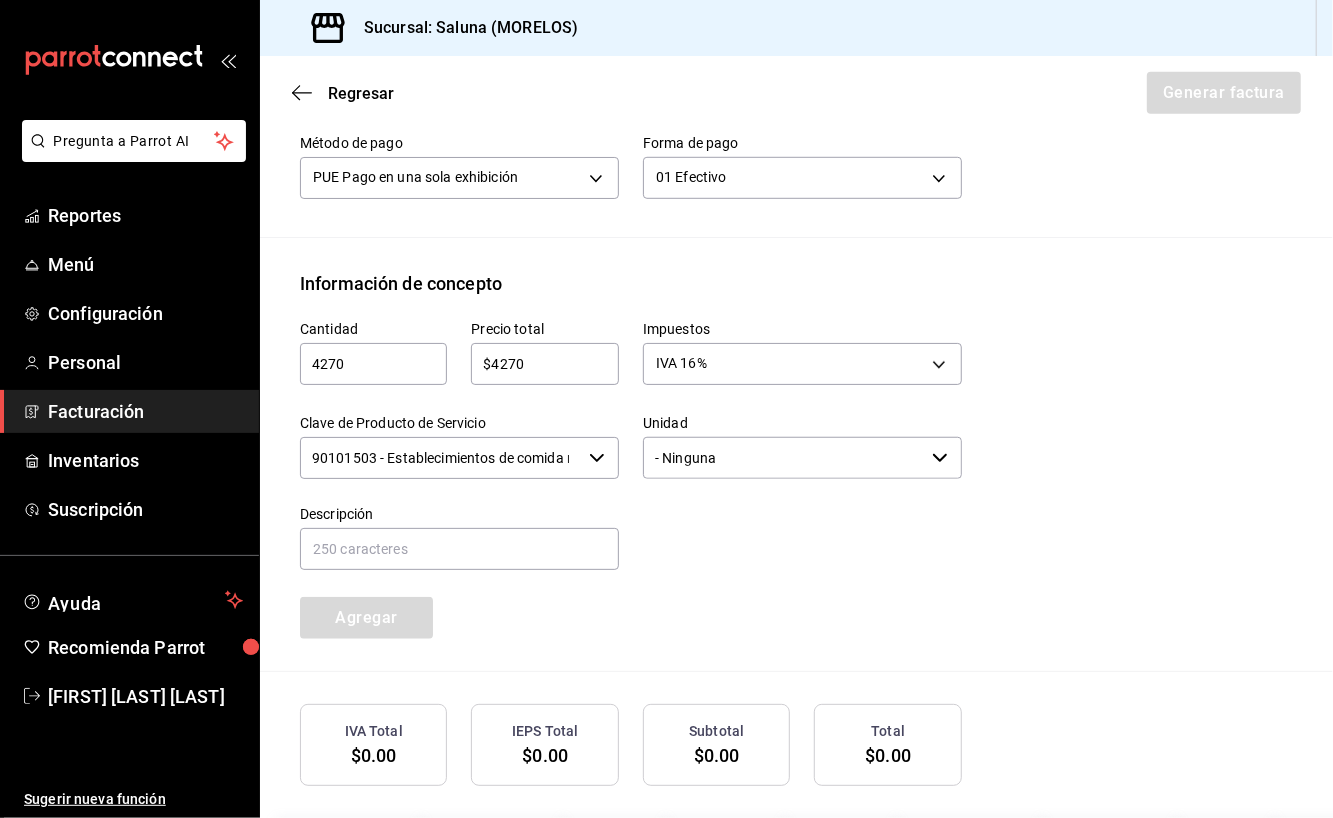 click on "Cantidad 4270 ​ Precio total $4270 ​ Impuestos IVA 16% IVA_16 Clave de Producto de Servicio 90101503 - Establecimientos de comida rápida ​ Unidad - Ninguna ​ Descripción Agregar" at bounding box center (796, 484) 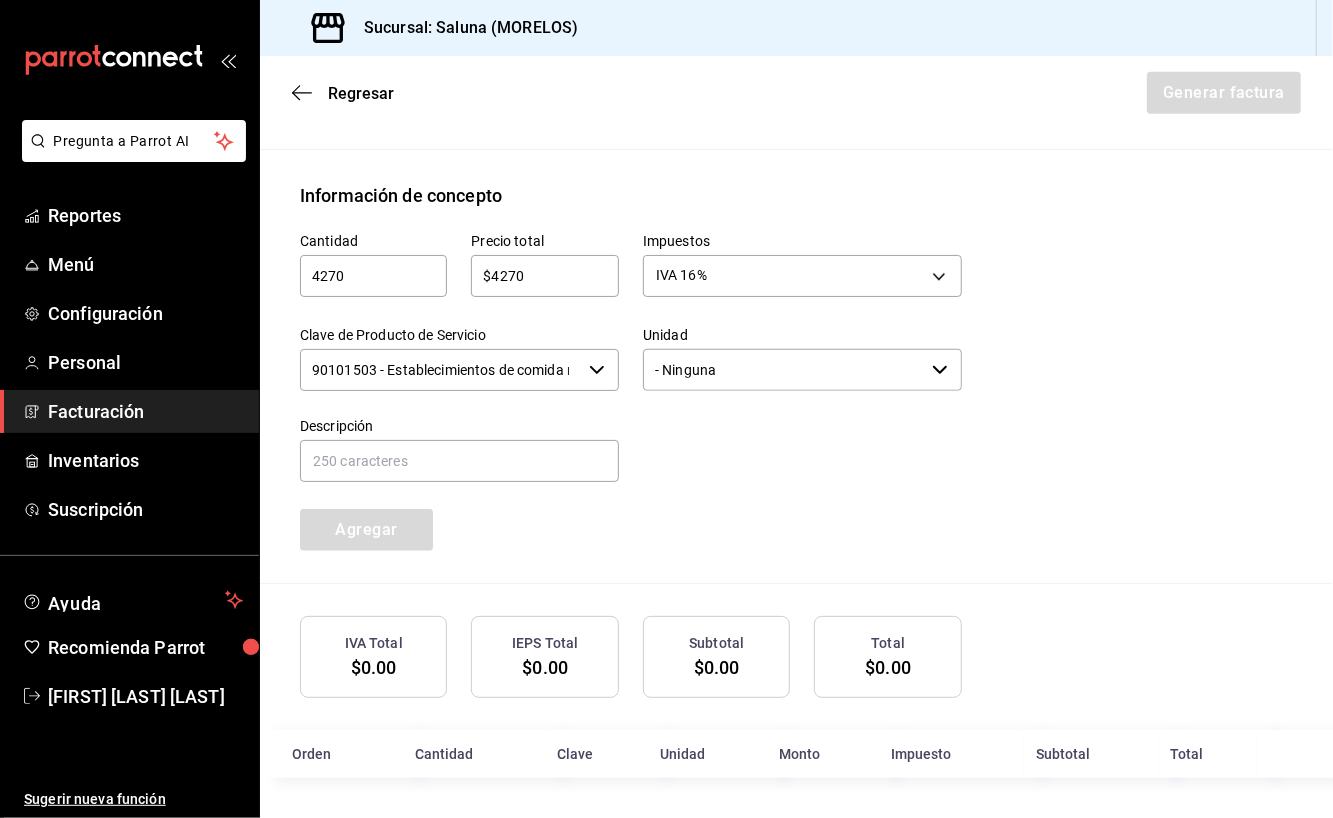 scroll, scrollTop: 793, scrollLeft: 0, axis: vertical 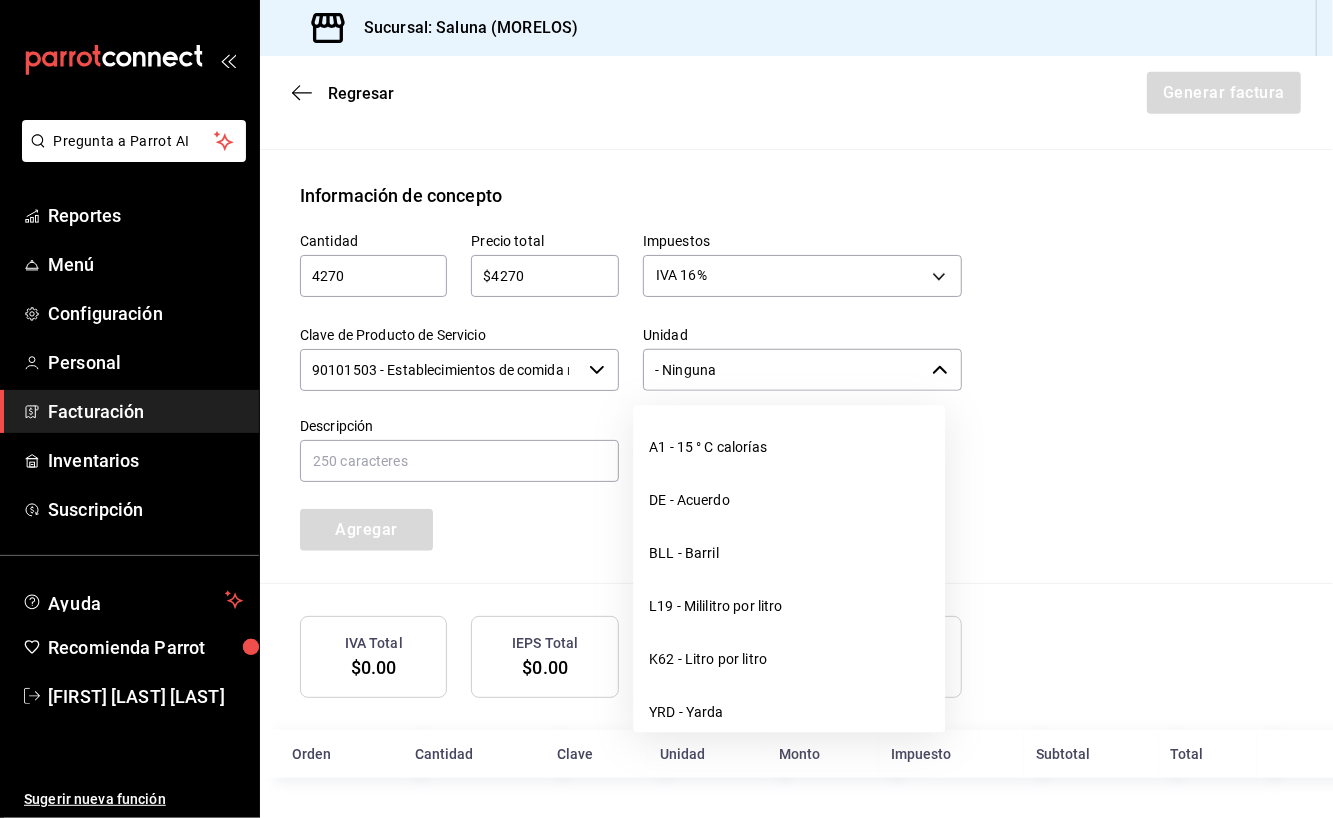 click on "- Ninguna ​" at bounding box center (802, 370) 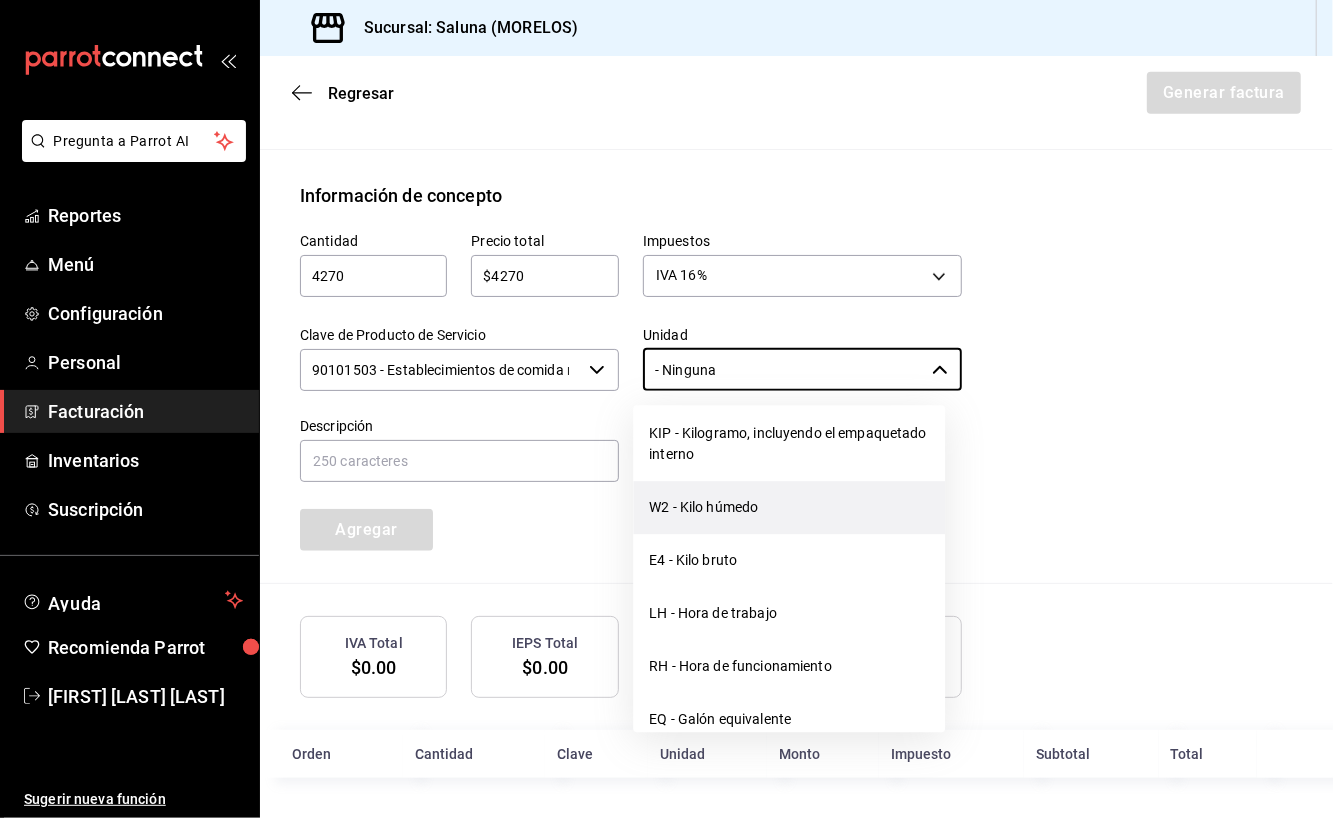 scroll, scrollTop: 1333, scrollLeft: 0, axis: vertical 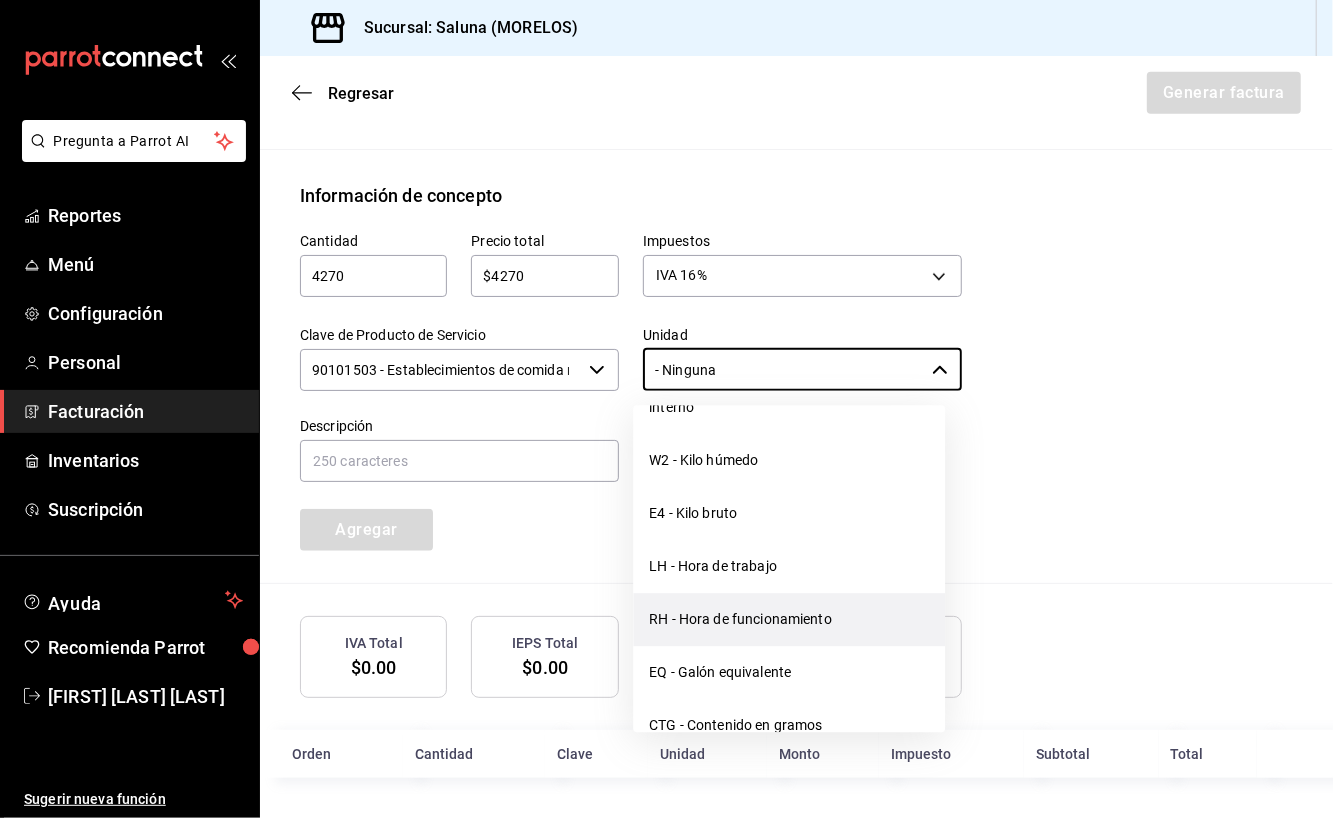 click on "RH - Hora de funcionamiento" at bounding box center (789, 619) 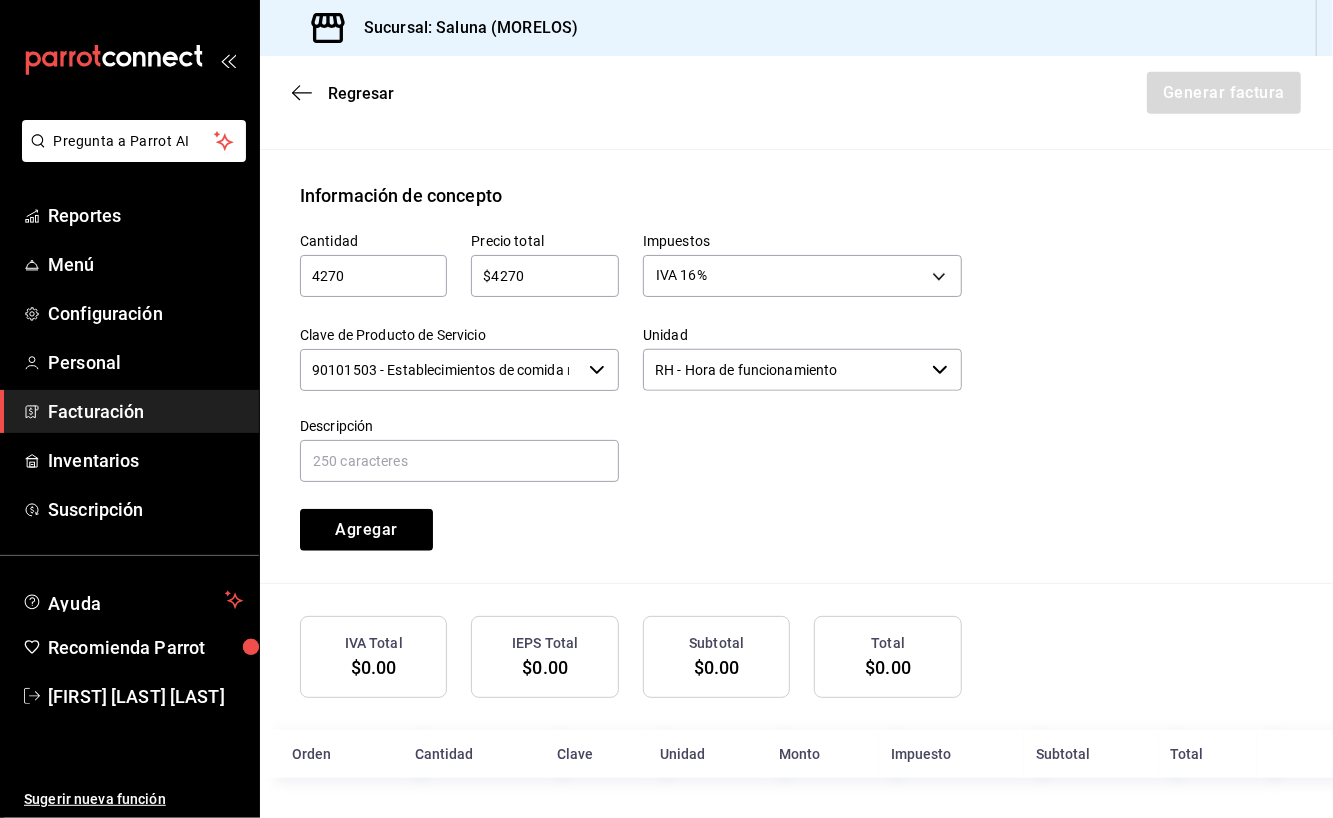 click 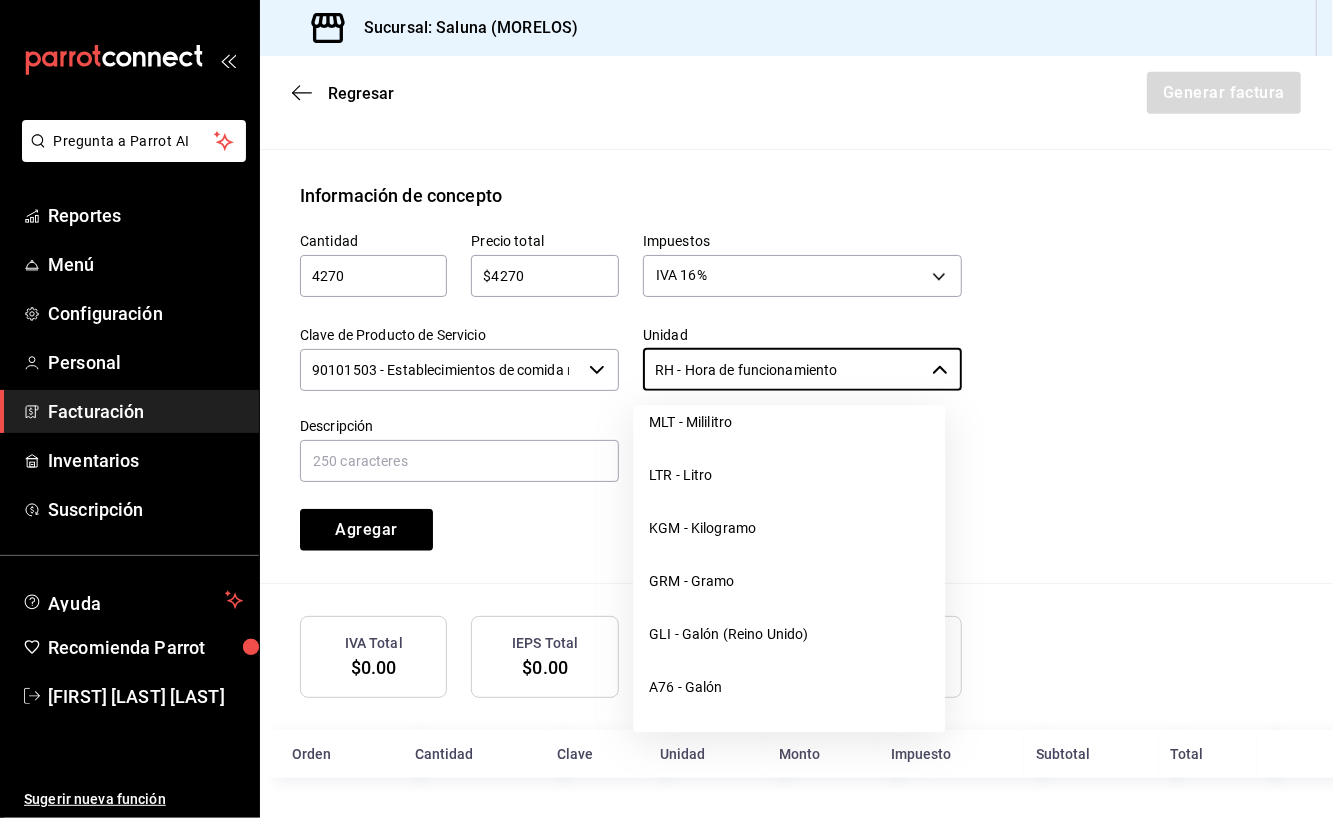 scroll, scrollTop: 5702, scrollLeft: 0, axis: vertical 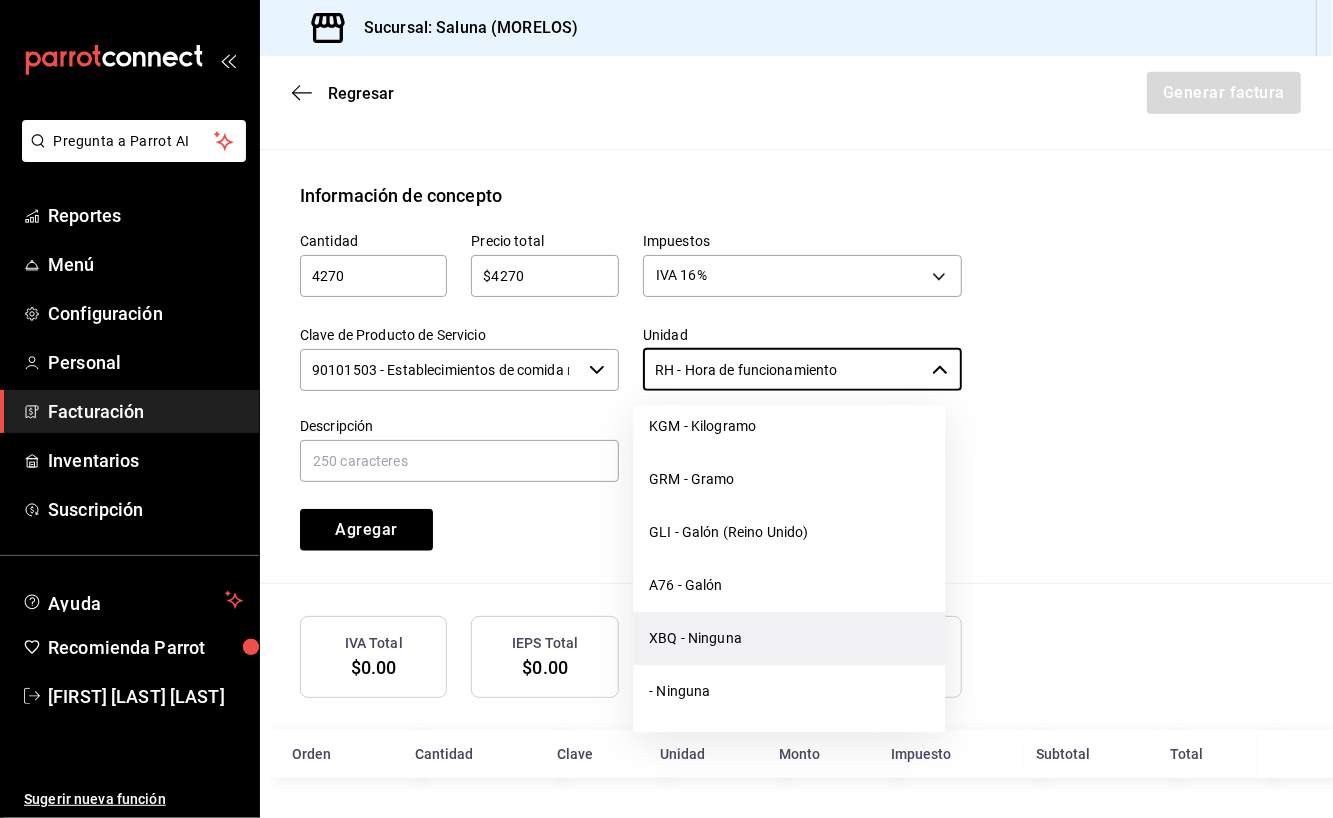 click on "XBQ - Ninguna" at bounding box center (789, 638) 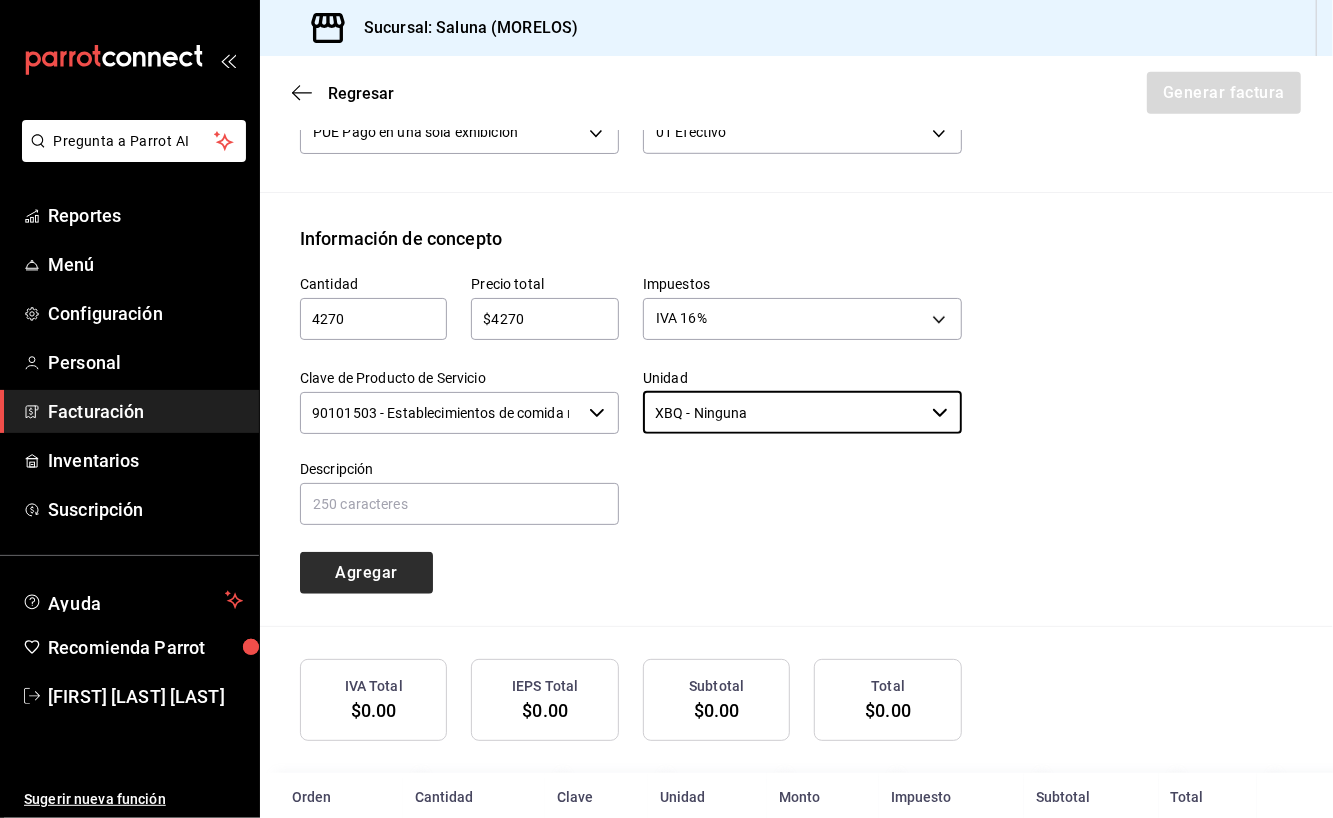 scroll, scrollTop: 660, scrollLeft: 0, axis: vertical 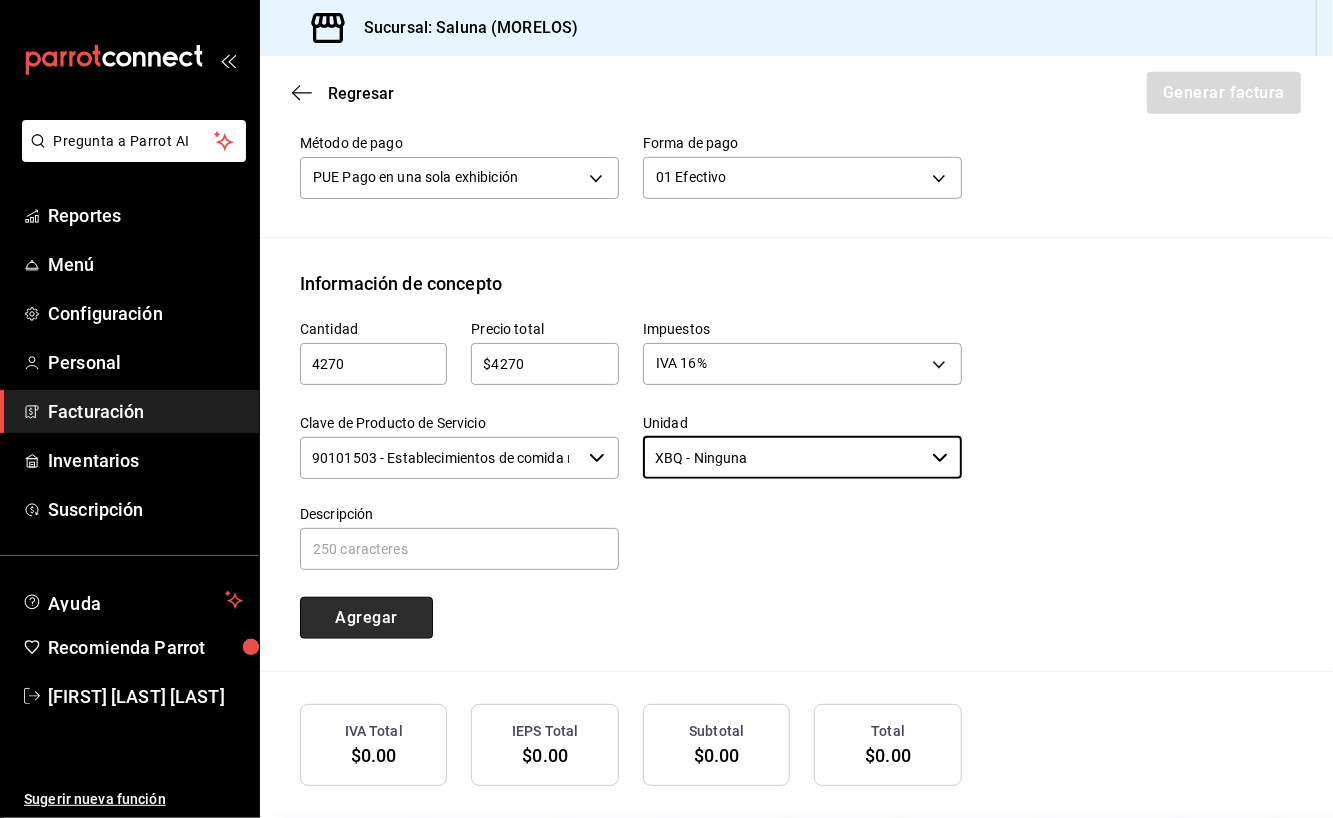 click on "Agregar" at bounding box center (366, 618) 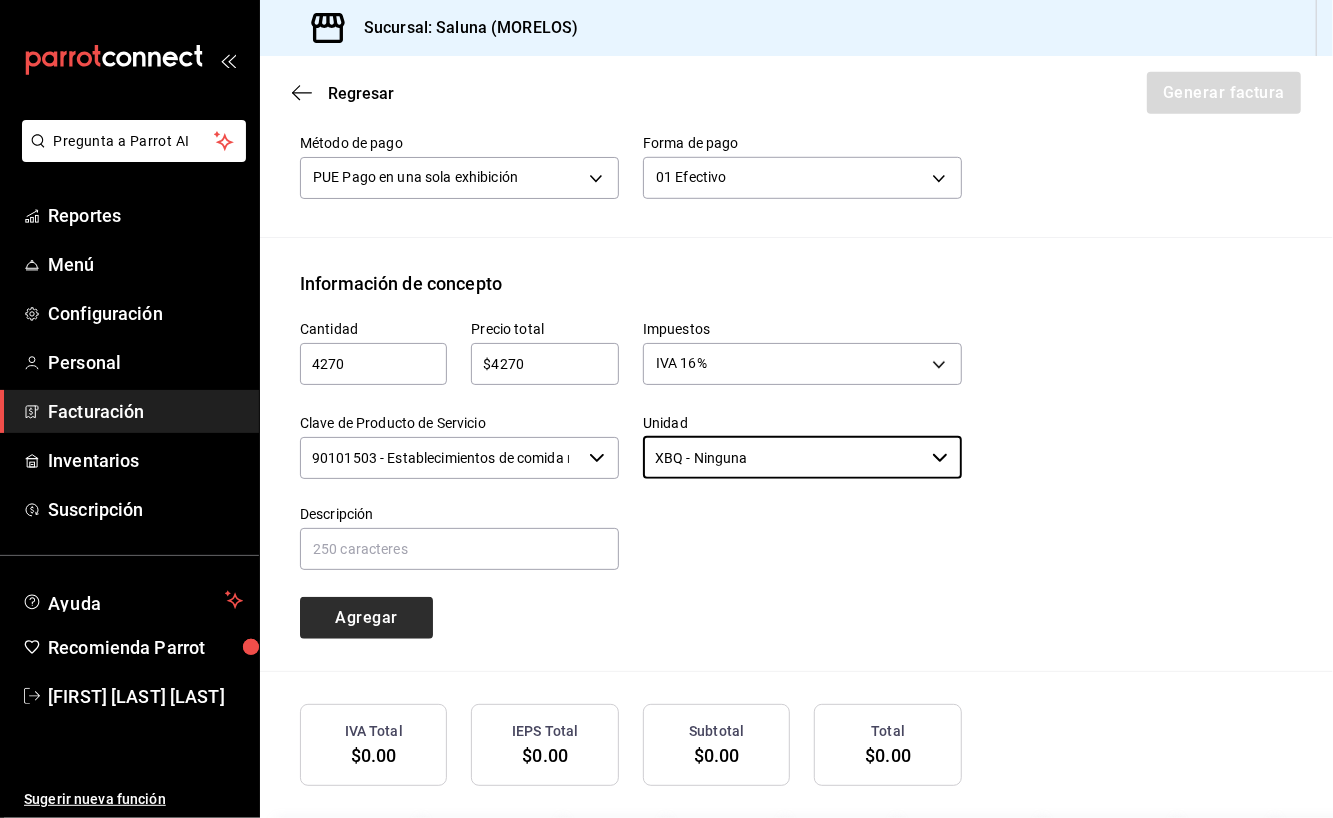 type 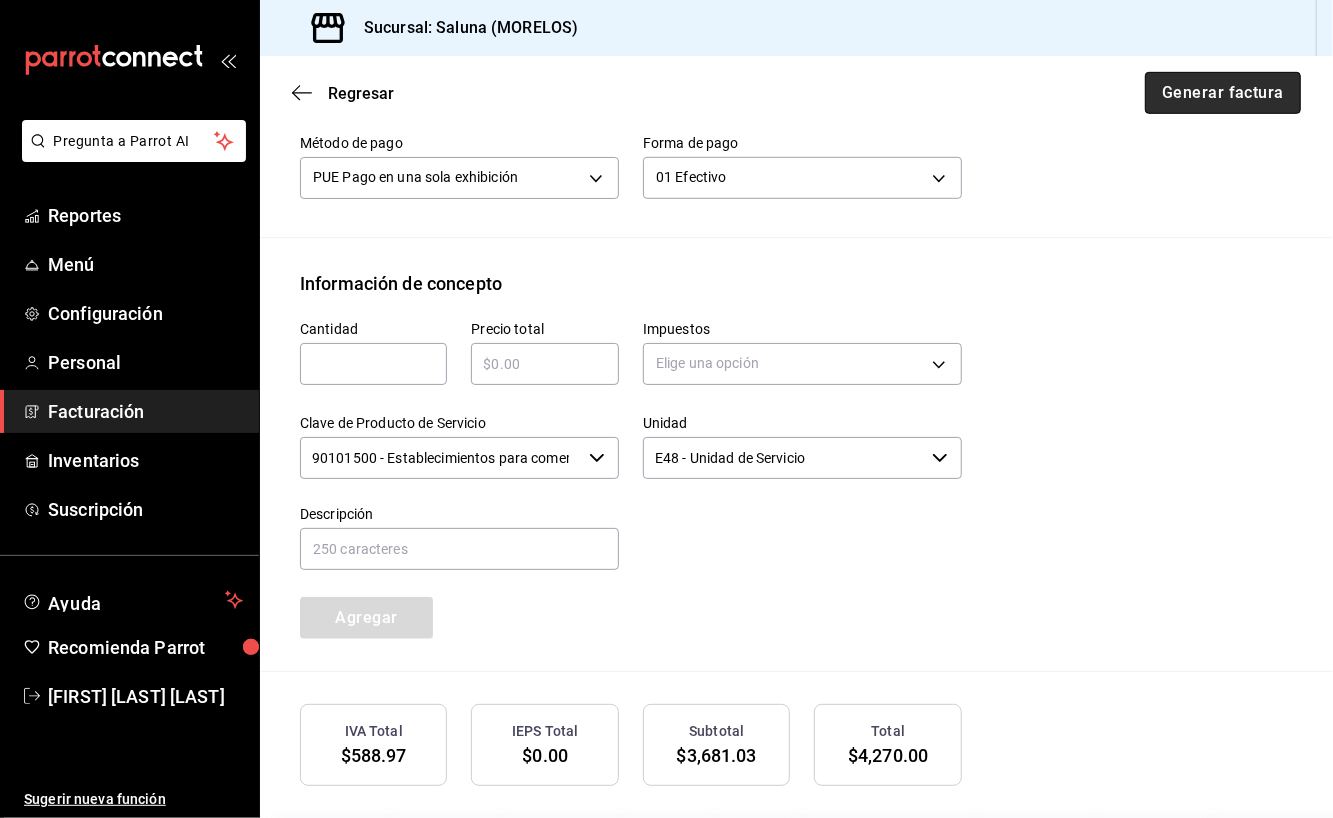 click on "Generar factura" at bounding box center [1223, 93] 